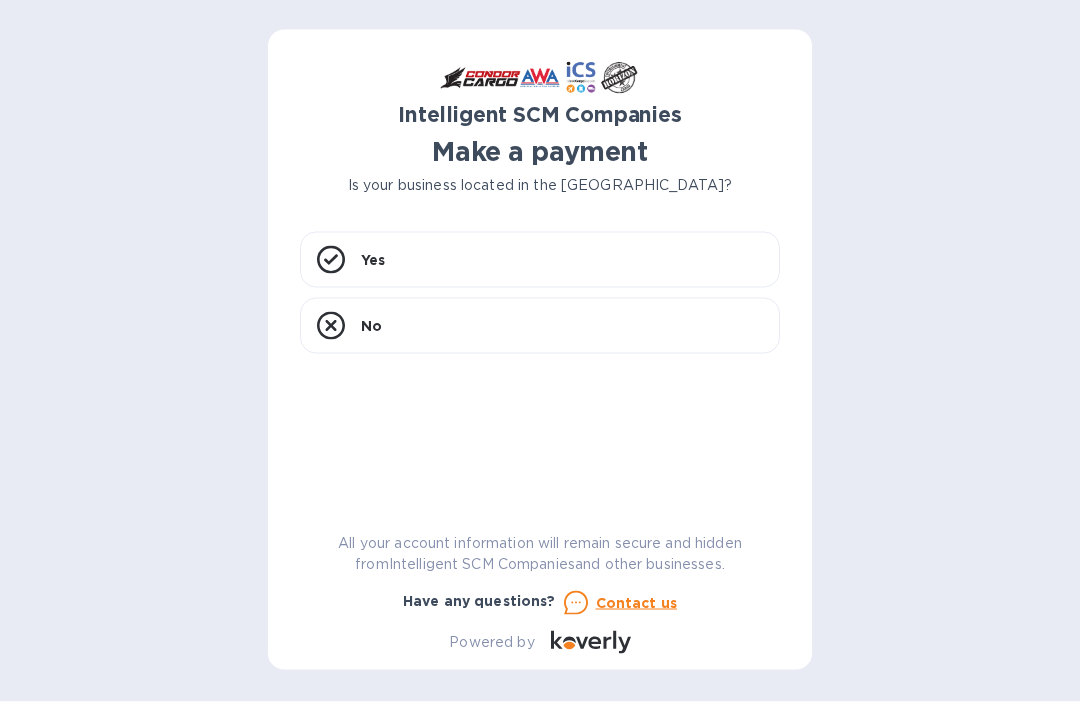 scroll, scrollTop: 0, scrollLeft: 0, axis: both 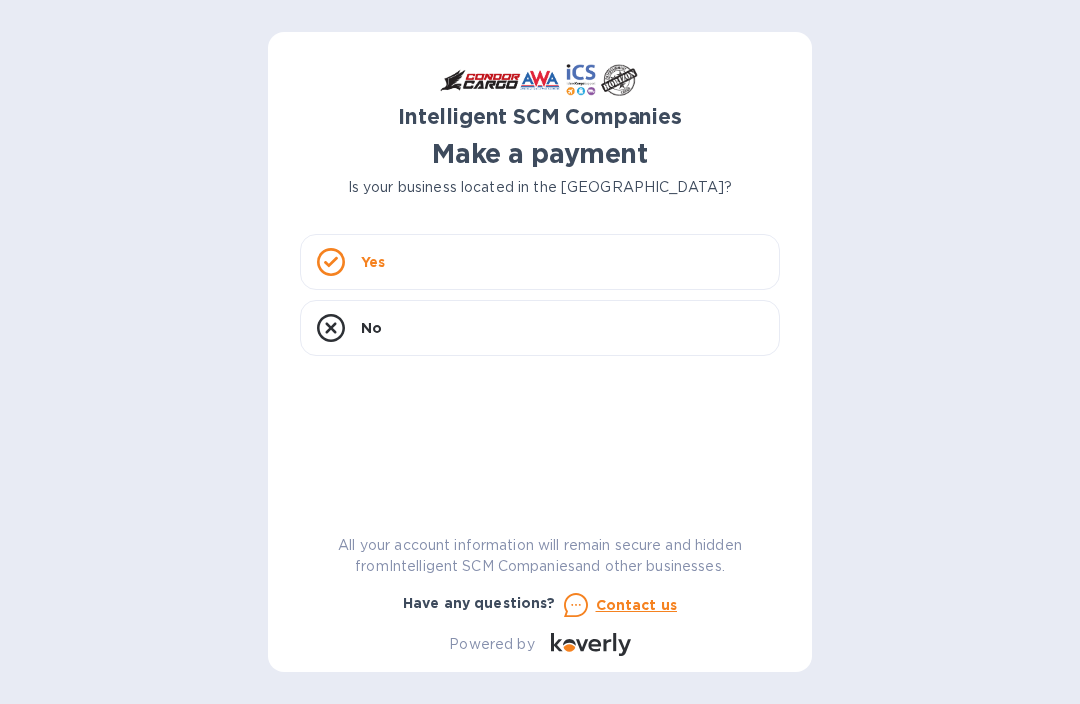 click on "Yes" at bounding box center (540, 262) 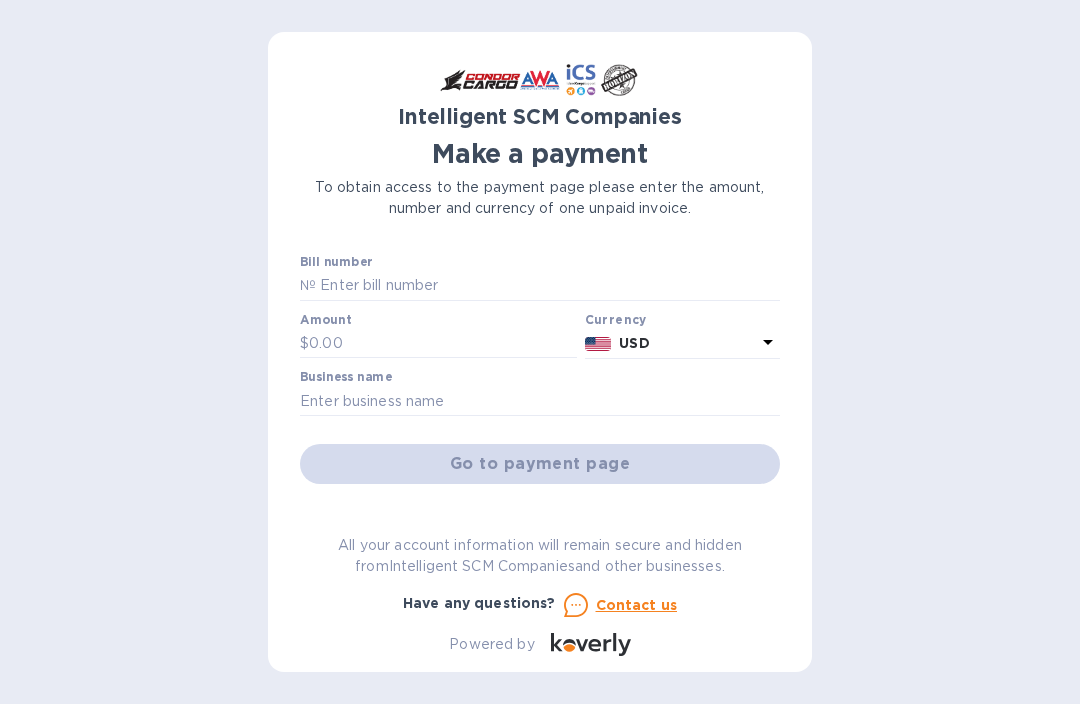 click at bounding box center [548, 286] 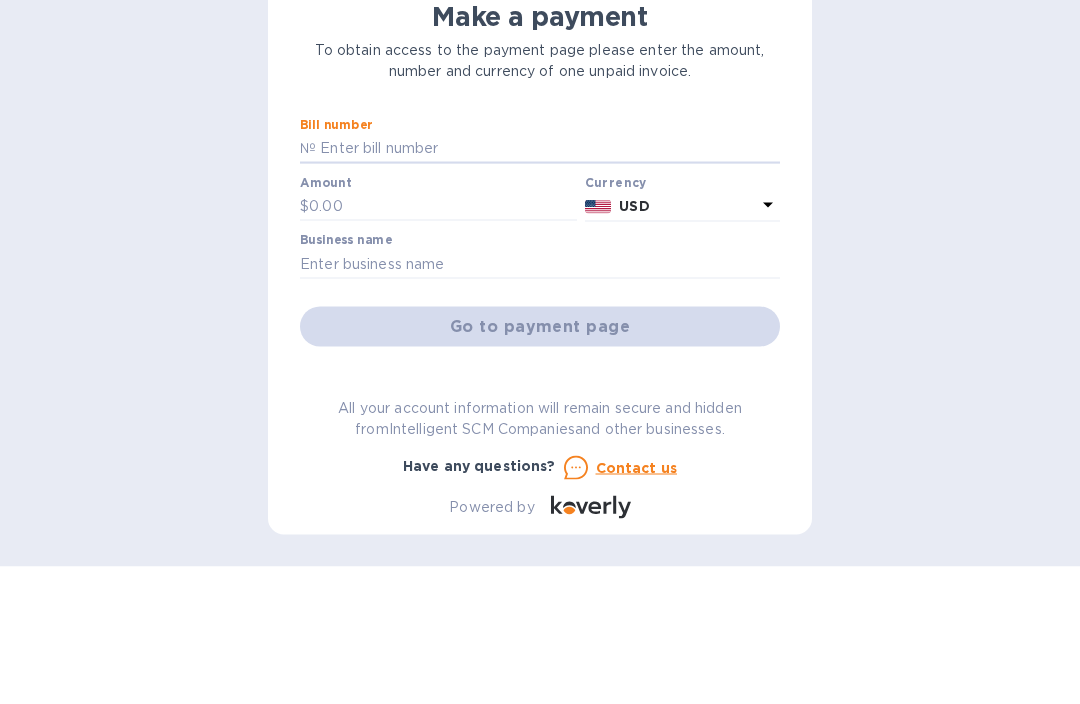 scroll, scrollTop: 66, scrollLeft: 0, axis: vertical 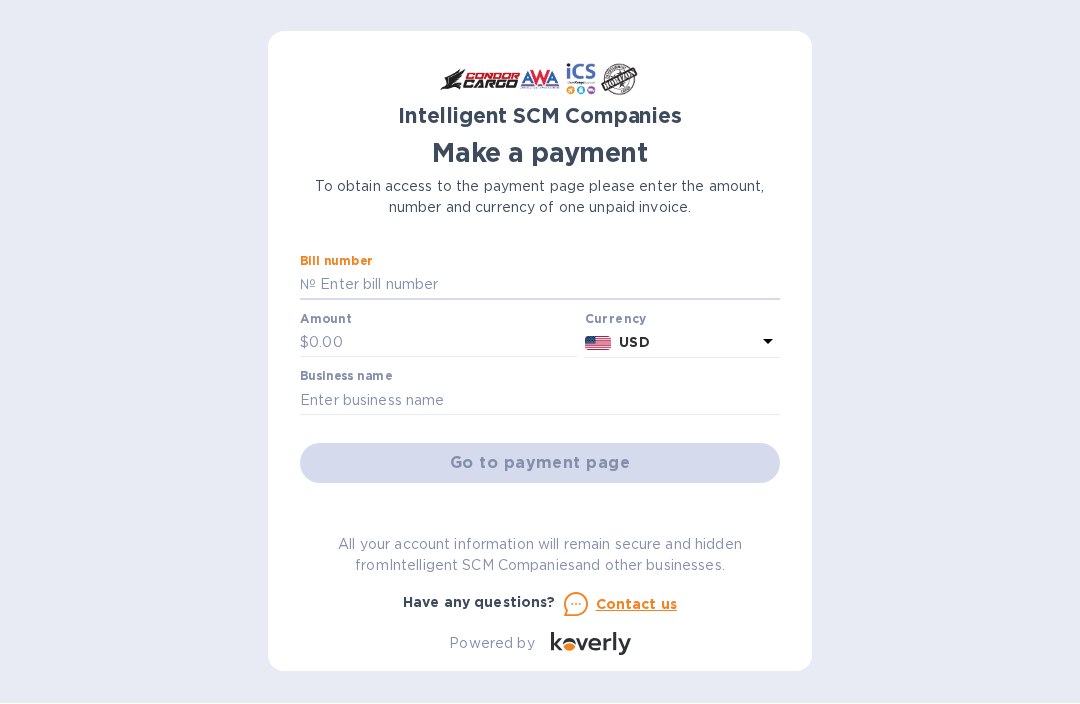 click at bounding box center (548, 286) 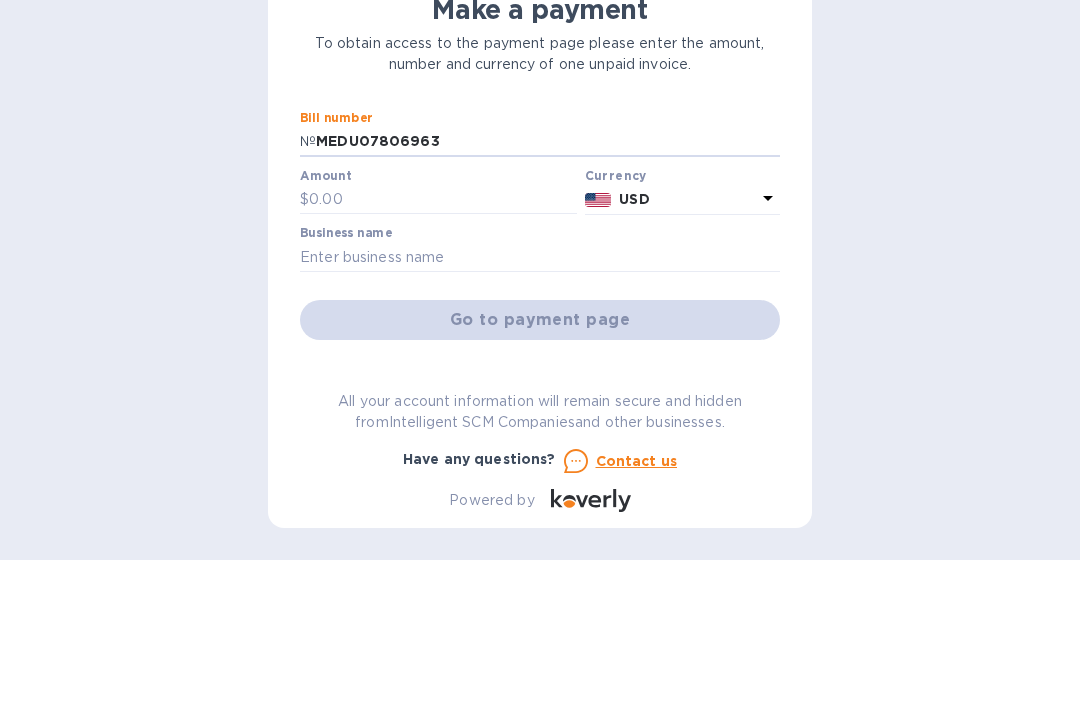 type on "MEDU07806963" 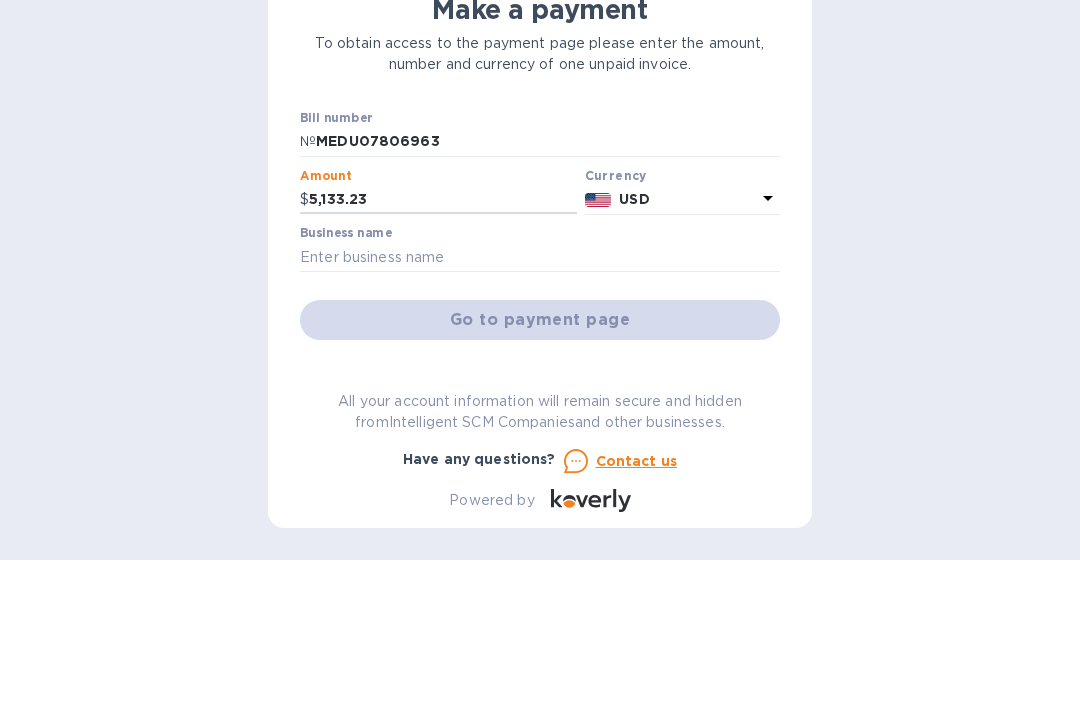 type on "5,133.23" 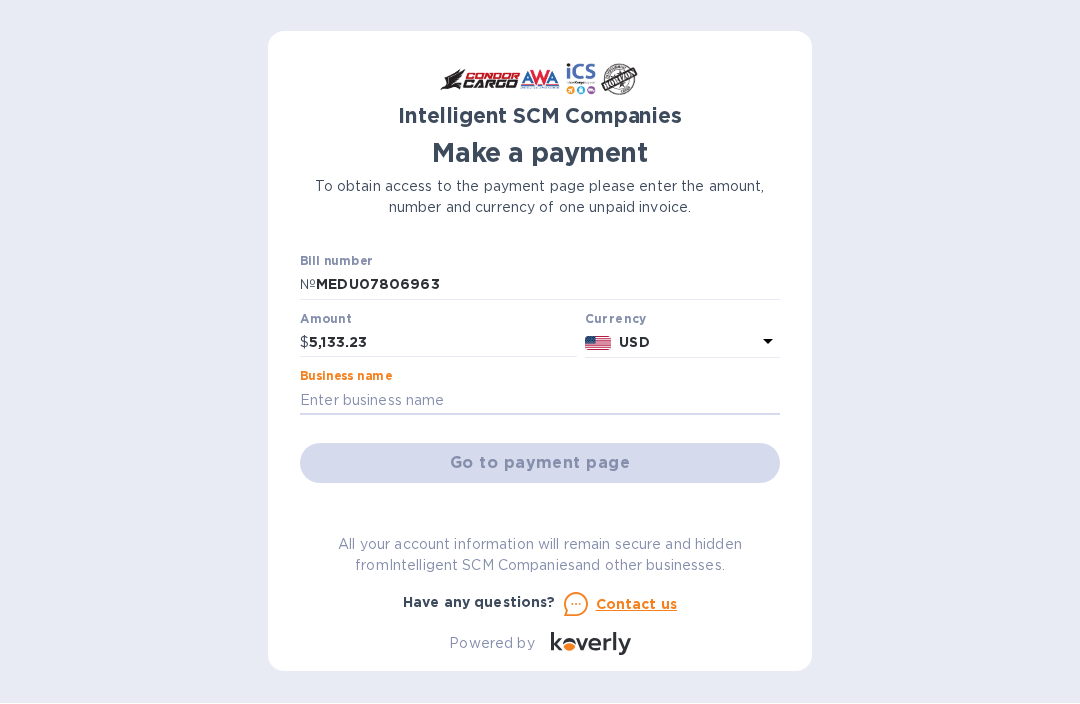 click at bounding box center [540, 401] 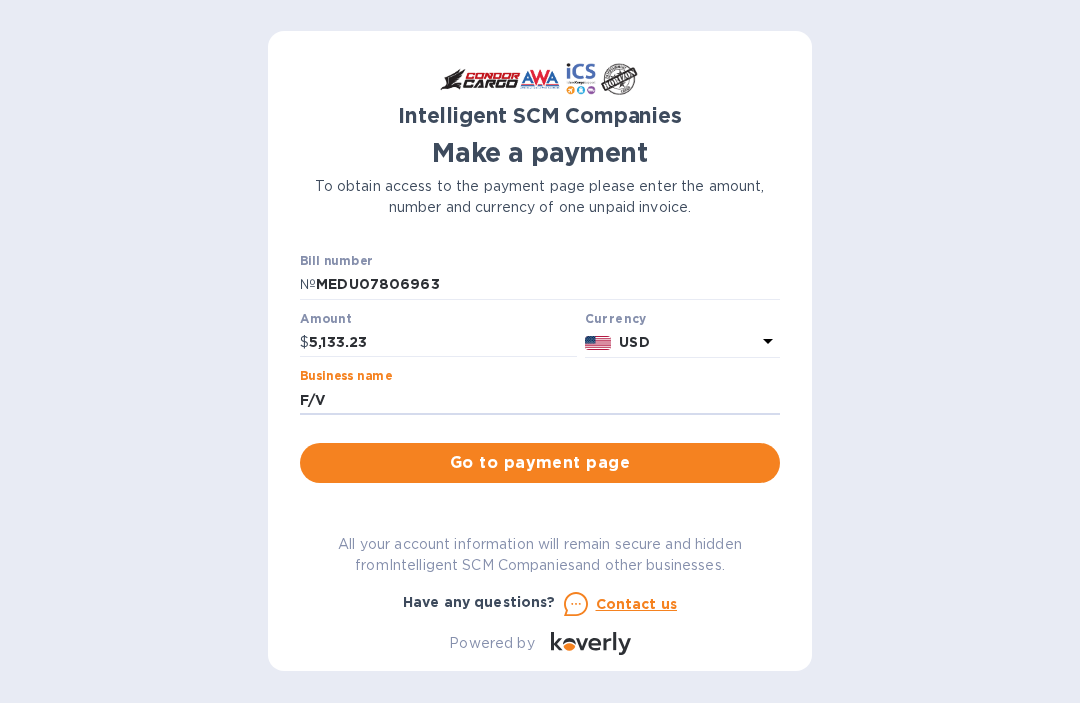 click on "F/V" at bounding box center [540, 401] 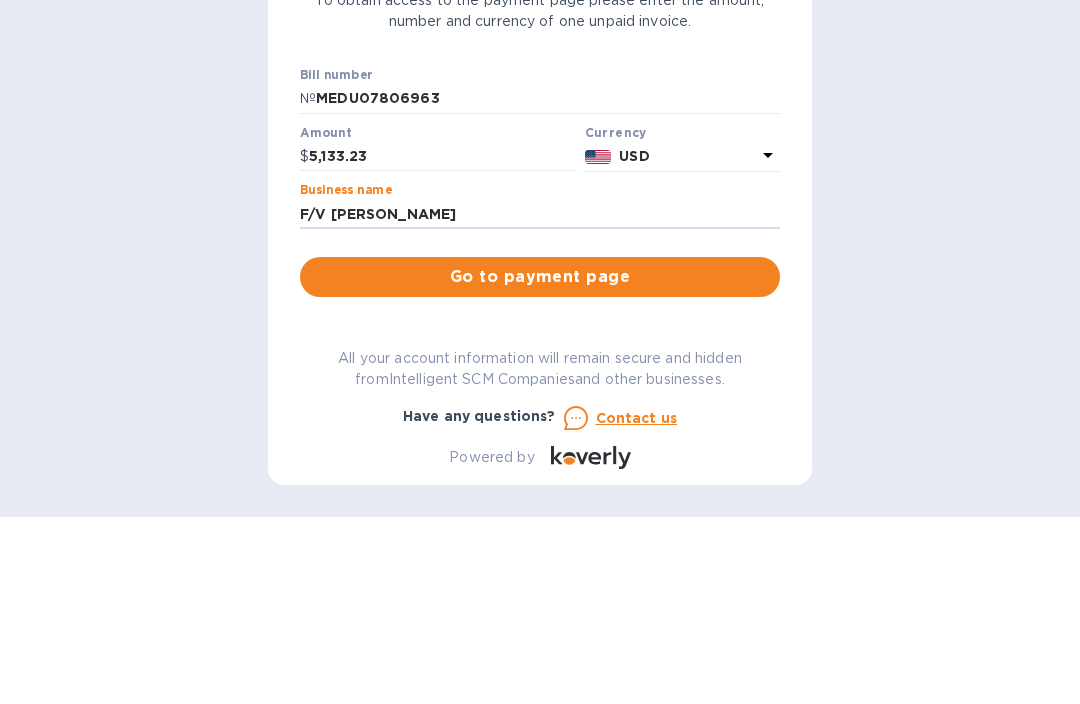 type on "F/V Miss Kelley II" 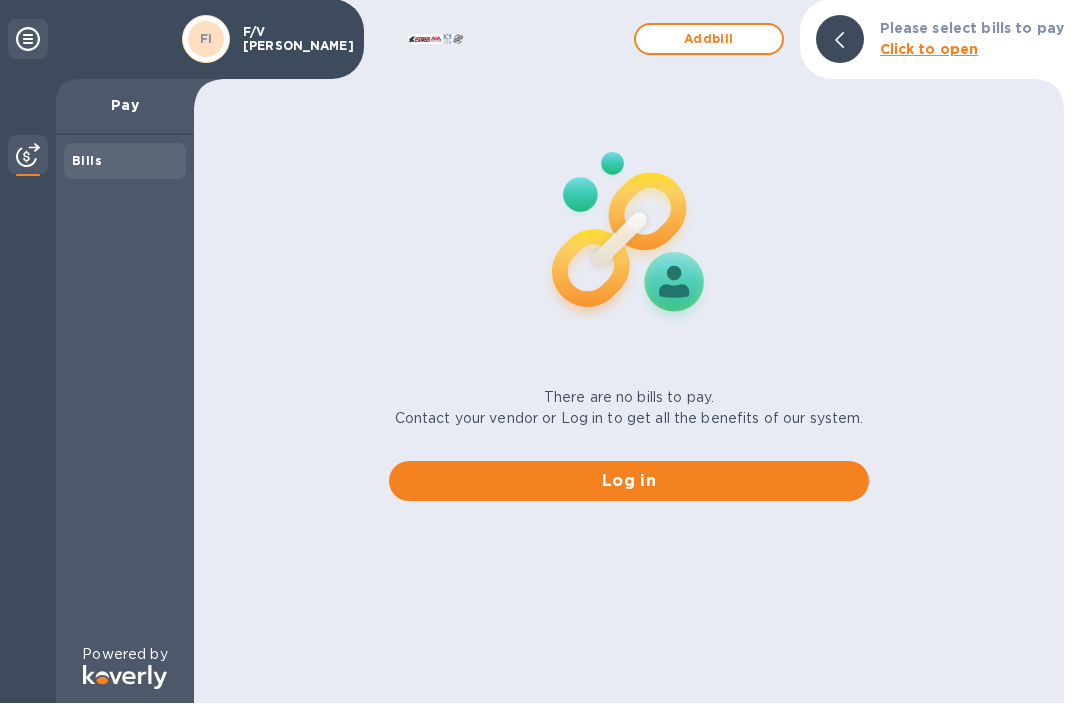 scroll, scrollTop: 0, scrollLeft: 0, axis: both 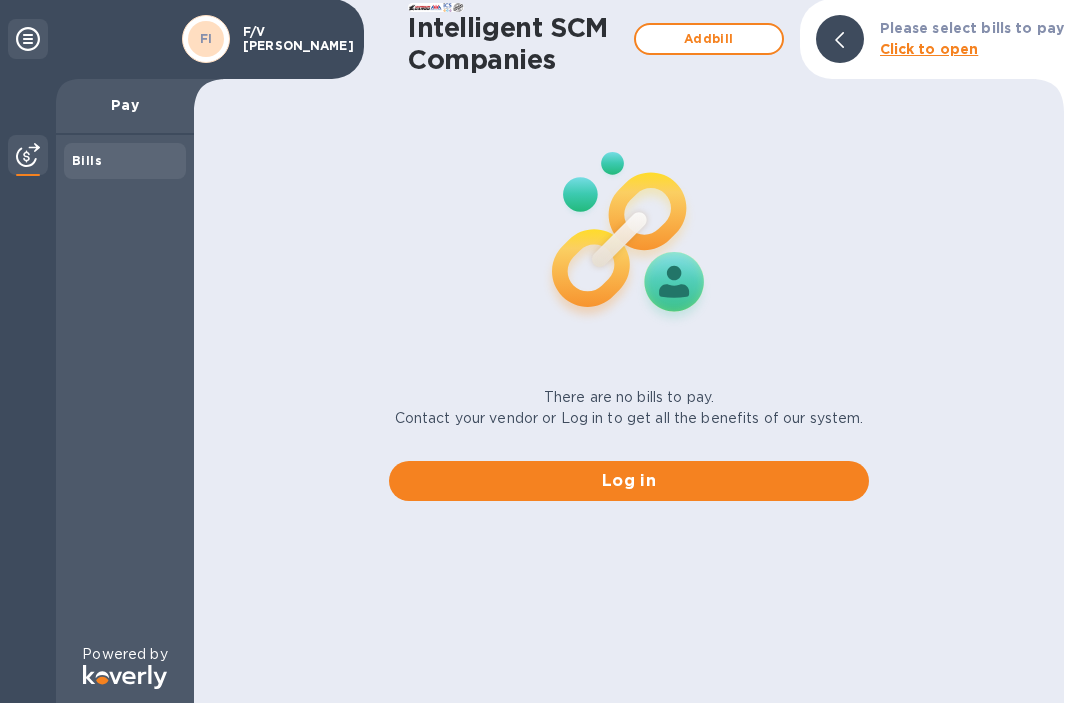 click on "Bills" at bounding box center (87, 161) 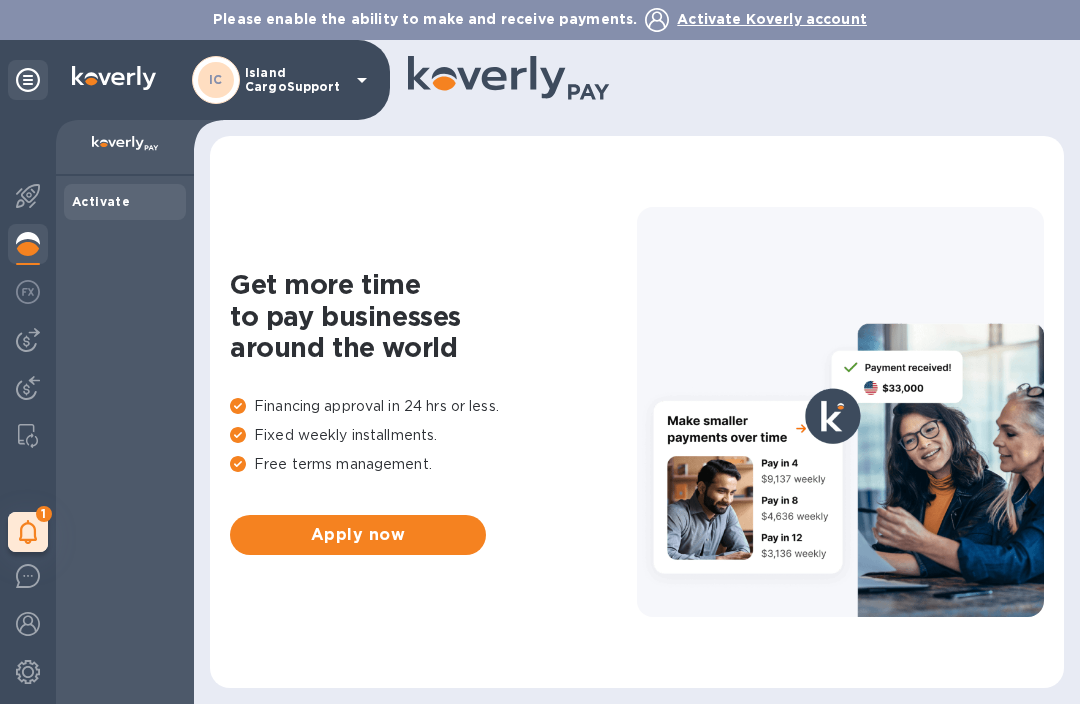 scroll, scrollTop: 0, scrollLeft: 0, axis: both 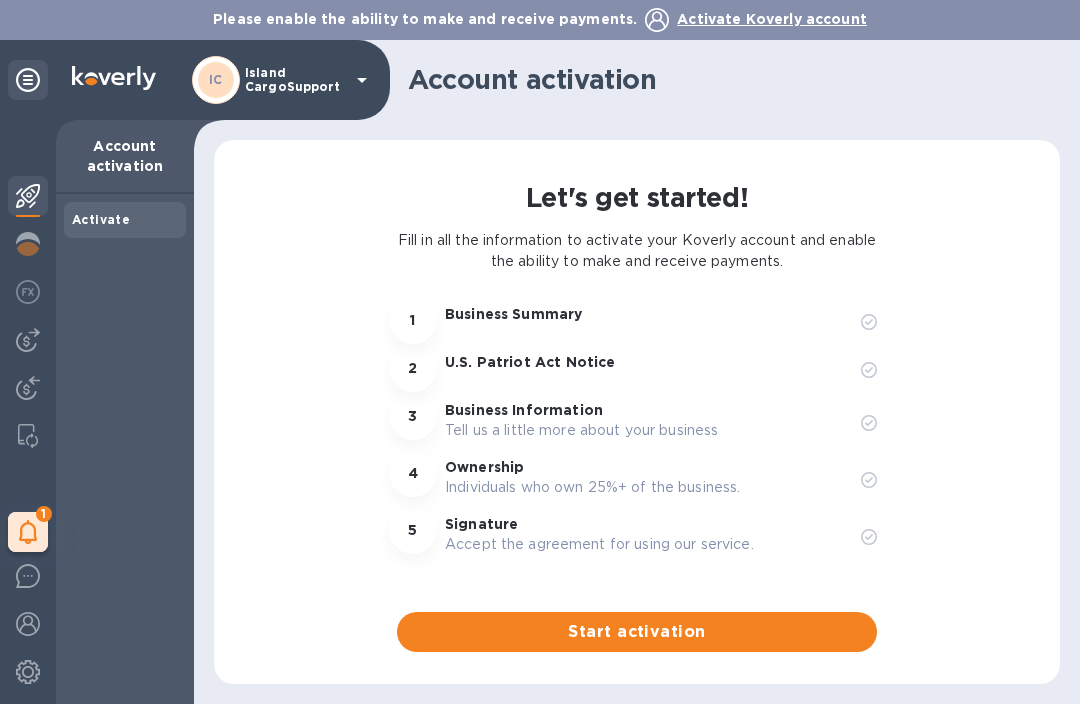 click on "Start activation" at bounding box center (637, 632) 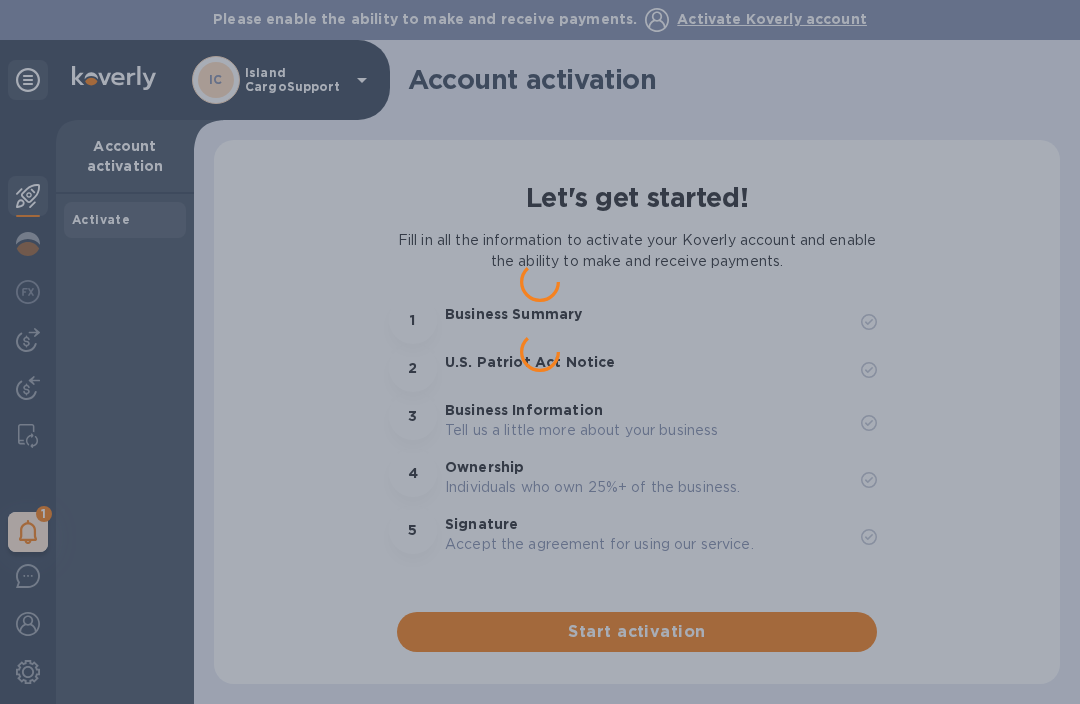 scroll, scrollTop: 0, scrollLeft: 0, axis: both 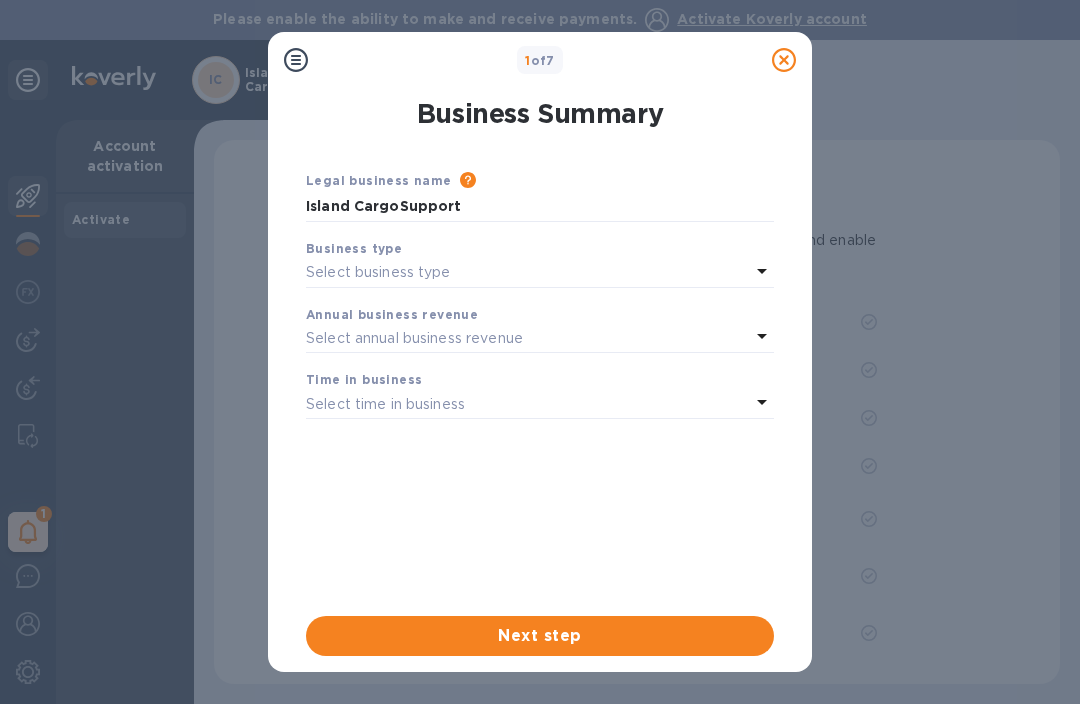 click on "Island CargoSupport" at bounding box center (540, 207) 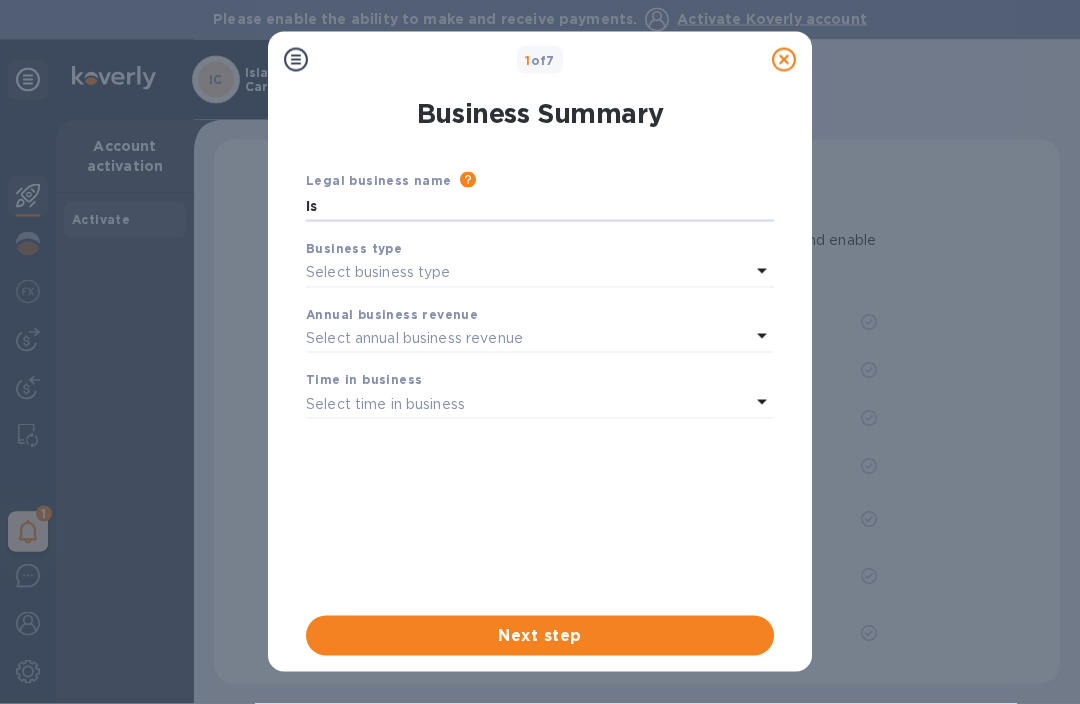 type on "I" 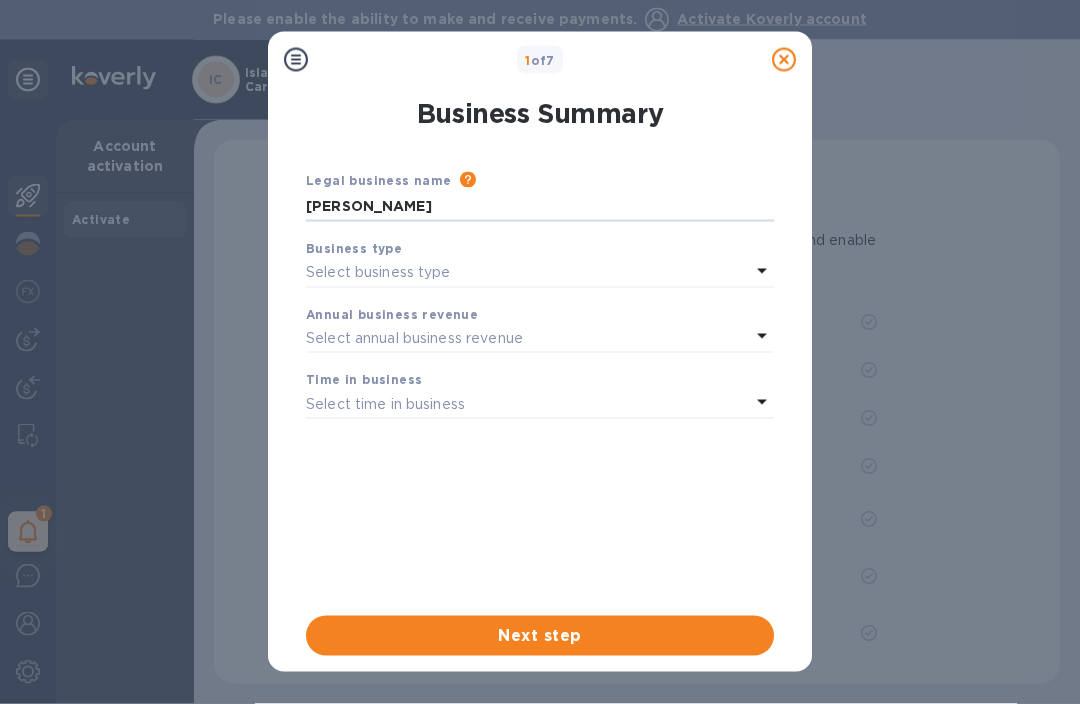 type on "[PERSON_NAME]" 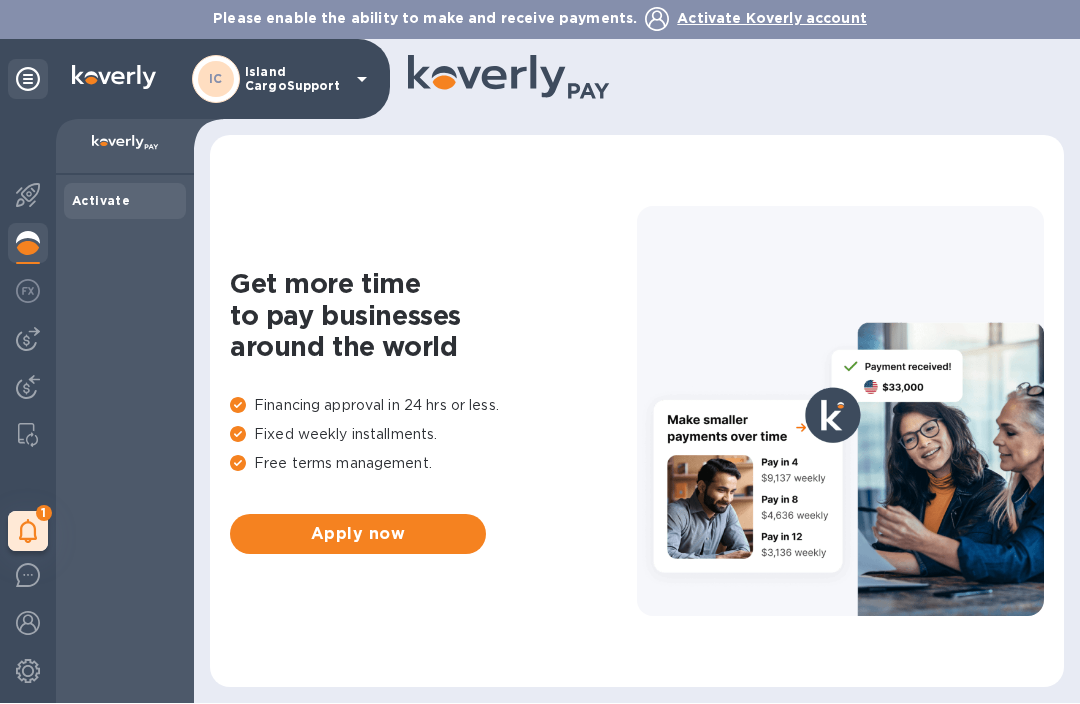 click on "Activate" at bounding box center [101, 201] 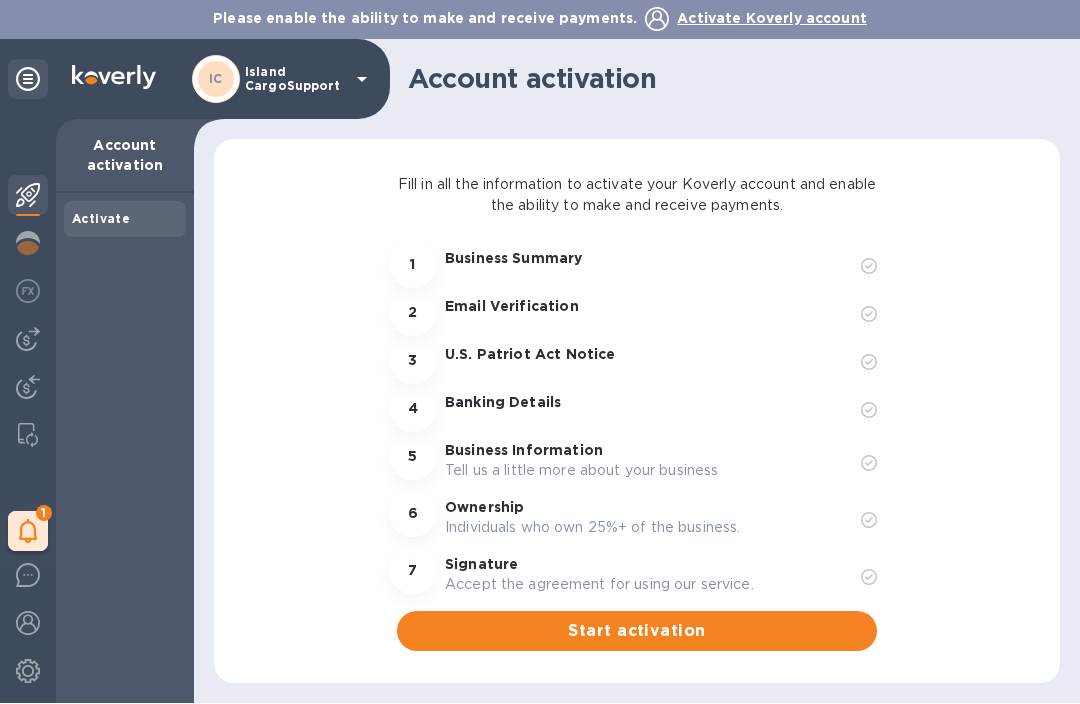 scroll, scrollTop: 55, scrollLeft: 0, axis: vertical 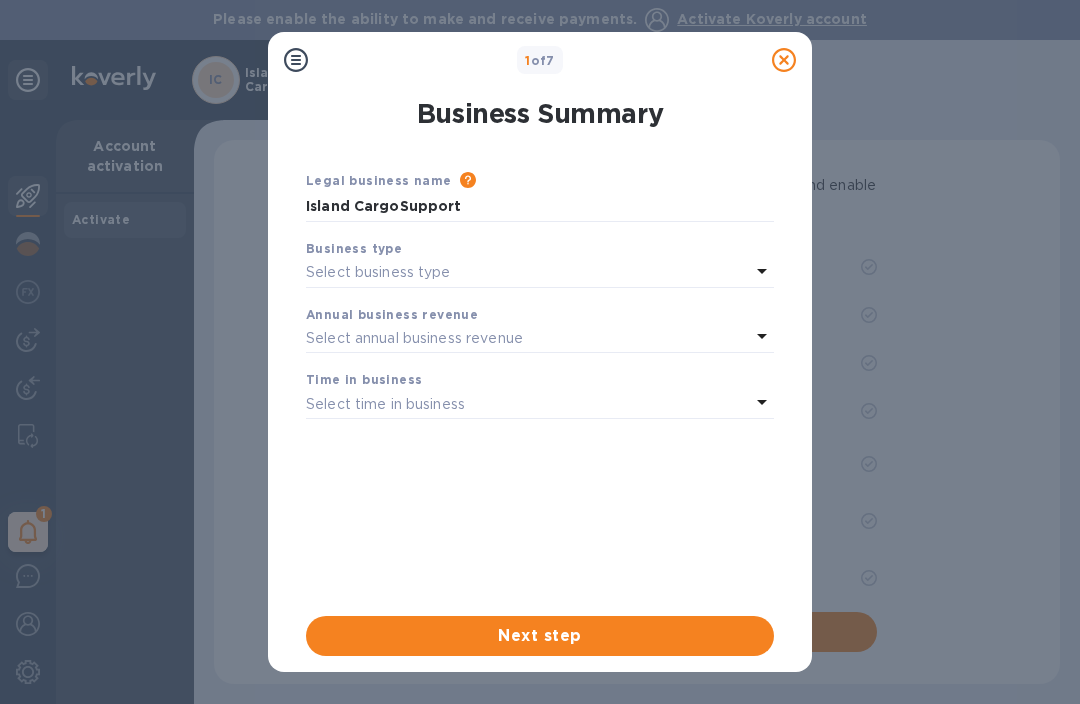 click on "Island CargoSupport" at bounding box center [540, 207] 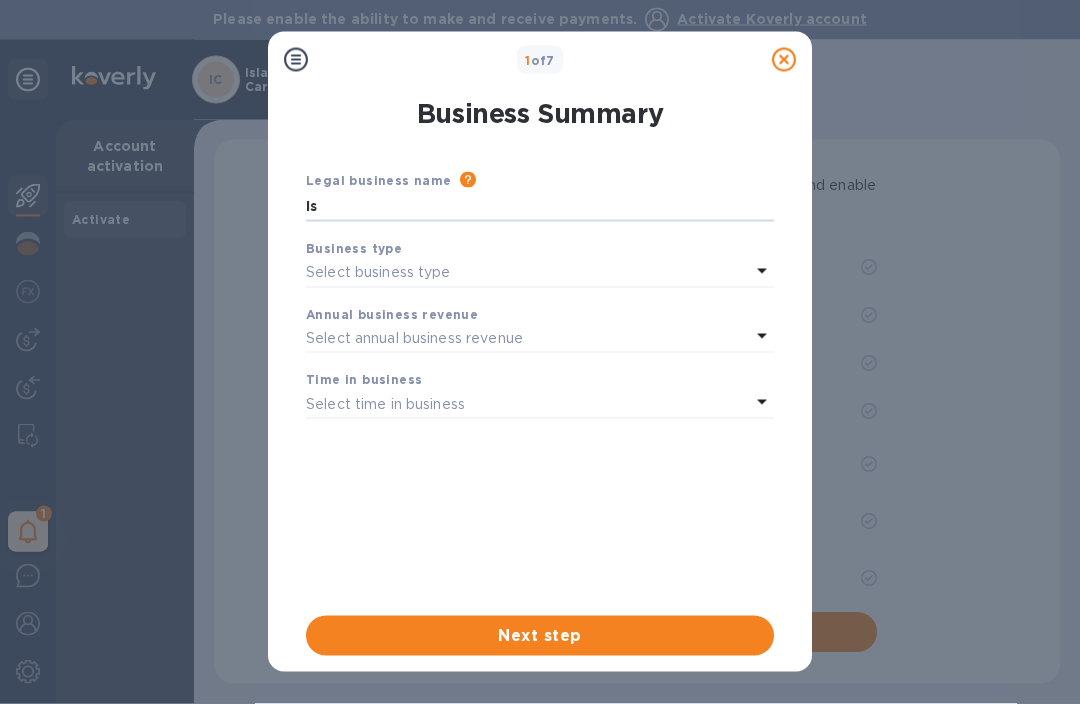 type on "I" 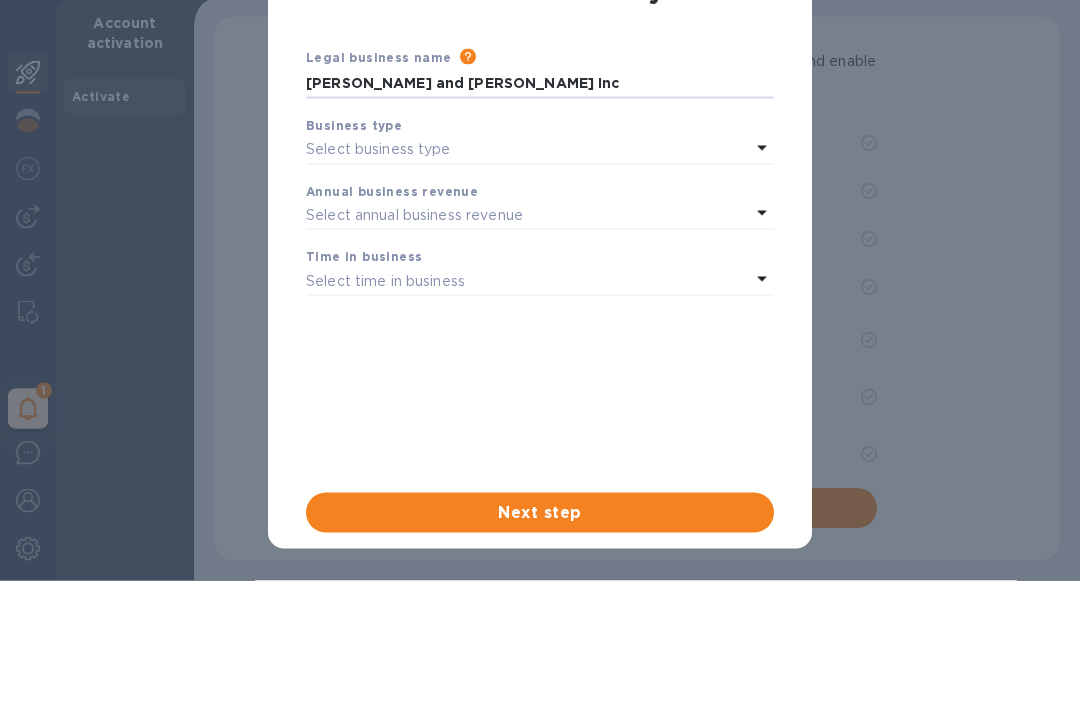 click on "Select business type" at bounding box center (528, 150) 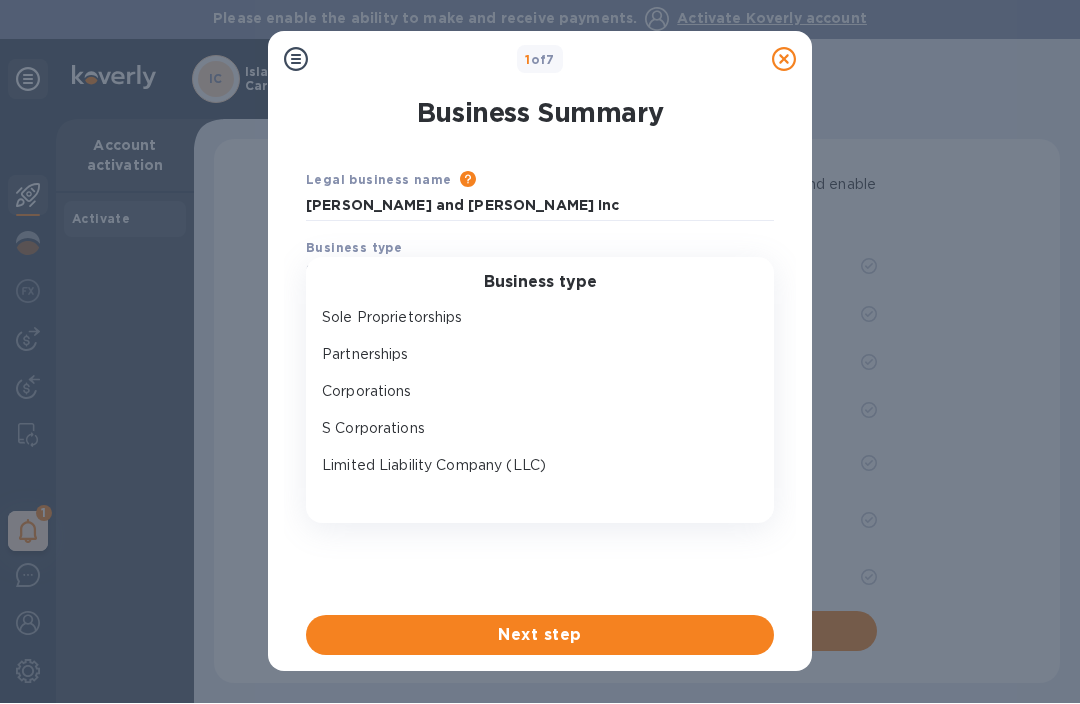 click on "Corporations" at bounding box center [532, 391] 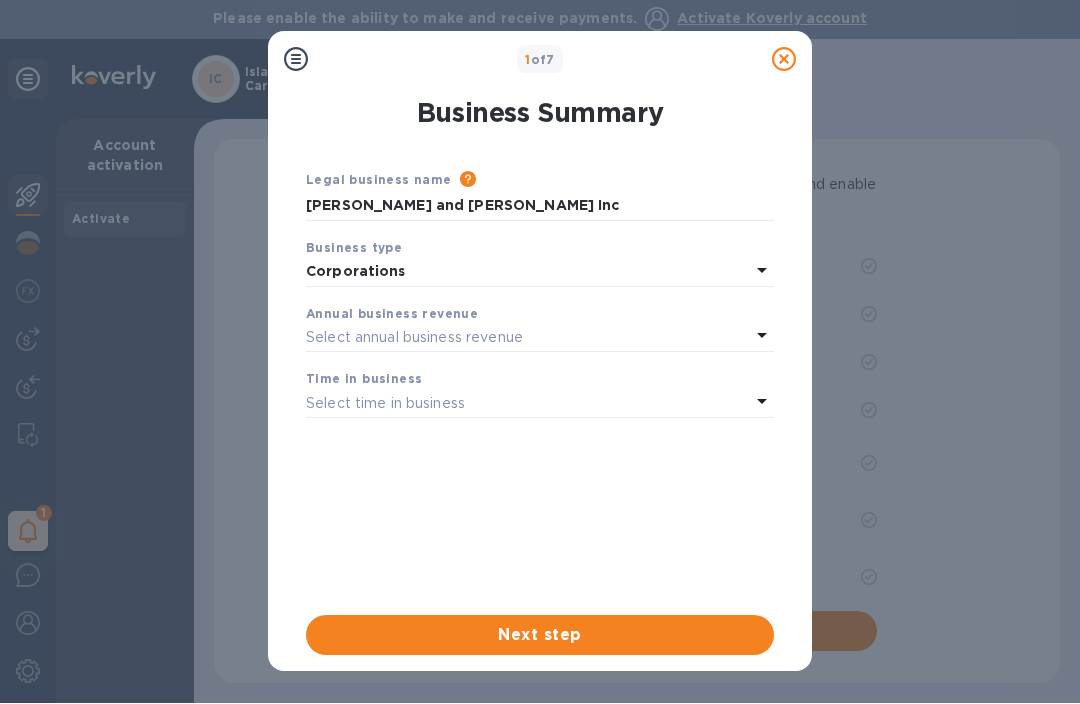 click on "[PERSON_NAME] and [PERSON_NAME] Inc" at bounding box center (540, 206) 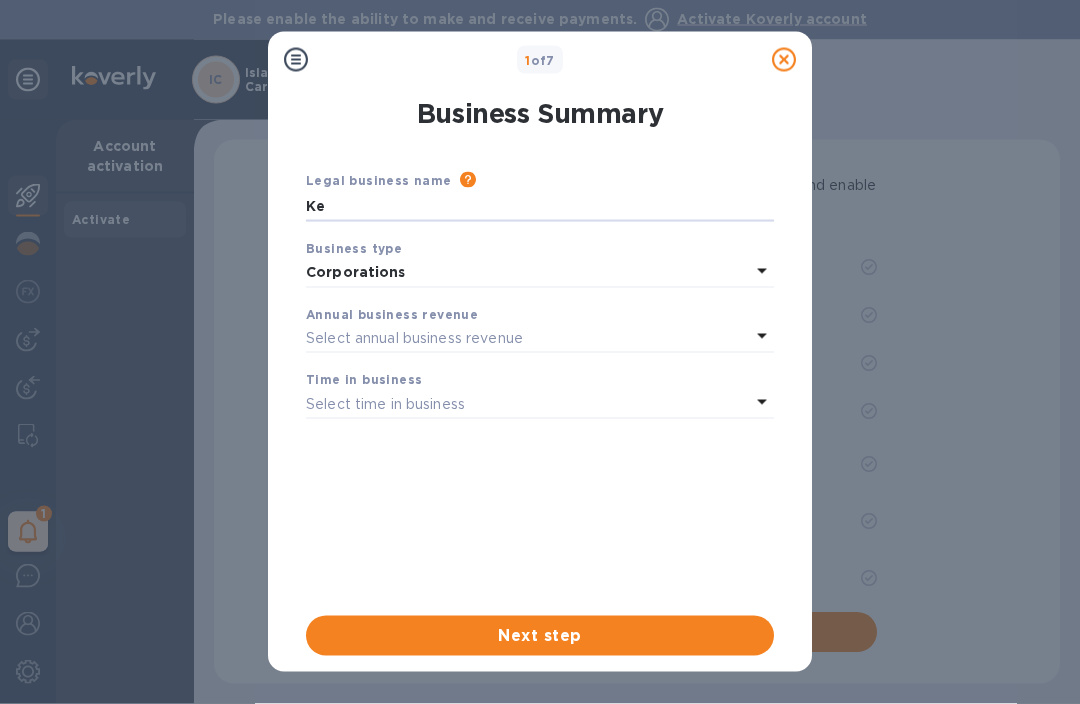 type on "K" 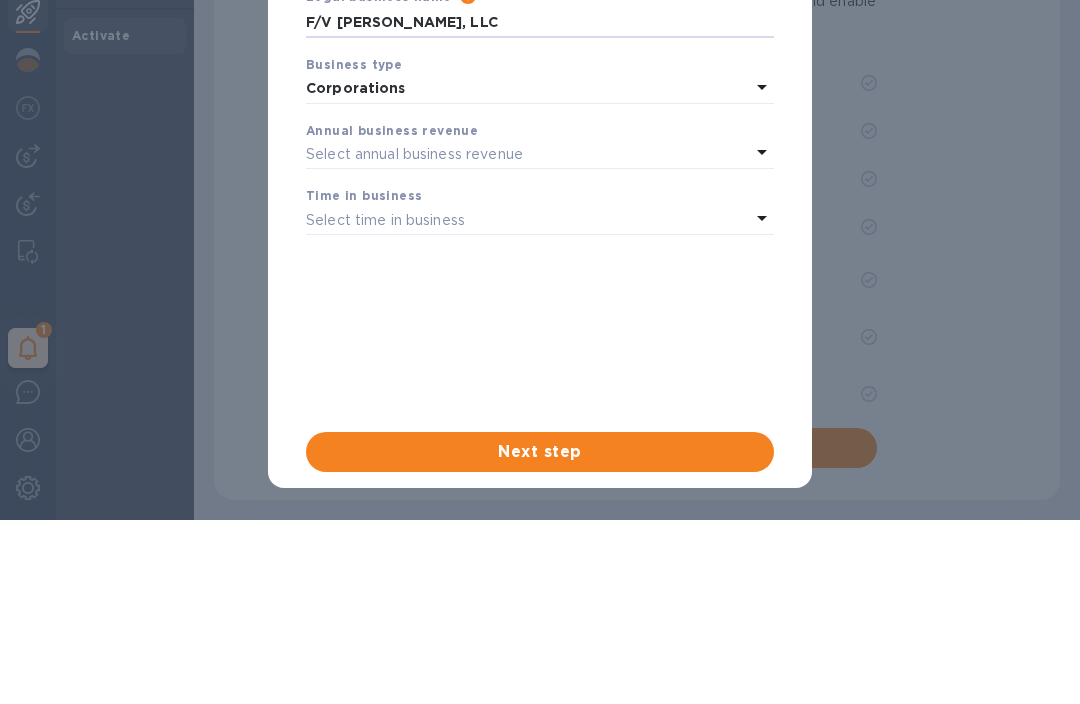 type on "F/V [PERSON_NAME], LLC" 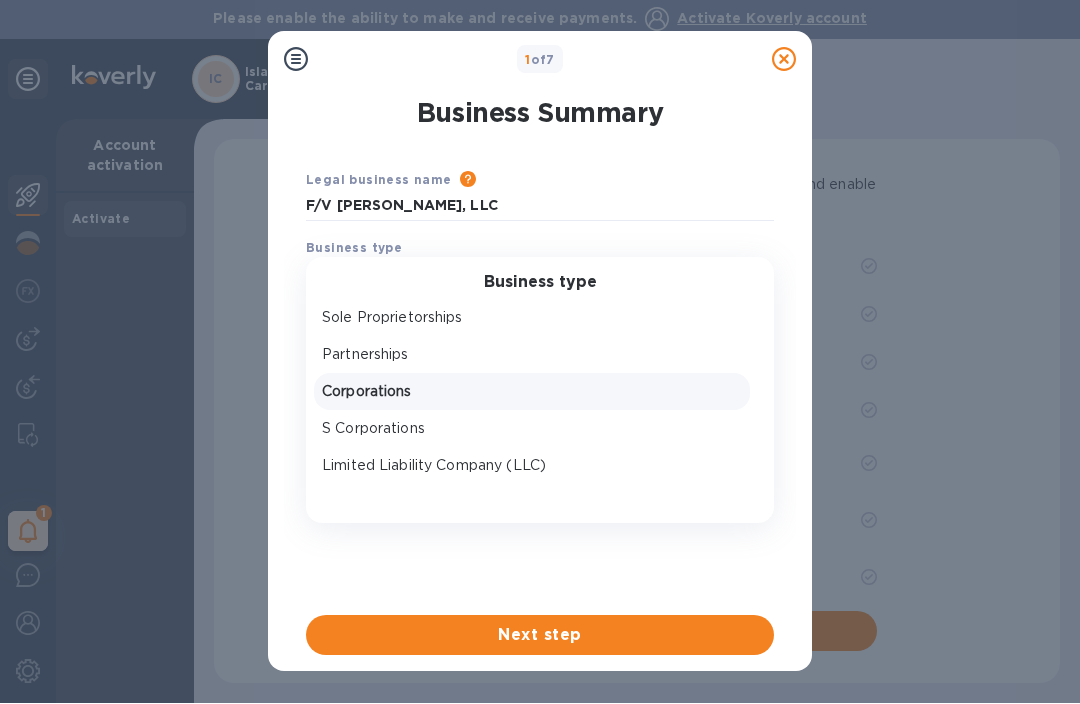 click on "Limited Liability Company (LLC)" at bounding box center [532, 465] 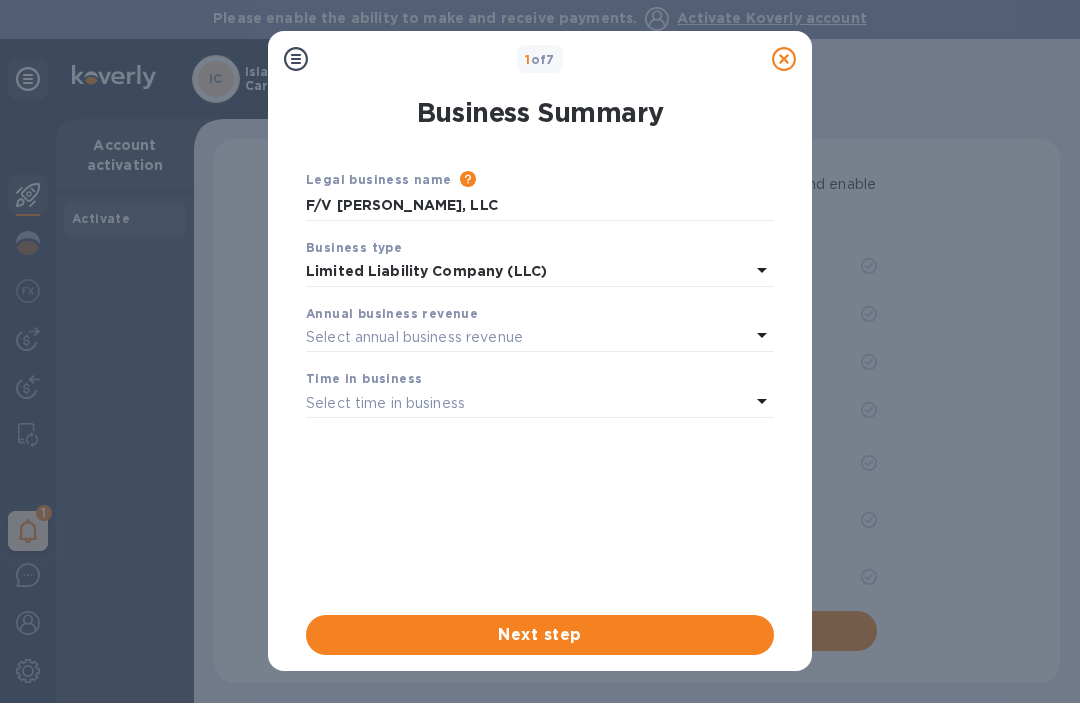 click 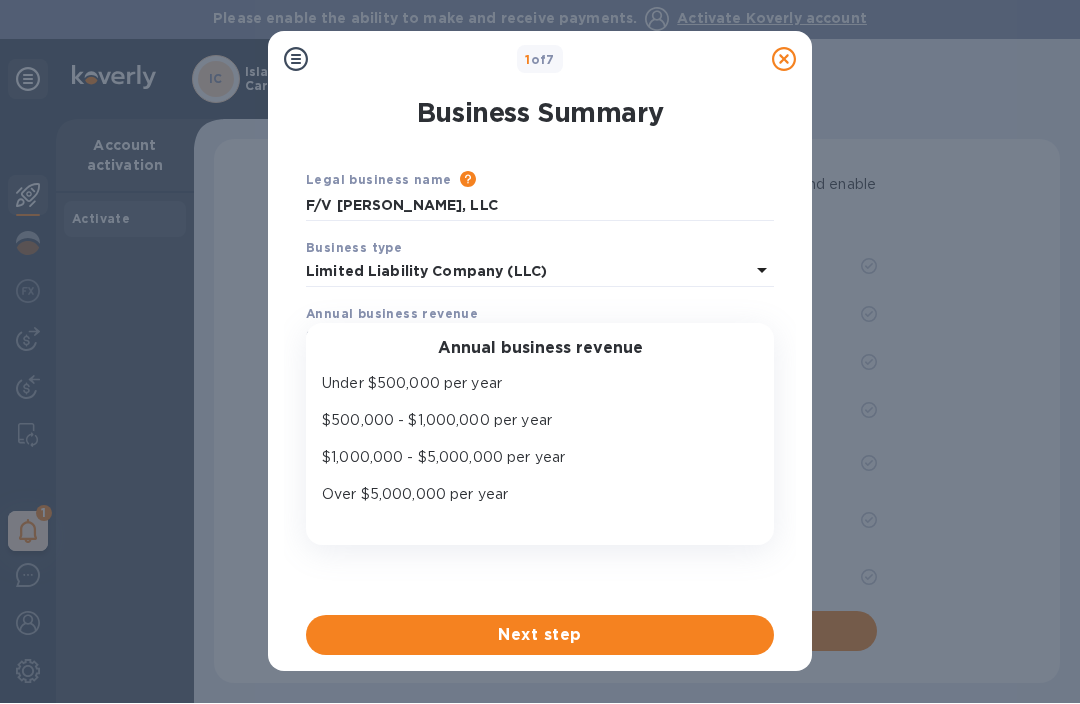click on "$500,000 - $1,000,000 per year" at bounding box center [532, 420] 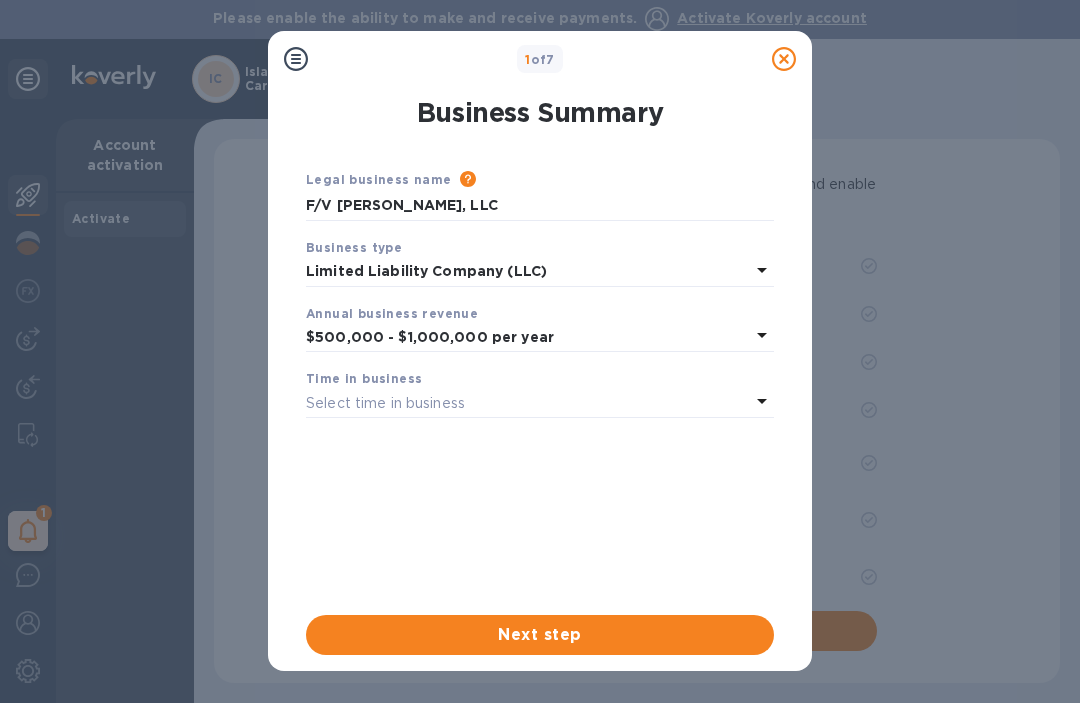 click on "Select time in business" at bounding box center (528, 403) 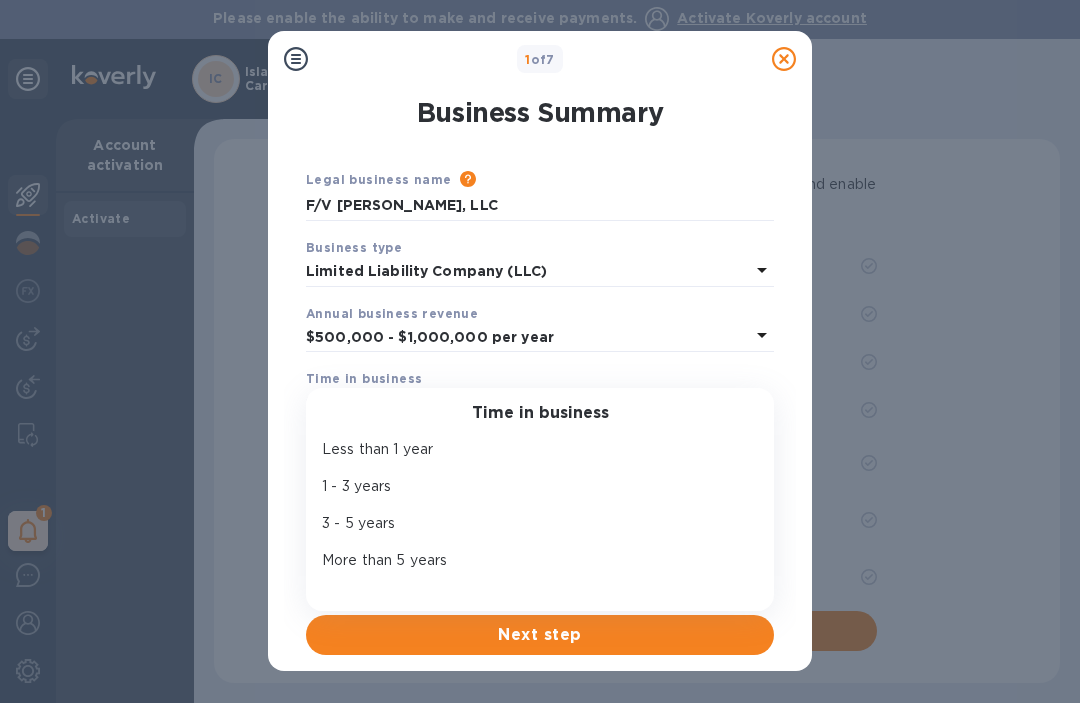 click 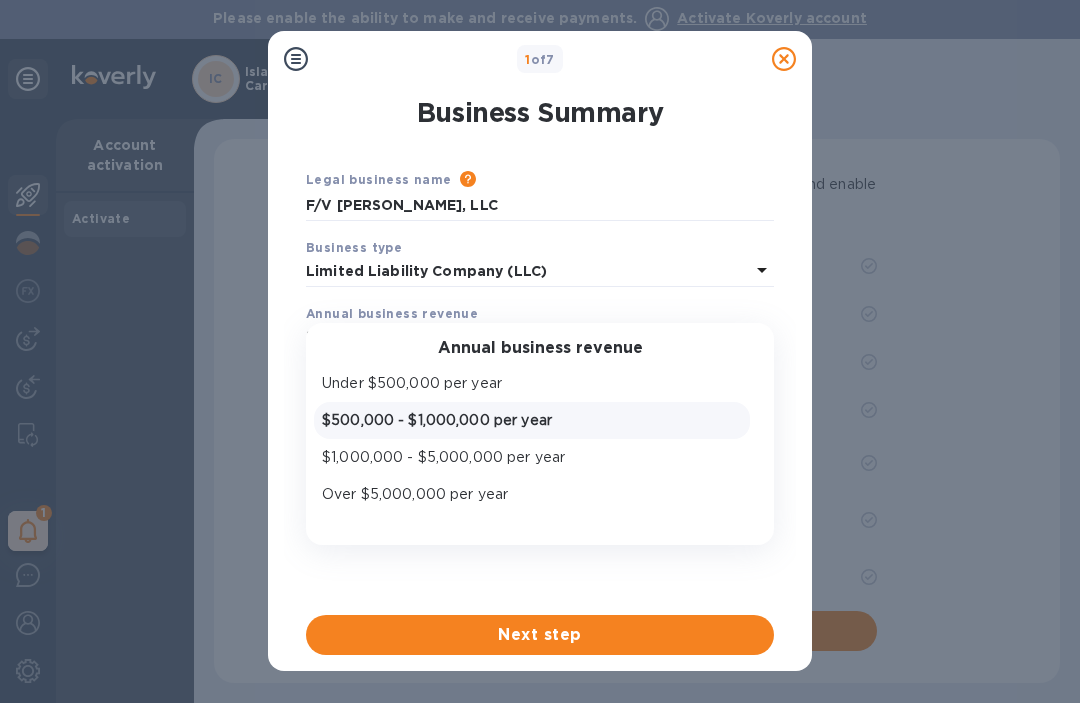 click on "Under $500,000 per year" at bounding box center [532, 383] 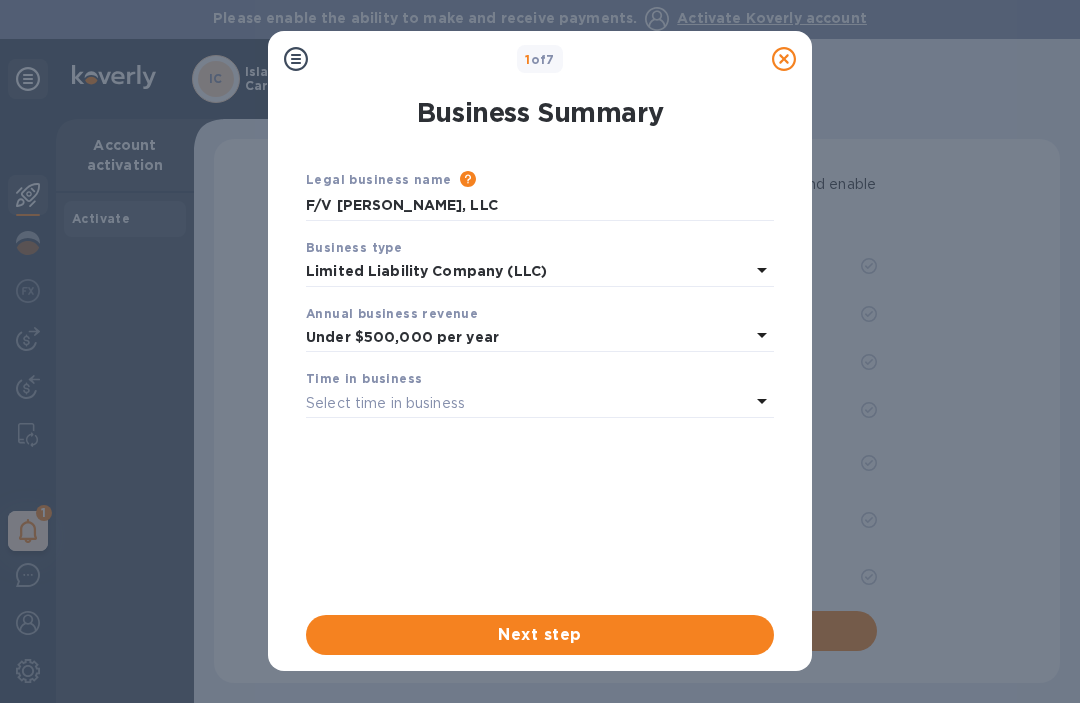 click on "Select time in business" at bounding box center (528, 403) 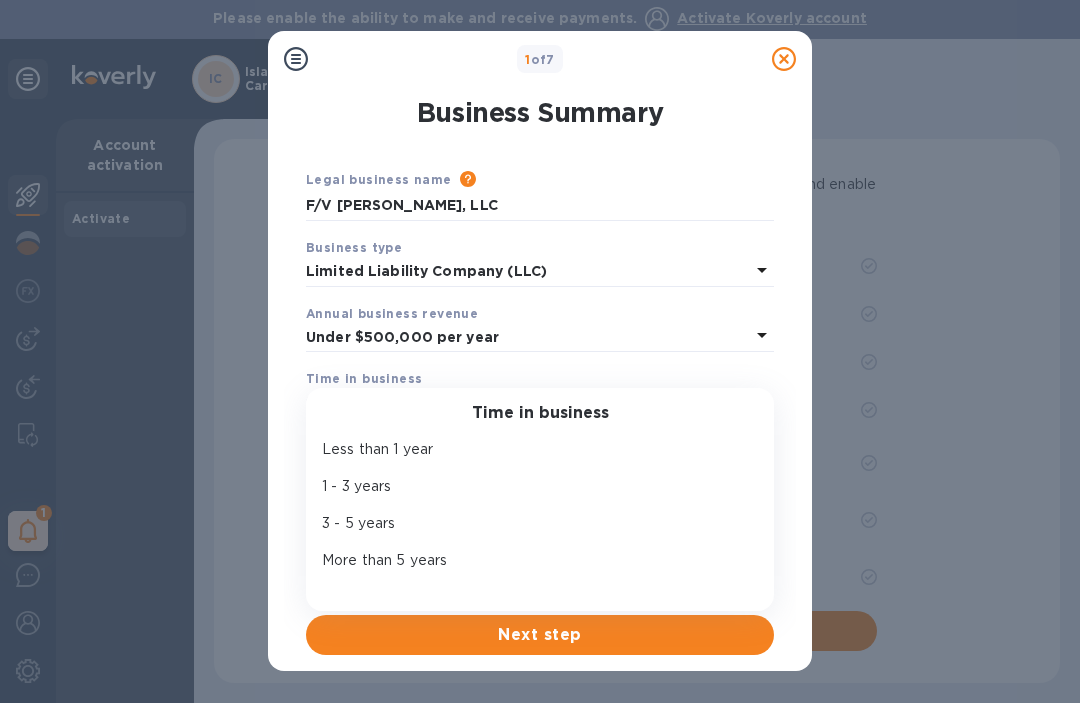 click on "More than 5 years" at bounding box center (532, 560) 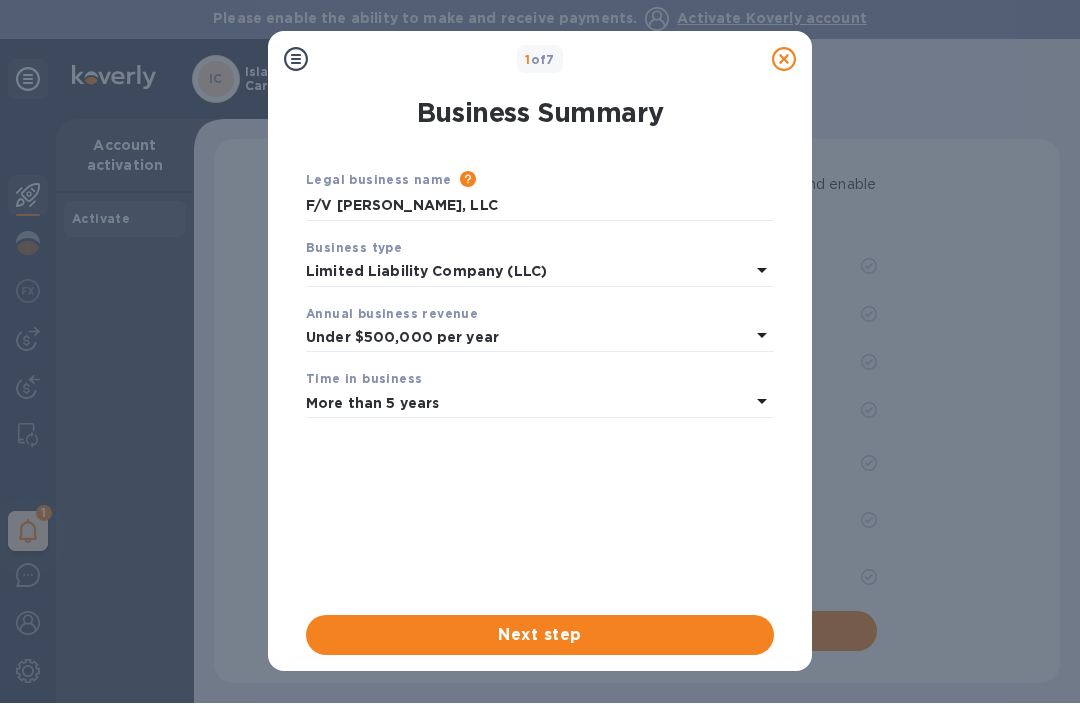 click on "Next step" at bounding box center (540, 635) 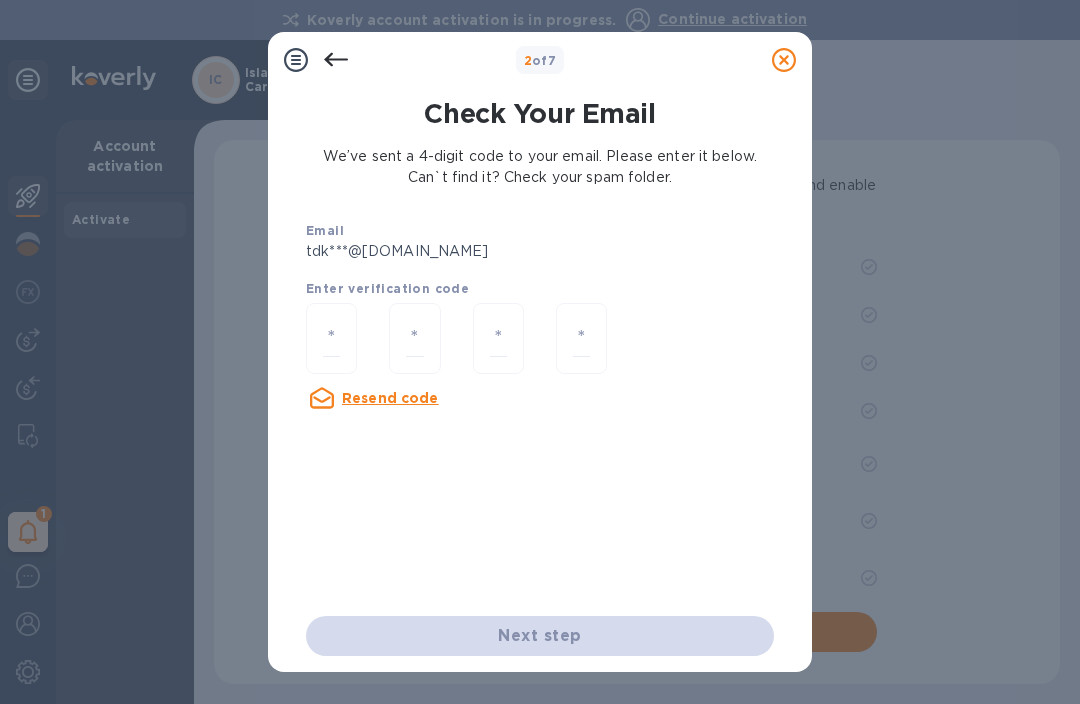 click at bounding box center [331, 338] 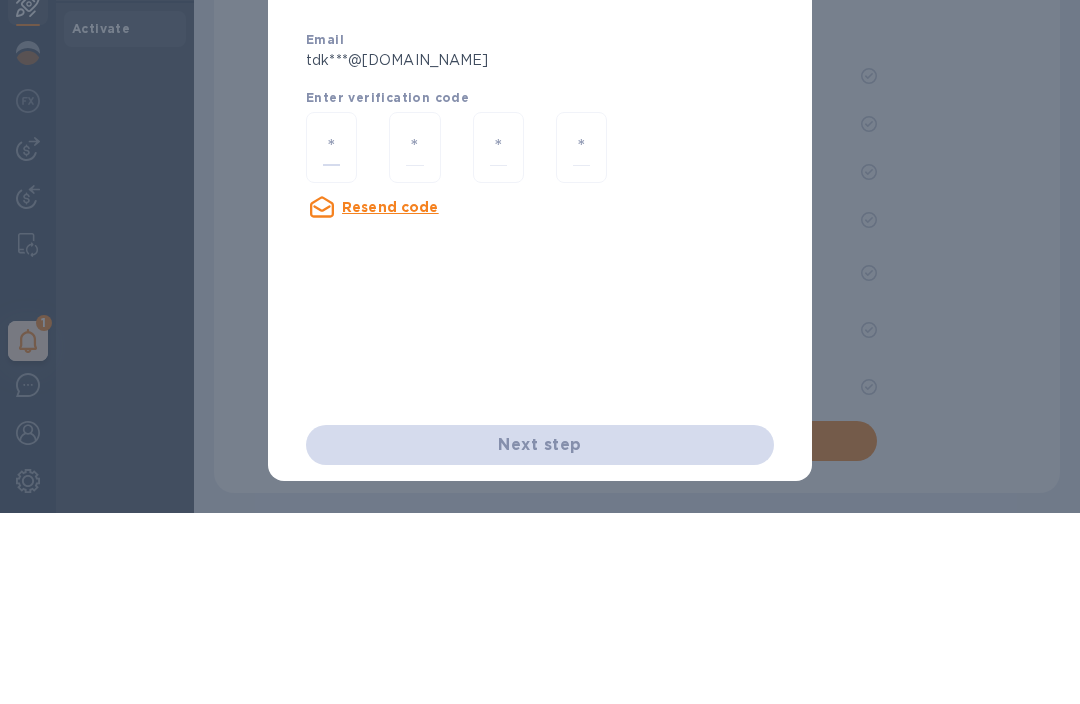 type on "1" 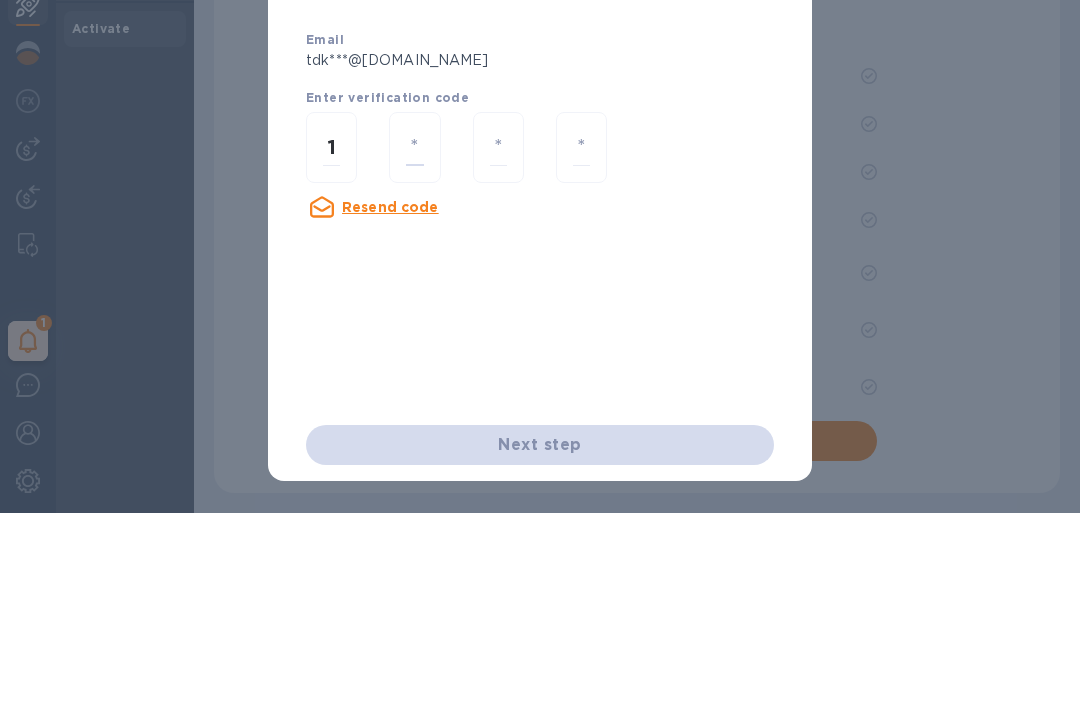 type on "9" 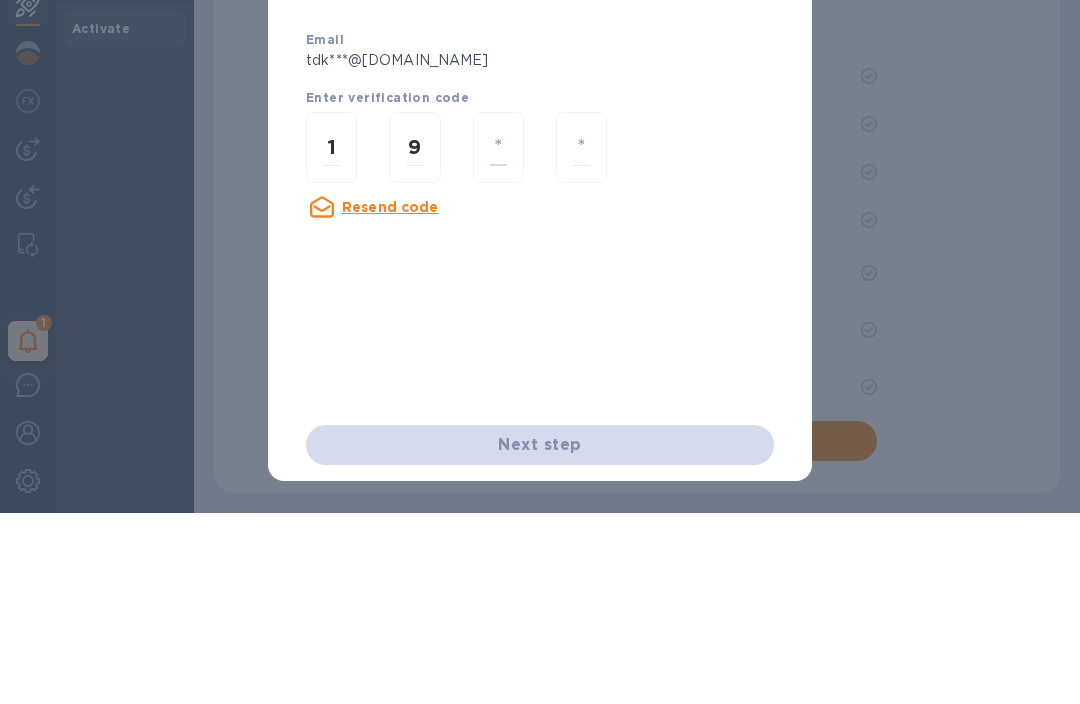 type on "6" 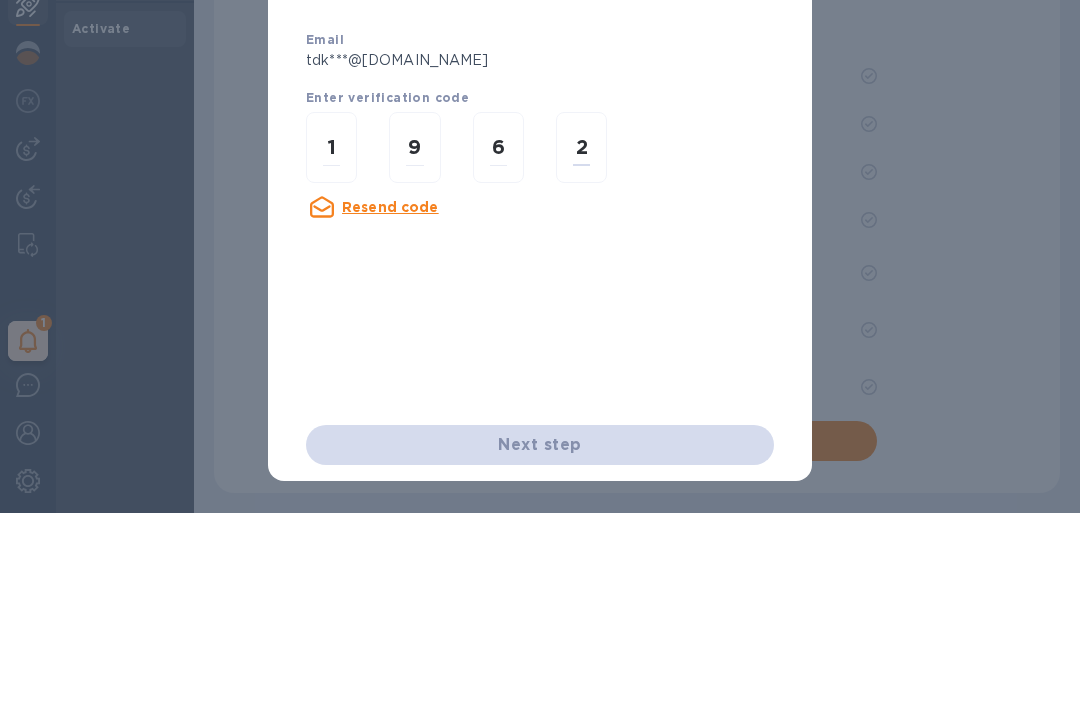 type on "2" 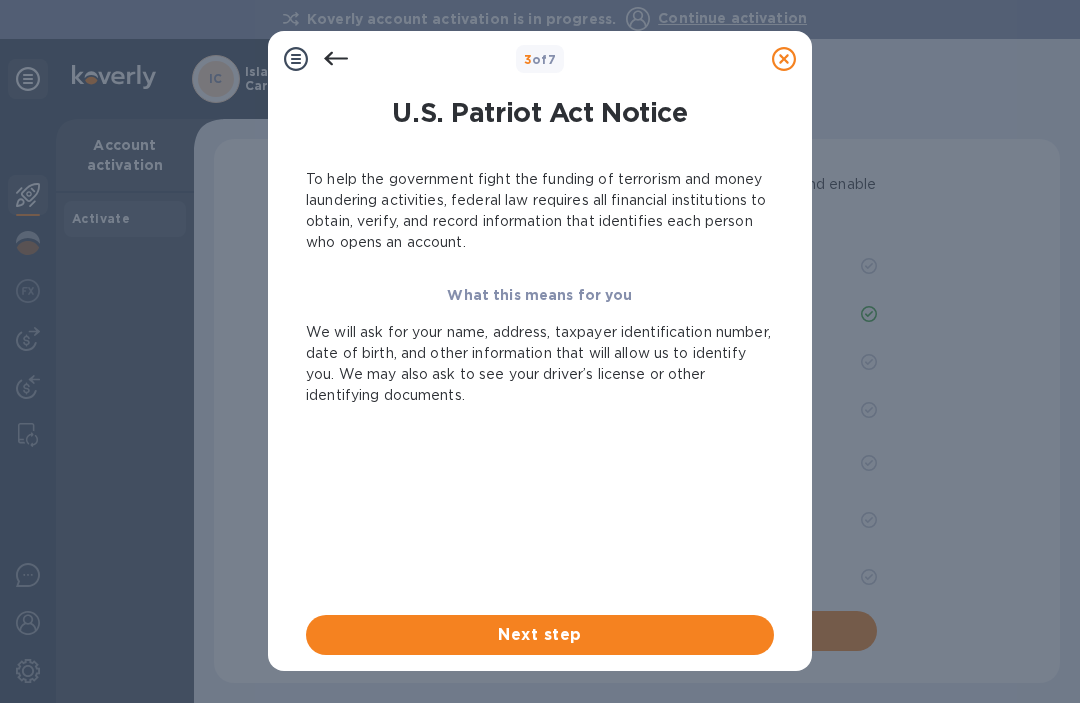 click on "Next step" at bounding box center (540, 635) 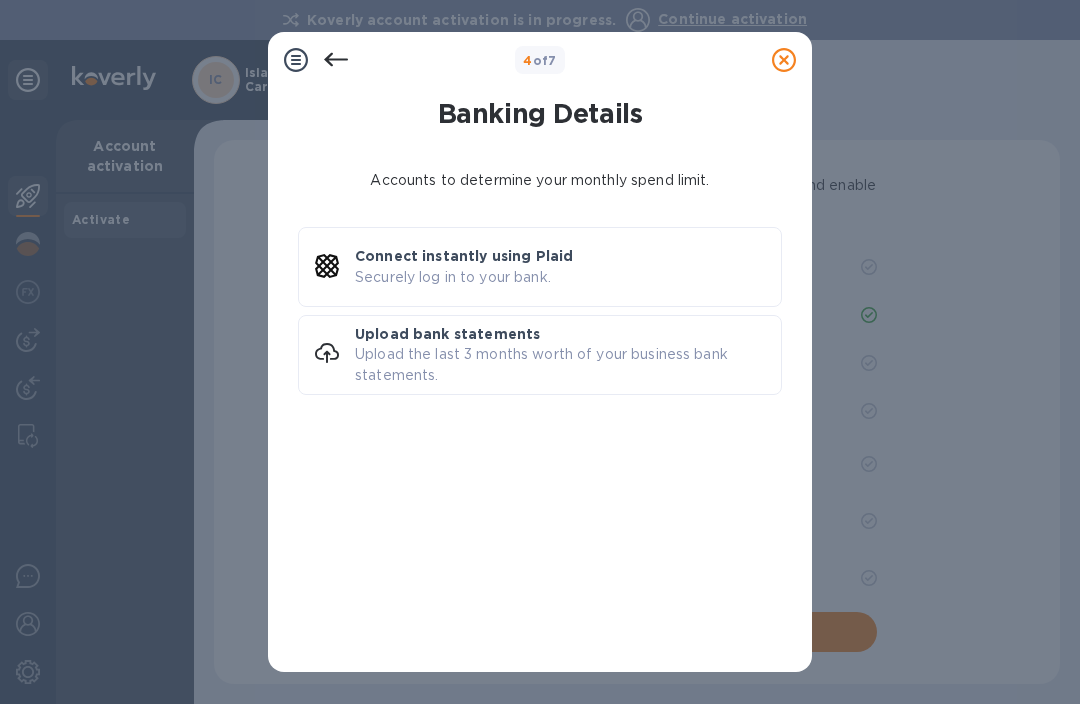 click on "Connect instantly using Plaid" at bounding box center (464, 256) 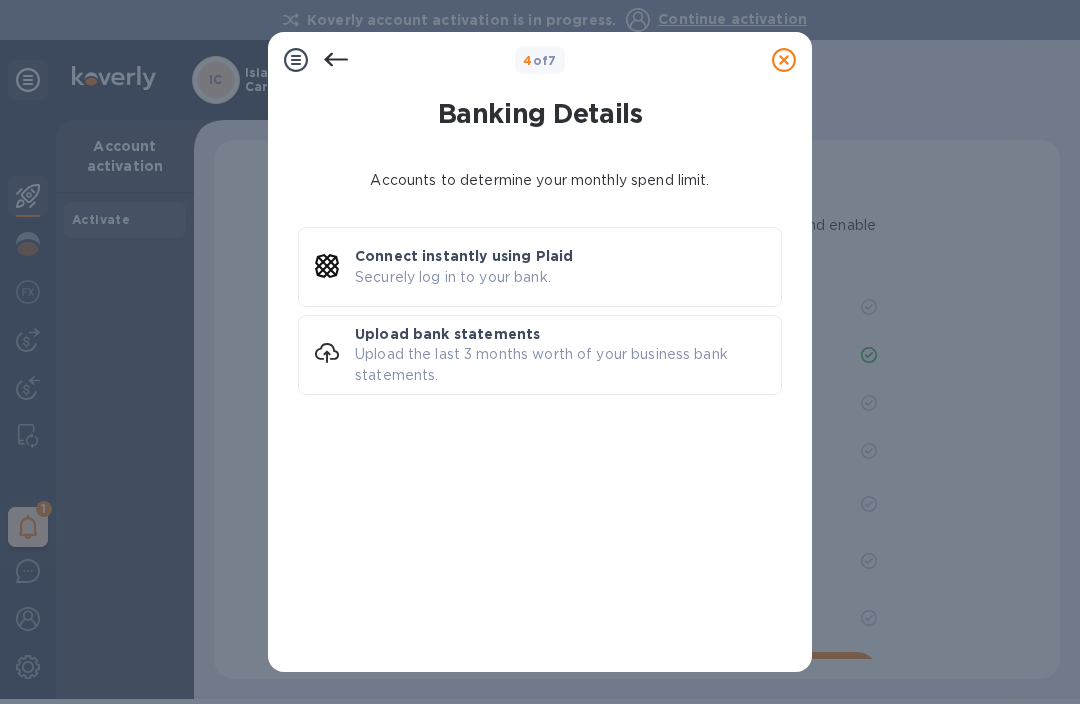 scroll, scrollTop: 55, scrollLeft: 0, axis: vertical 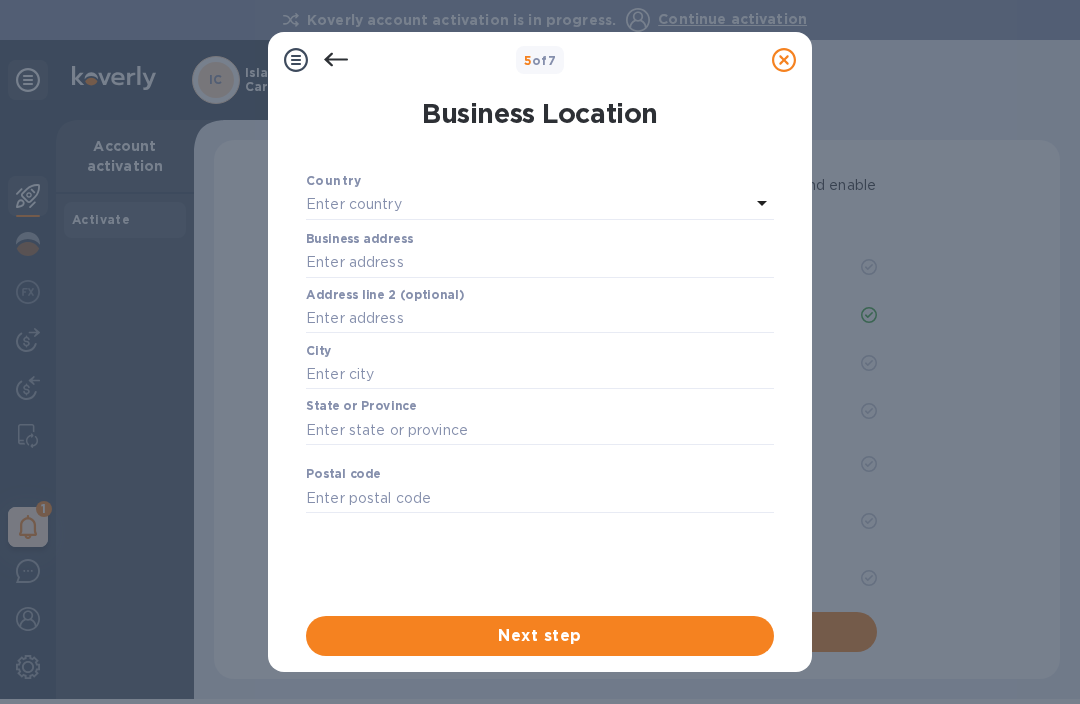 click on "Enter country" at bounding box center (528, 205) 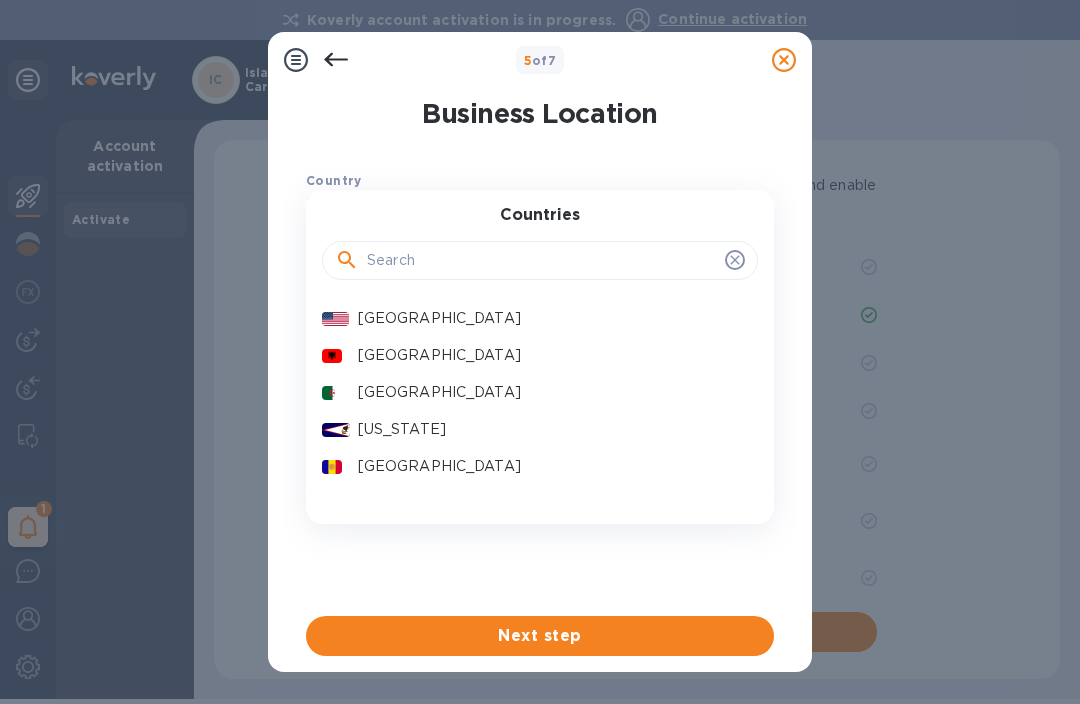 click on "[GEOGRAPHIC_DATA]" at bounding box center [550, 318] 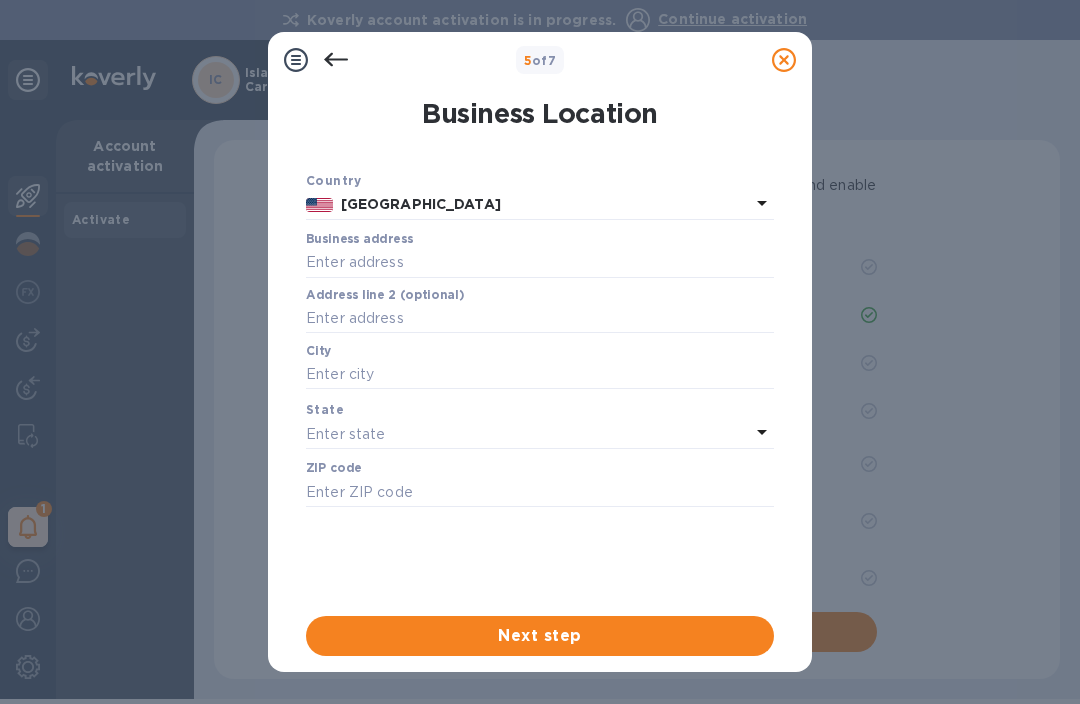 click at bounding box center (540, 319) 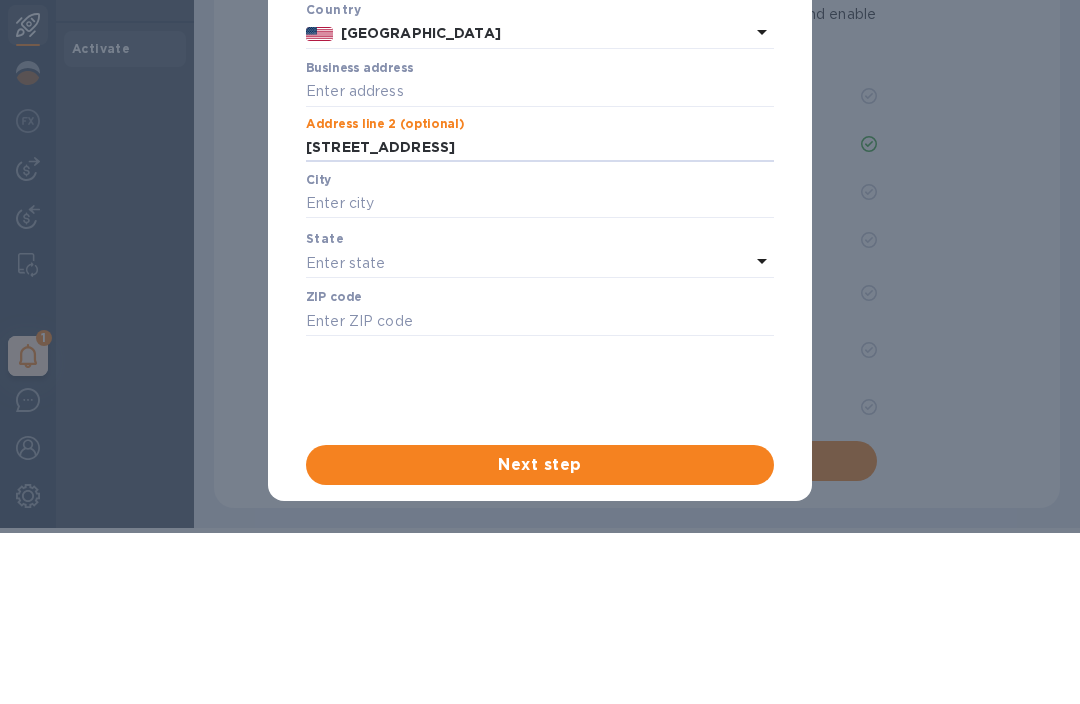 type on "[STREET_ADDRESS]" 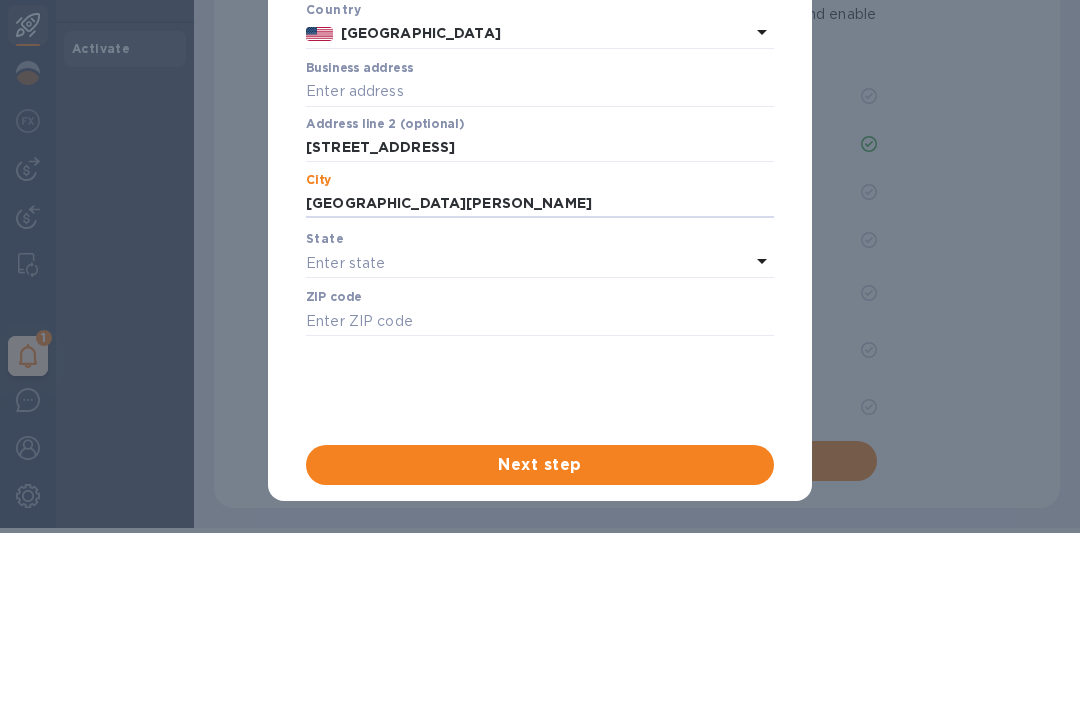 type on "[GEOGRAPHIC_DATA][PERSON_NAME]" 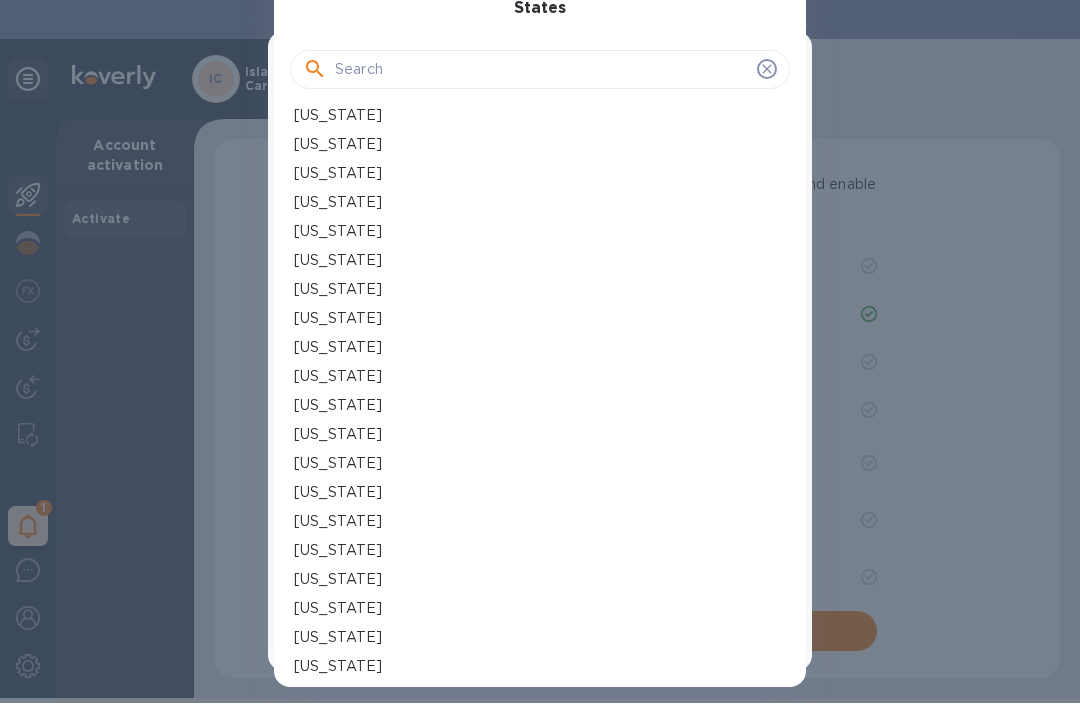click on "[US_STATE]" at bounding box center (338, 260) 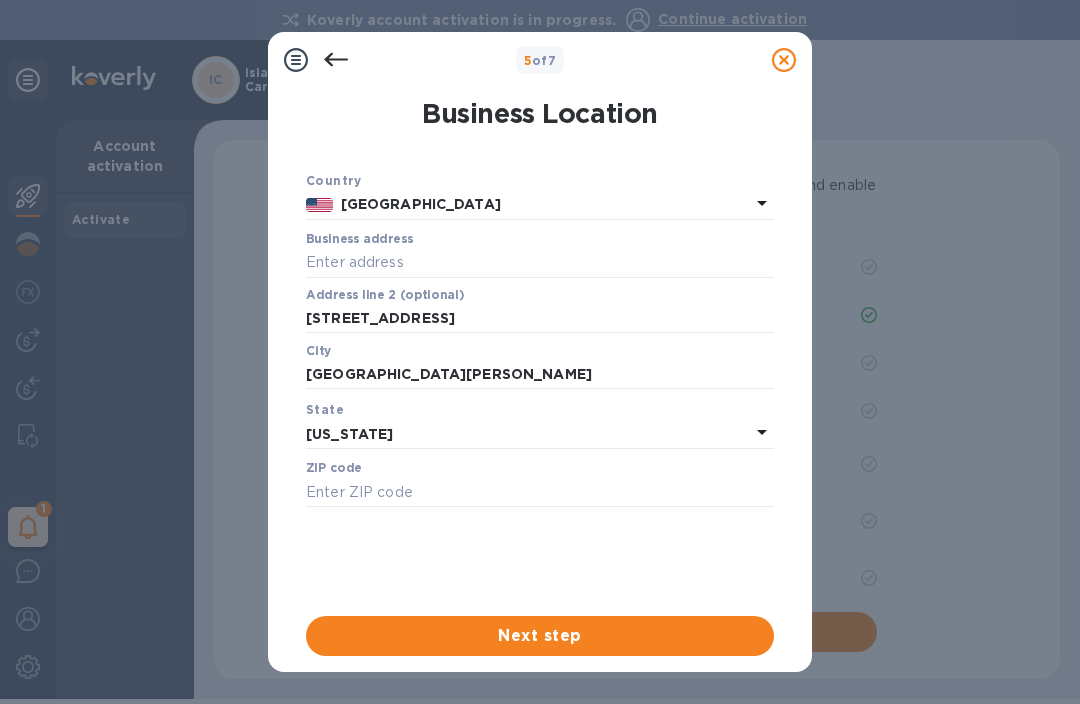 click at bounding box center (540, 492) 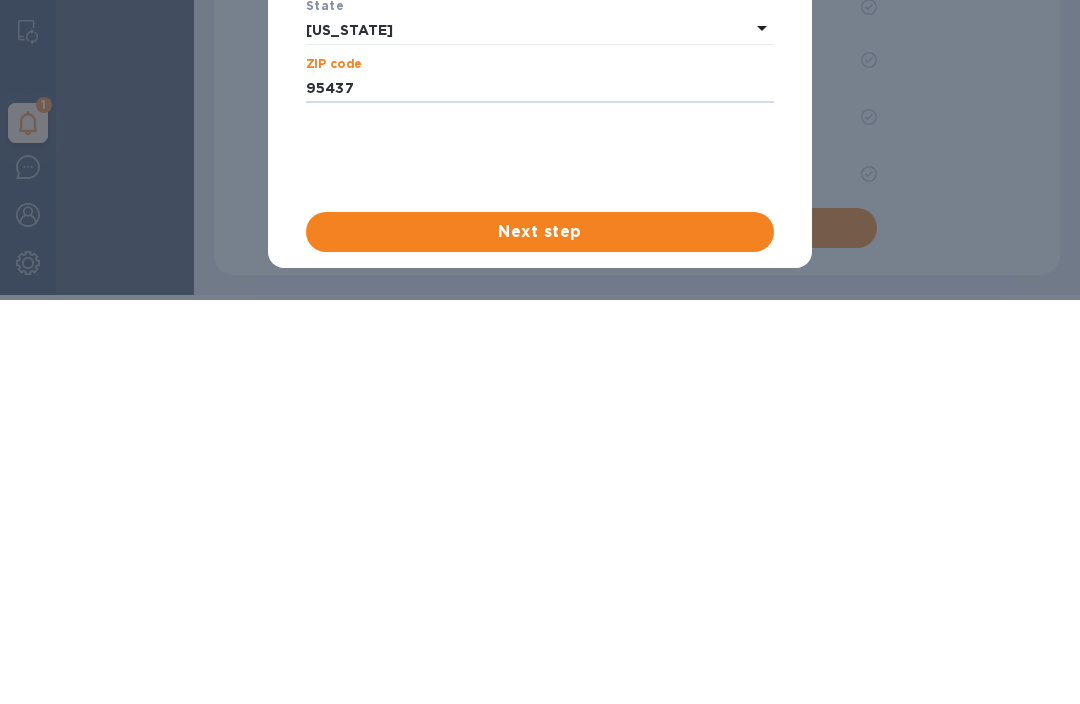 type on "95437" 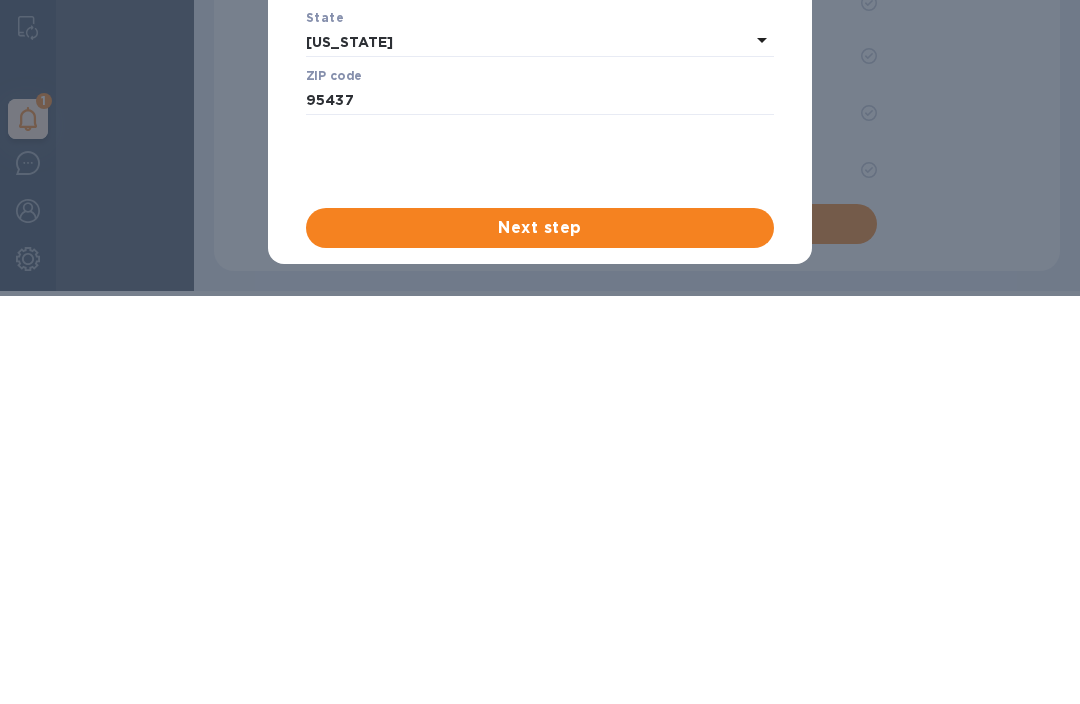 scroll, scrollTop: 0, scrollLeft: 0, axis: both 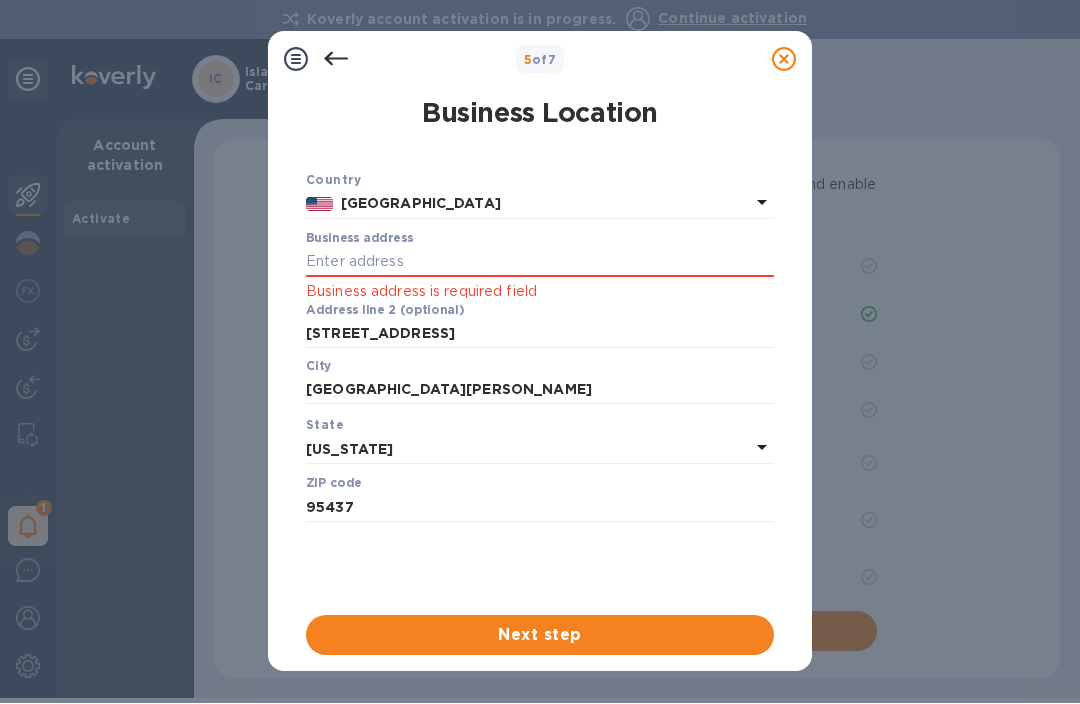 click on "Next step" at bounding box center [540, 635] 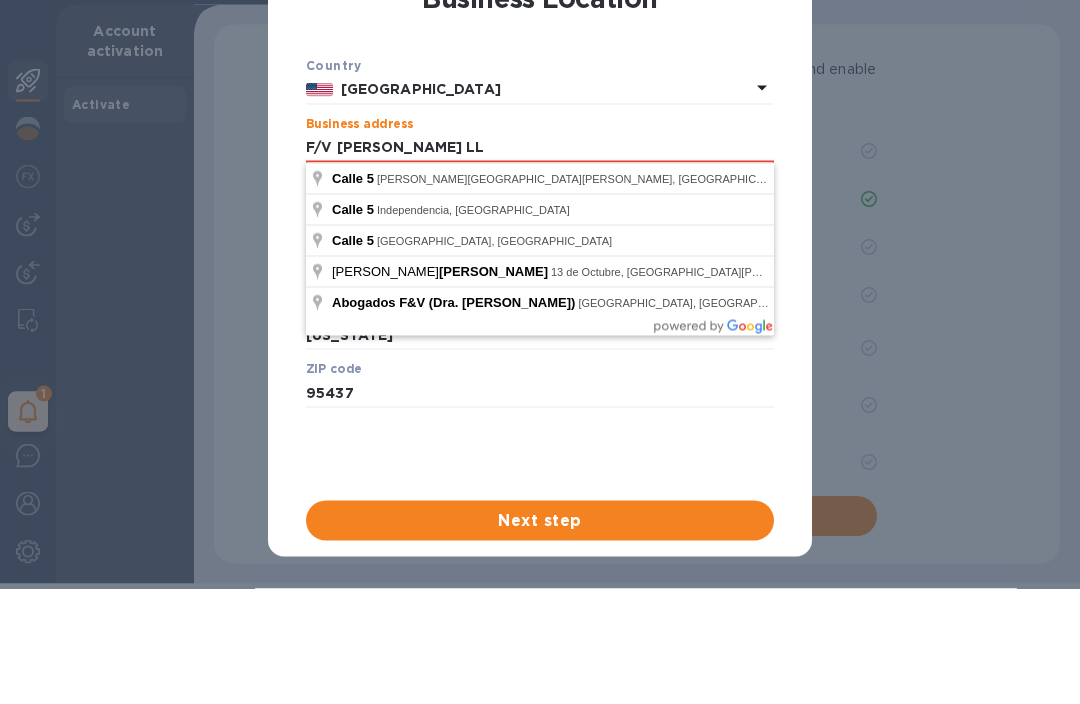 type on "F/V [PERSON_NAME] LLC" 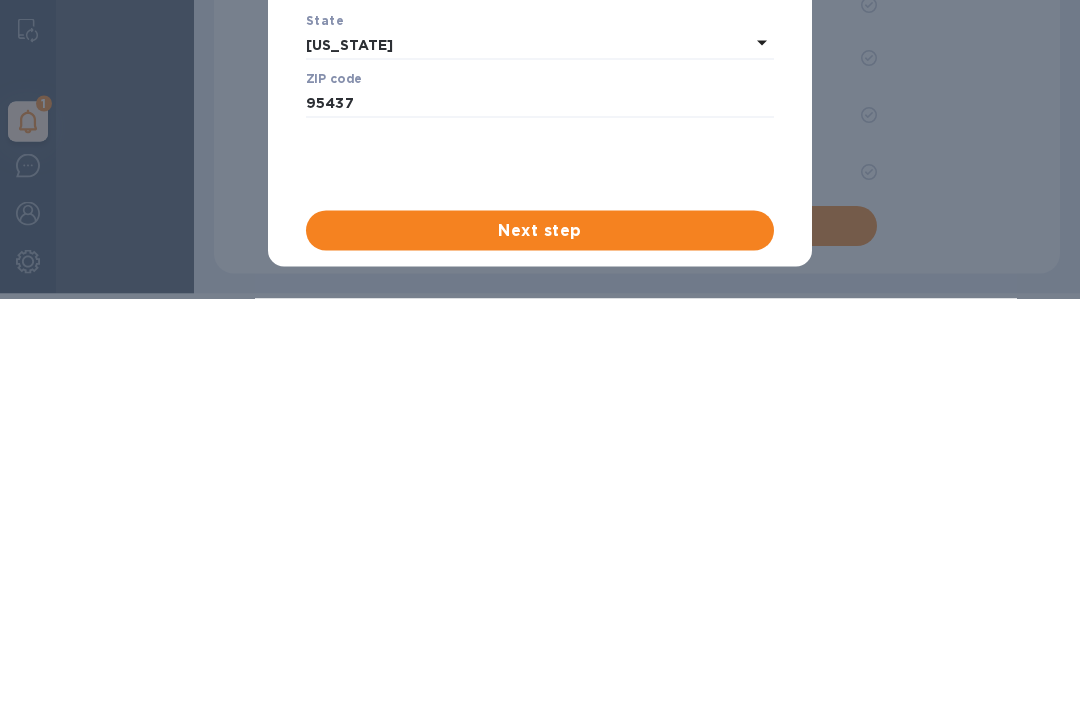 scroll, scrollTop: 1, scrollLeft: 0, axis: vertical 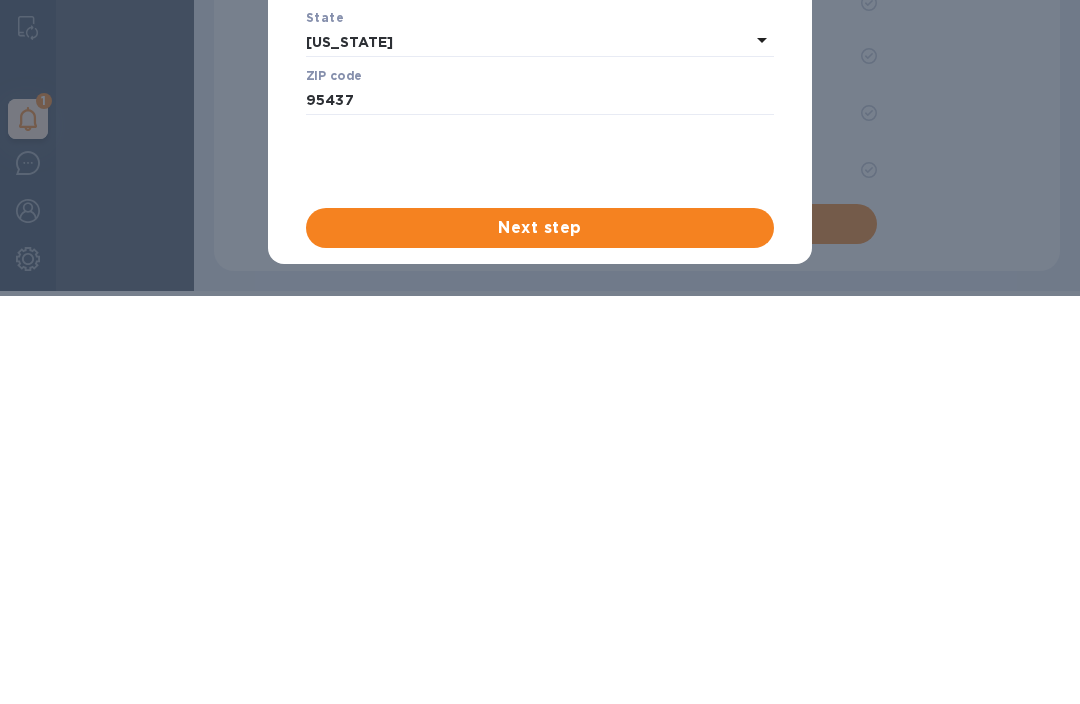 click on "Next step" at bounding box center (540, 228) 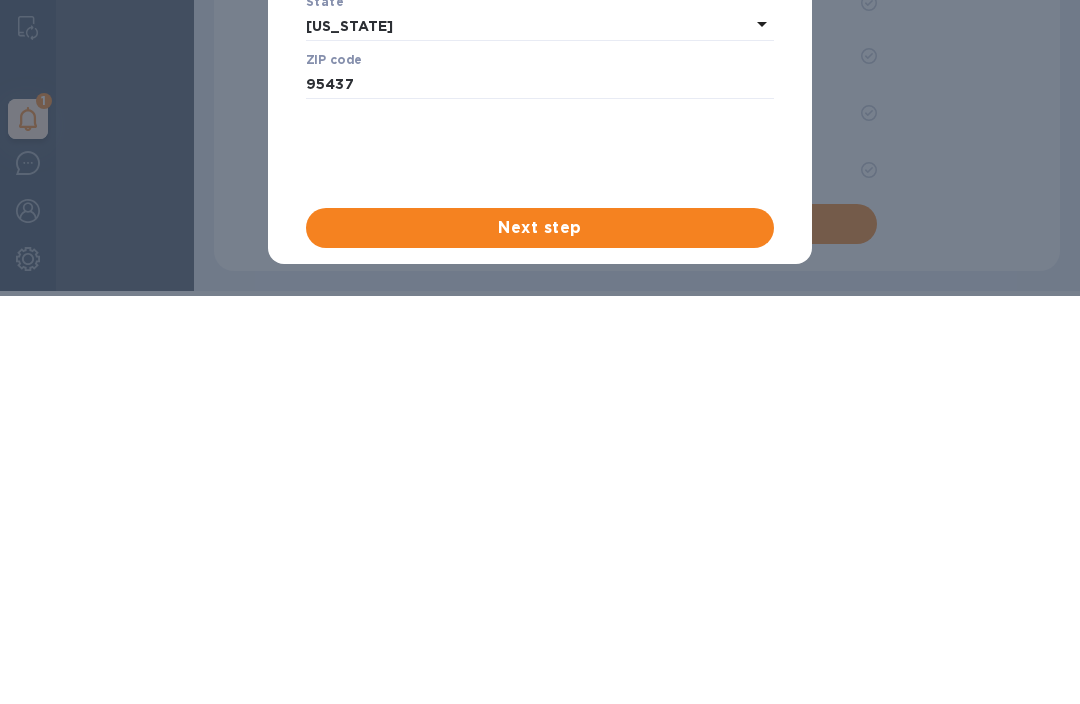 scroll, scrollTop: 0, scrollLeft: 0, axis: both 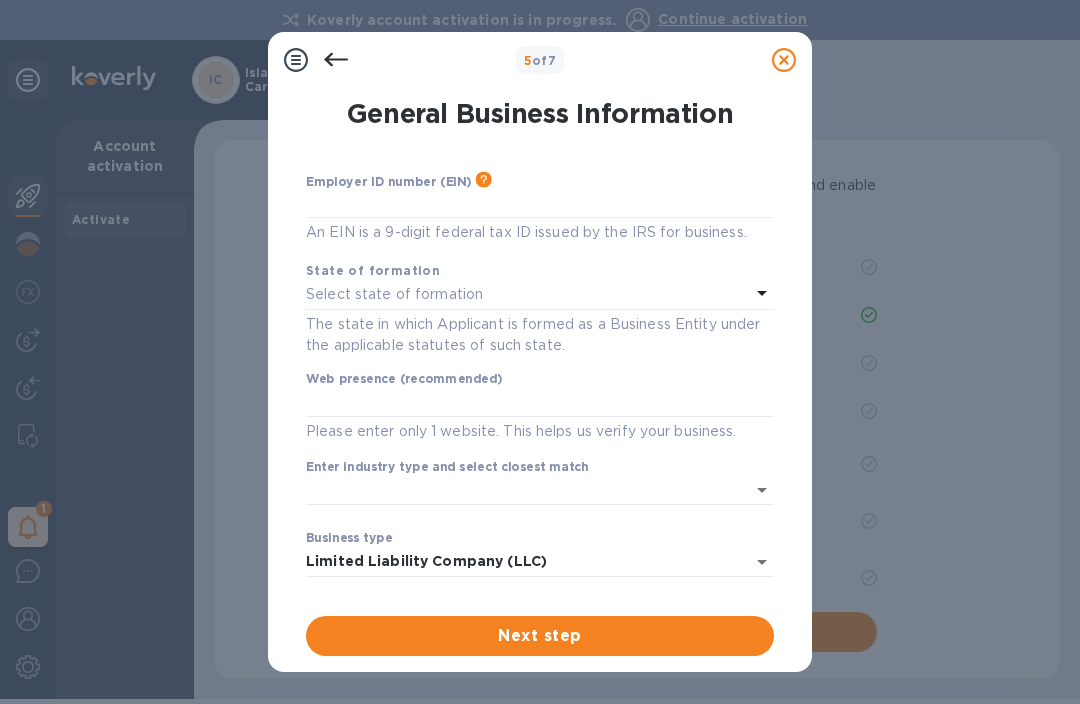 click on "Employer ID number (EIN) Please make sure it matches the information on your SS-4 form issued by the IRS when the company was formed. An EIN is a 9-digit federal tax ID issued by the IRS for business." at bounding box center (540, 207) 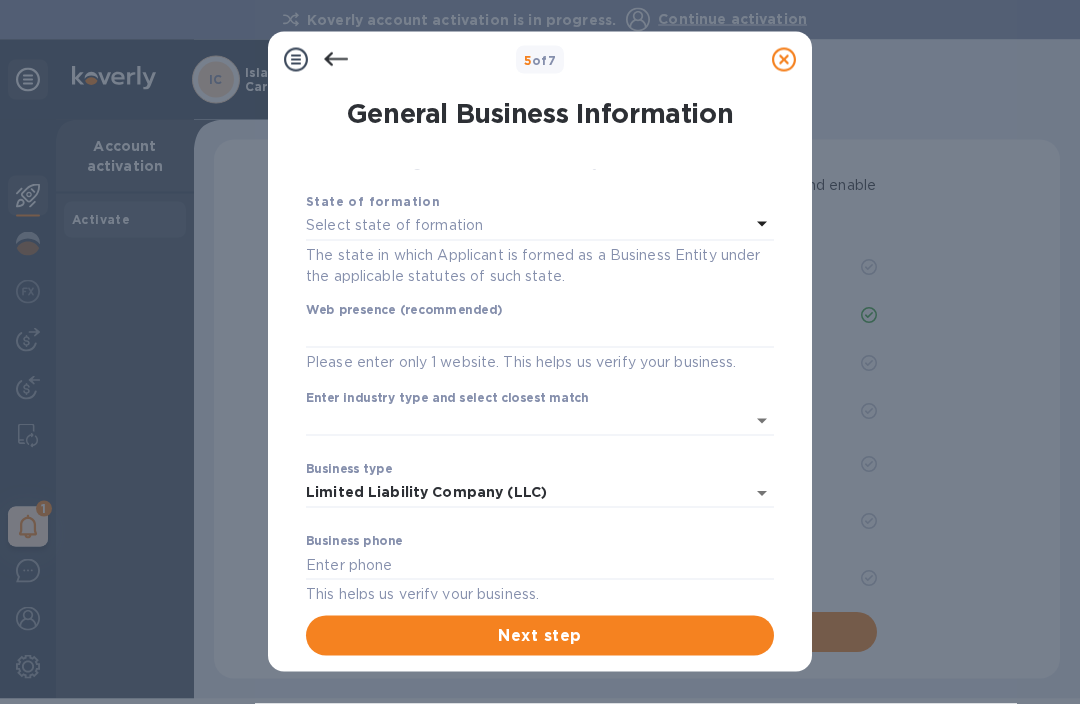 scroll, scrollTop: 61, scrollLeft: 0, axis: vertical 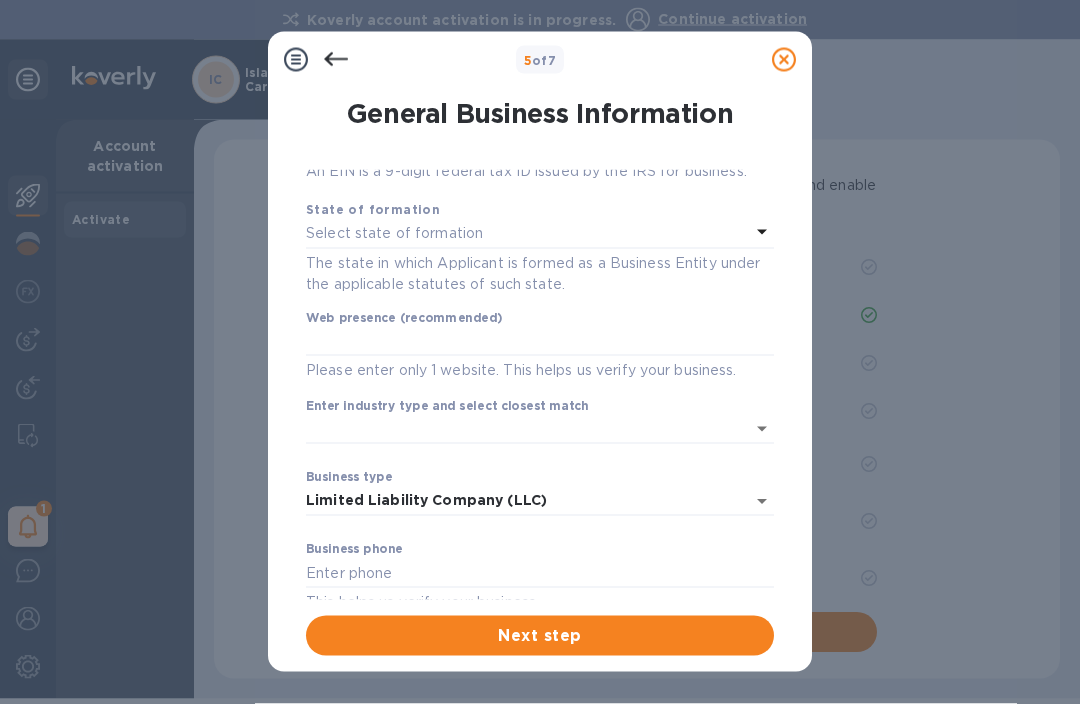 click on "Select state of formation" at bounding box center (394, 233) 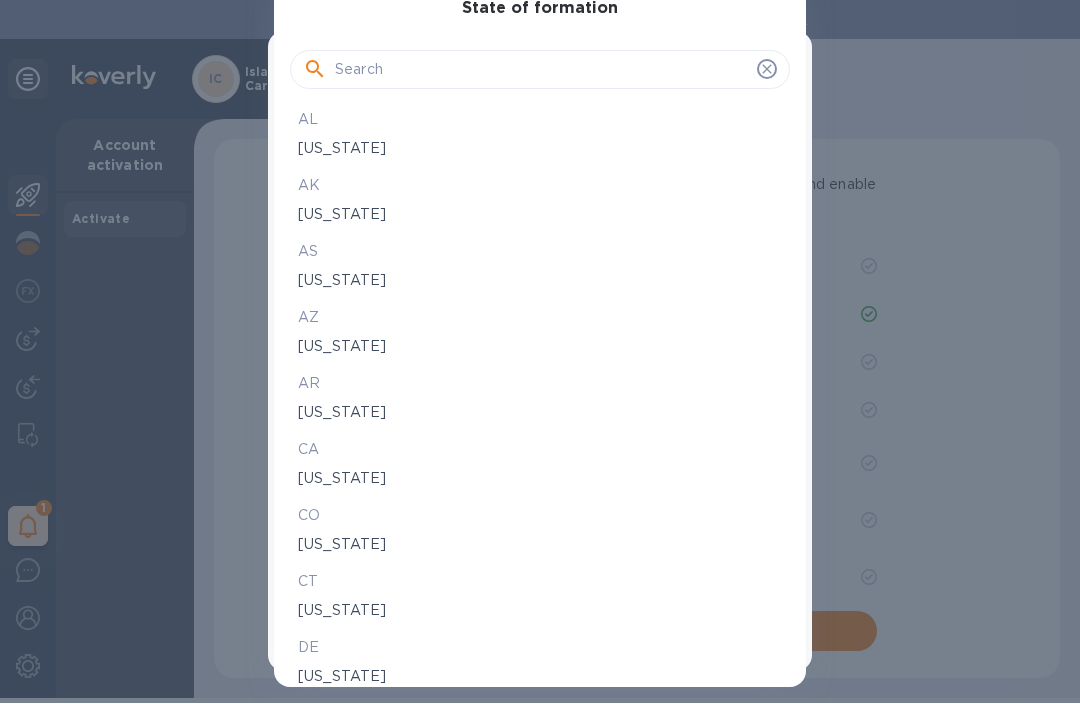 click on "[US_STATE]" at bounding box center [540, 478] 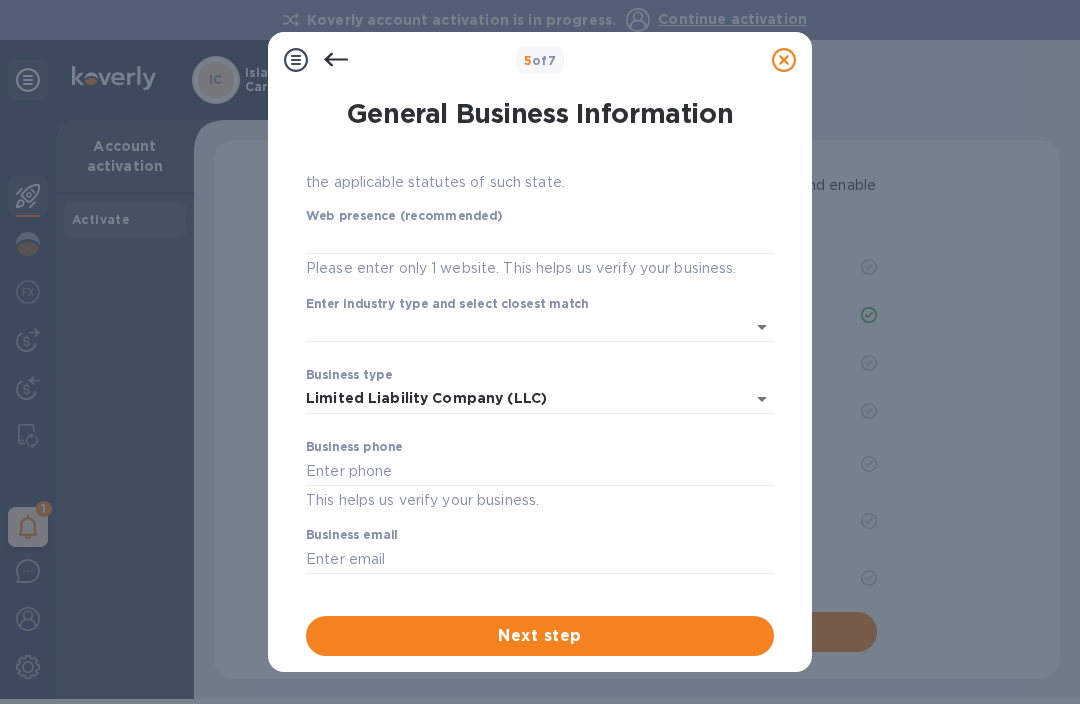 scroll, scrollTop: 162, scrollLeft: 0, axis: vertical 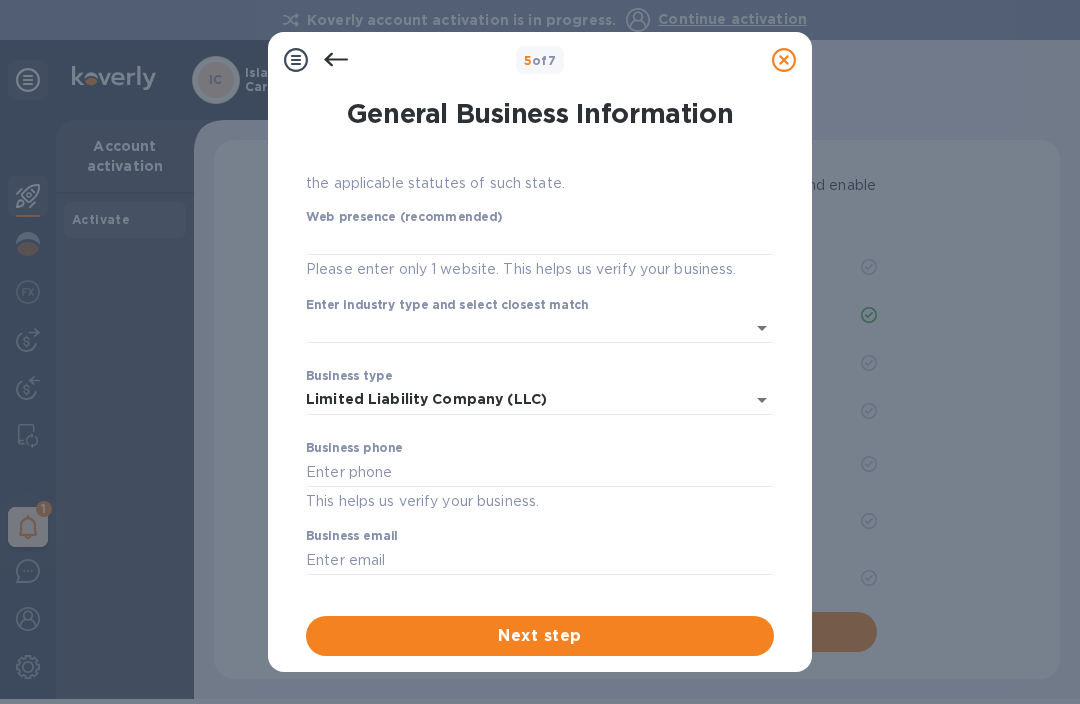 click at bounding box center (540, 472) 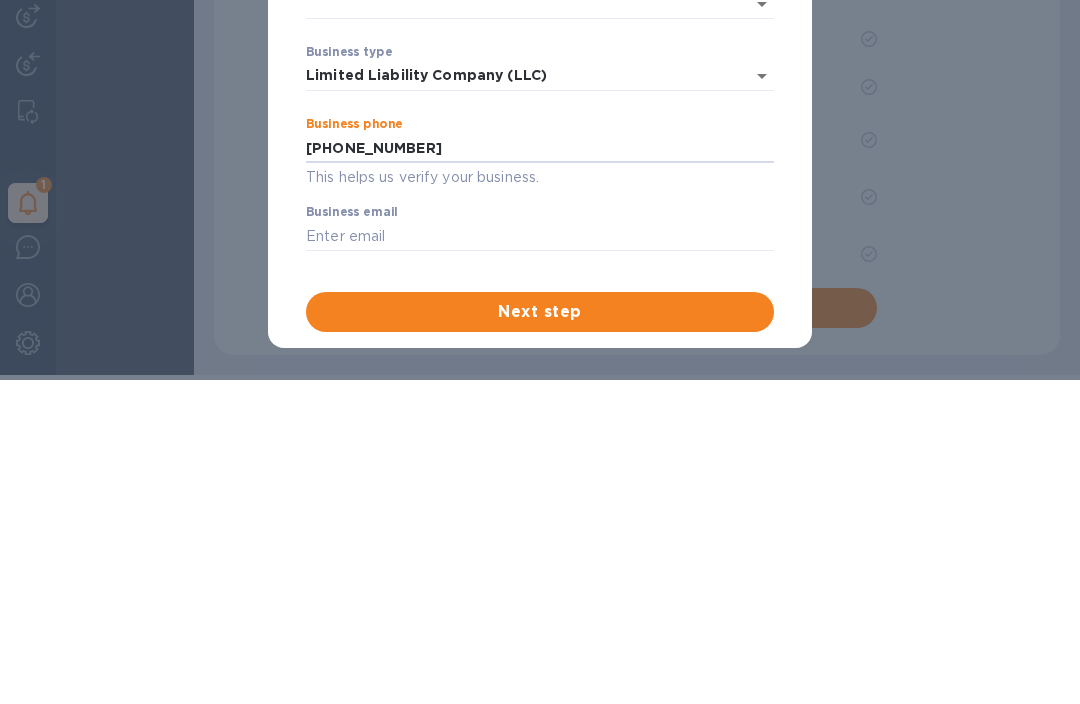 scroll, scrollTop: 162, scrollLeft: 0, axis: vertical 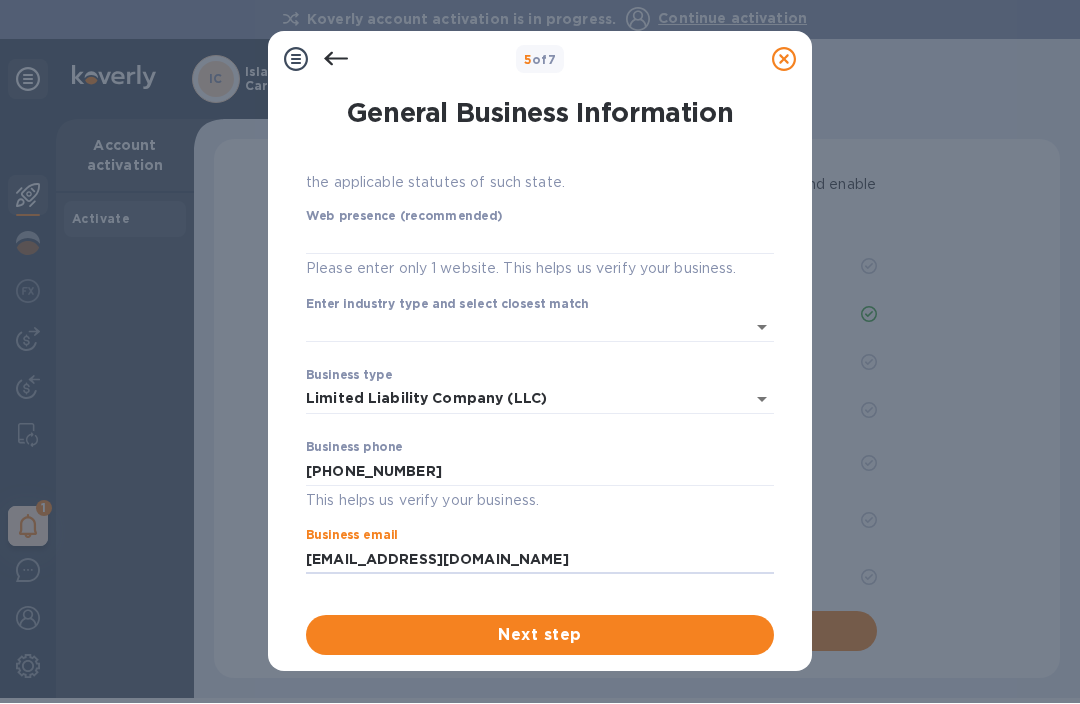 type on "[EMAIL_ADDRESS][DOMAIN_NAME]" 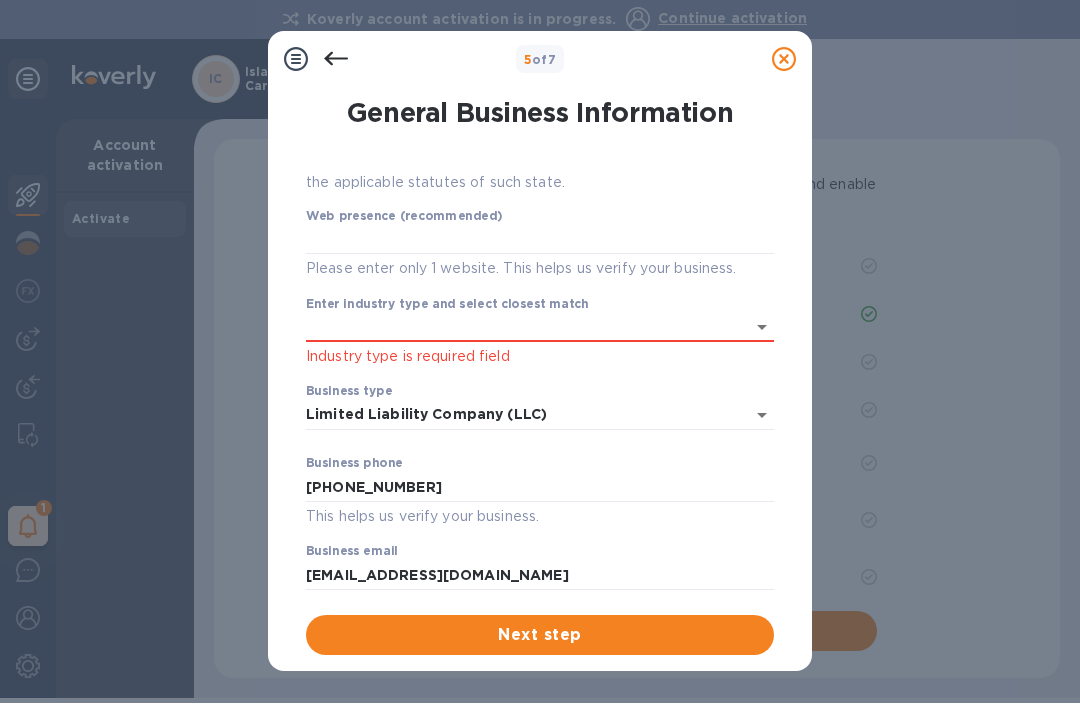 click 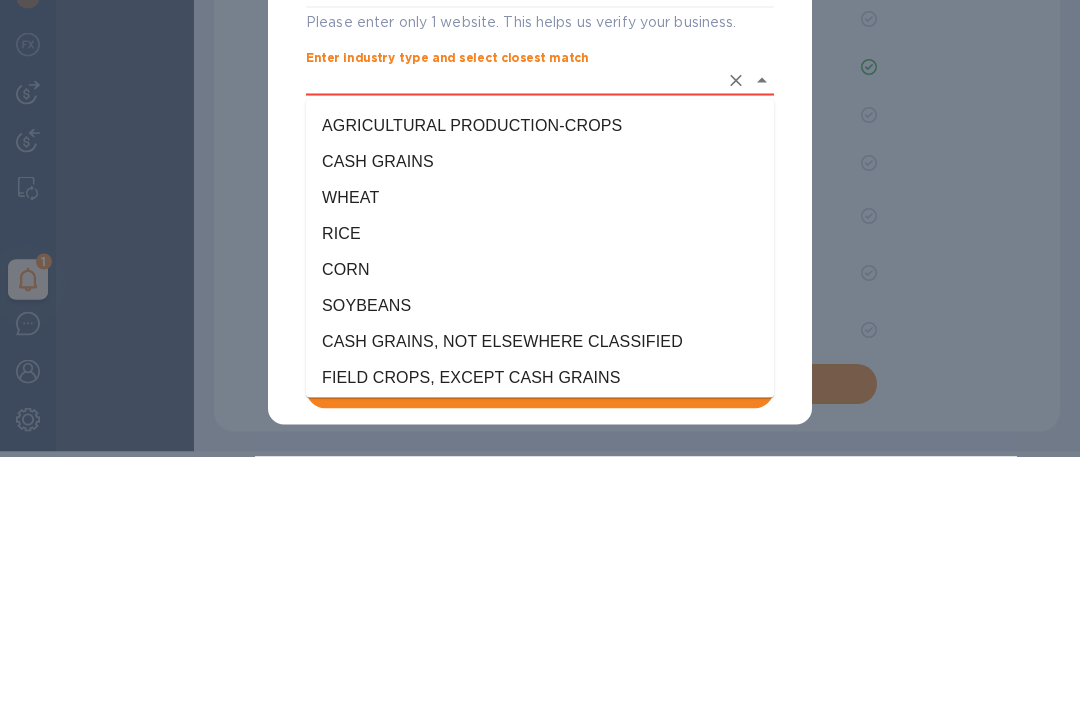 scroll, scrollTop: 0, scrollLeft: 0, axis: both 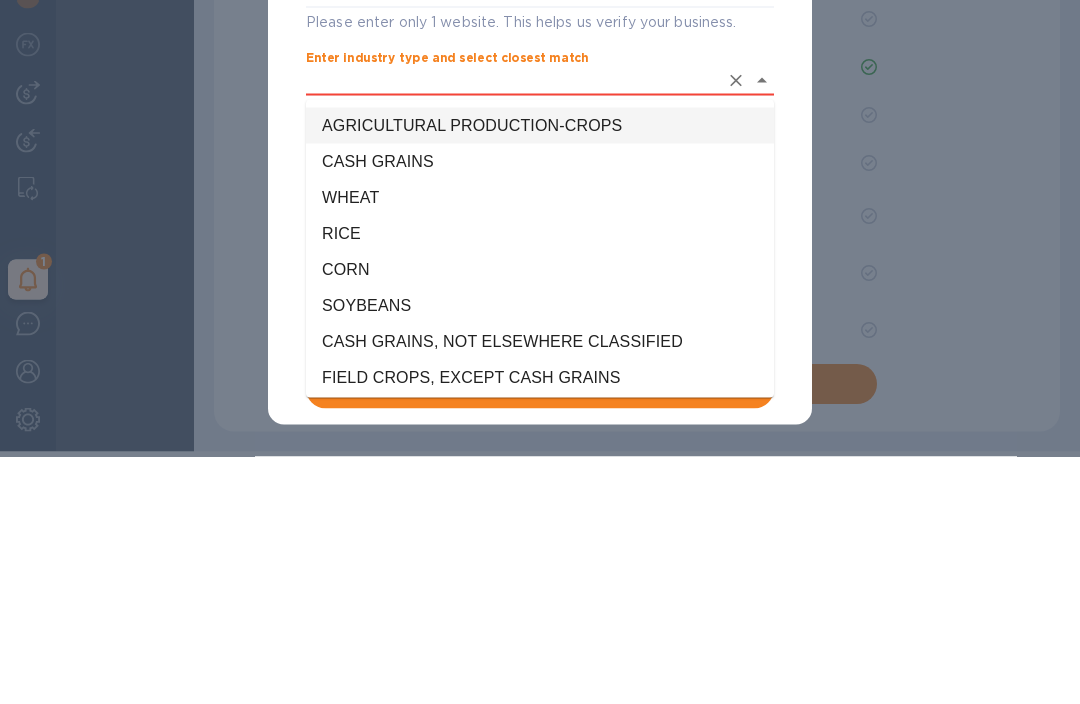 click on "AGRICULTURAL PRODUCTION-CROPS" at bounding box center [540, 126] 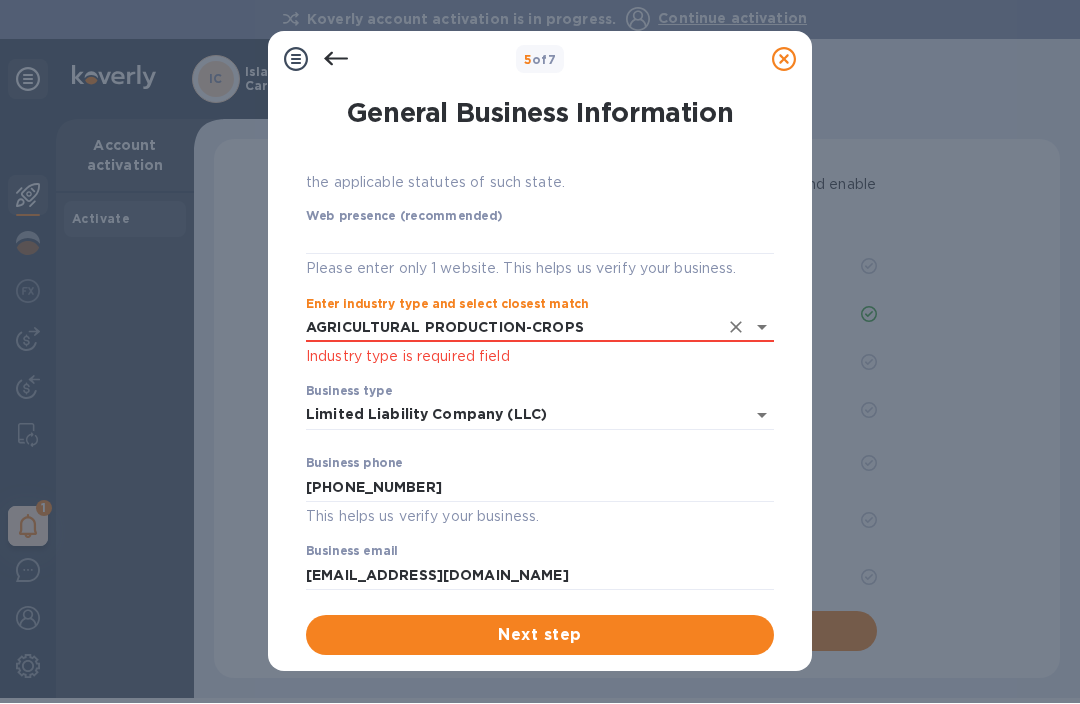 click on "Next step" at bounding box center [540, 635] 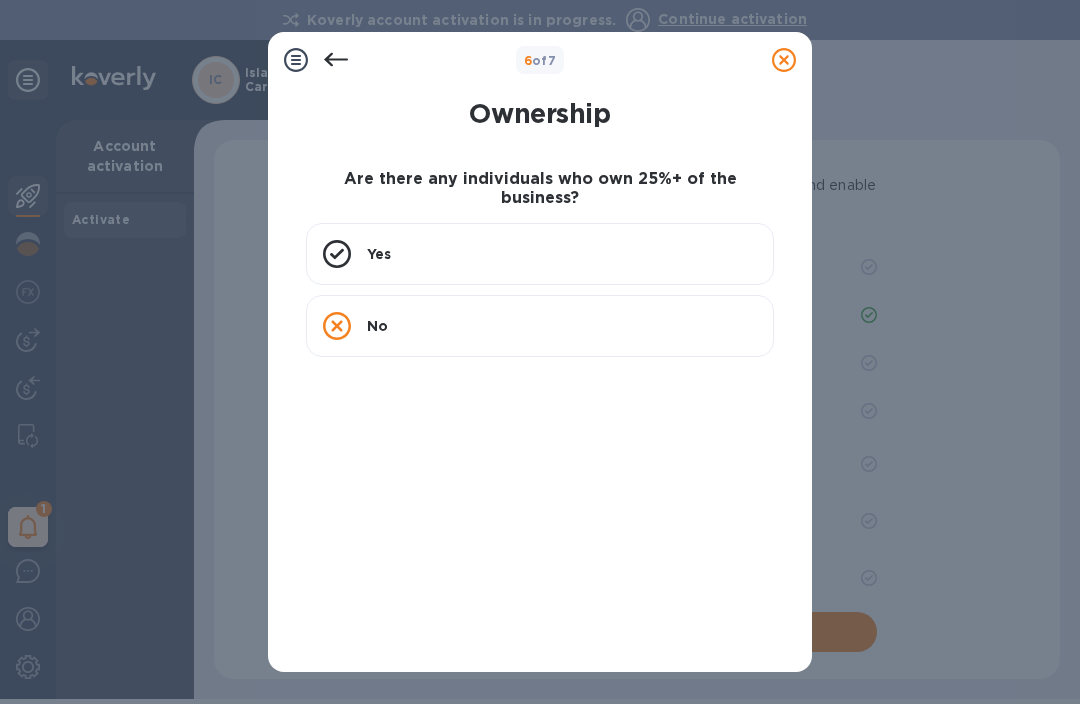 click on "No" at bounding box center [540, 326] 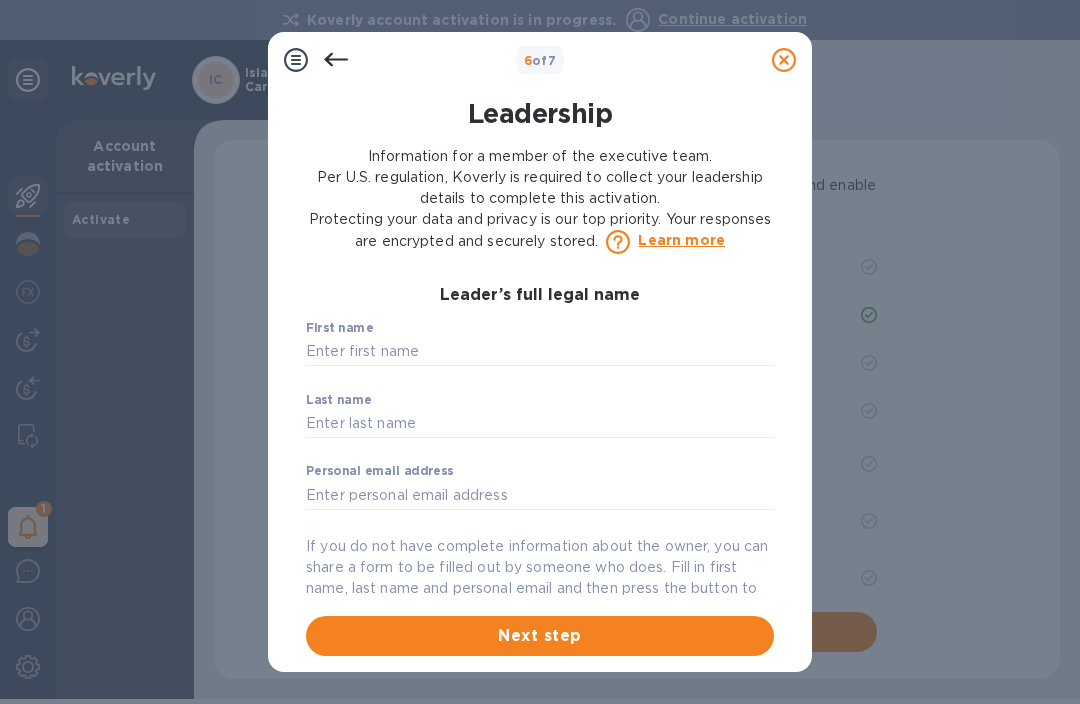 click at bounding box center [540, 352] 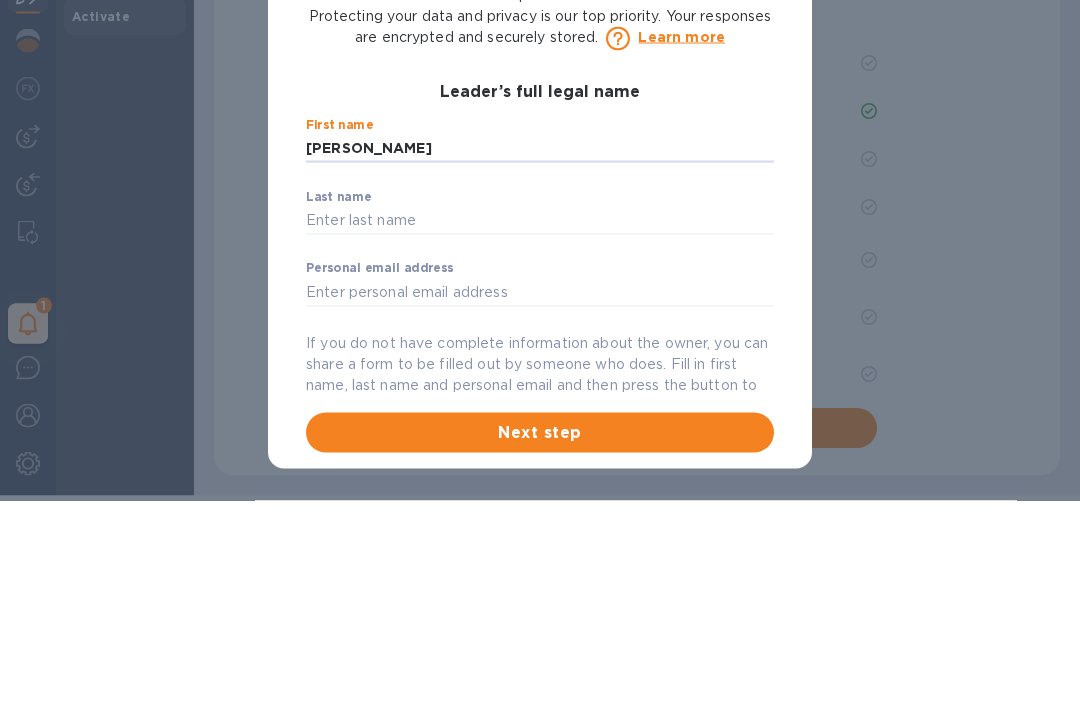 type on "[PERSON_NAME]" 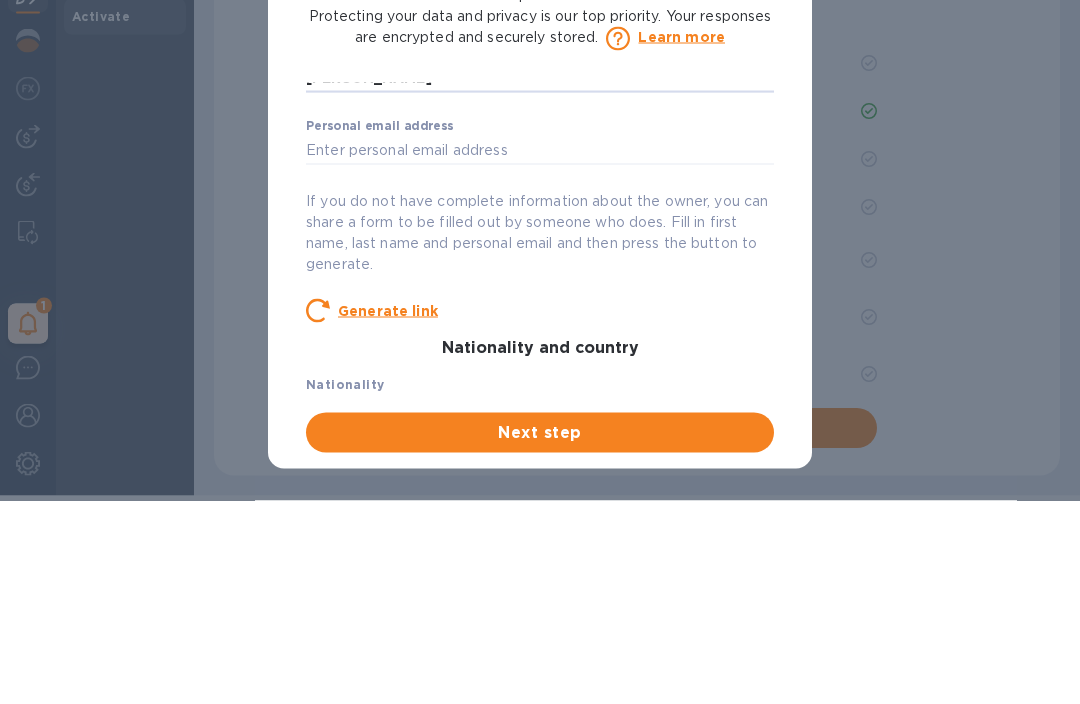 scroll, scrollTop: 141, scrollLeft: 0, axis: vertical 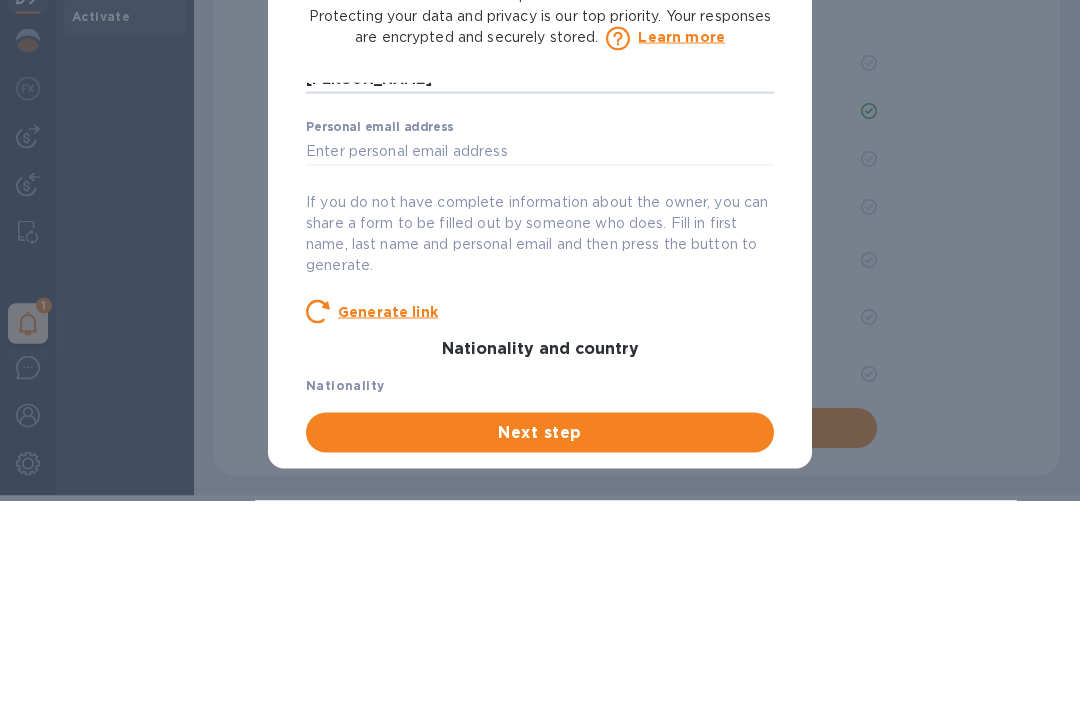 type on "[PERSON_NAME]" 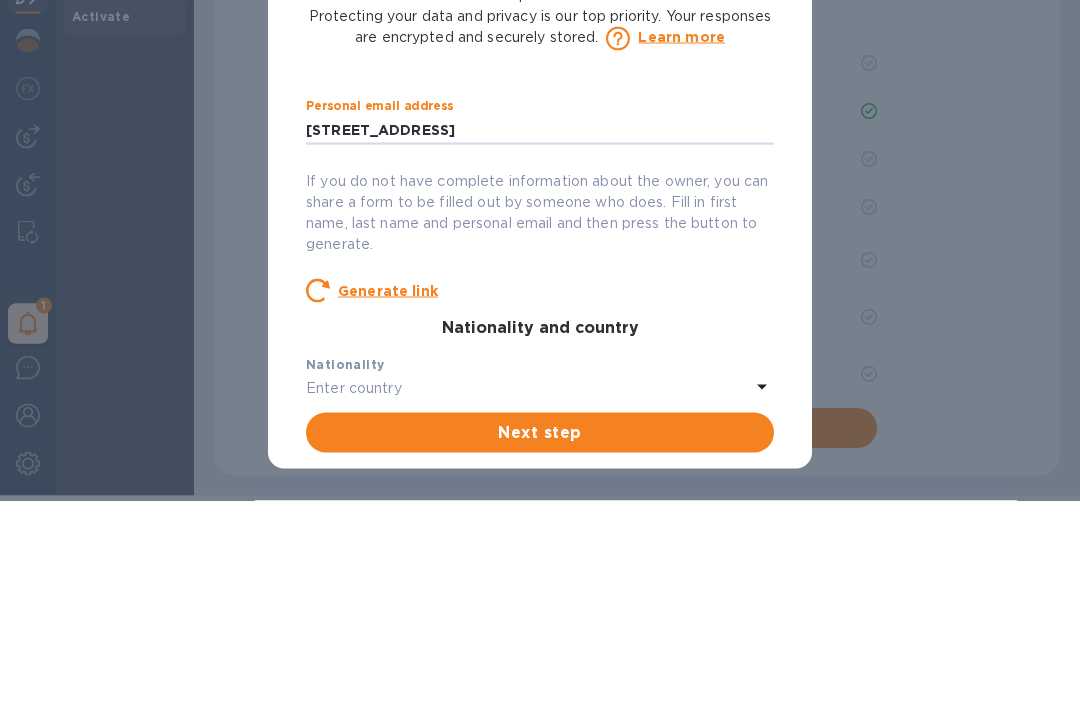 scroll, scrollTop: 170, scrollLeft: 0, axis: vertical 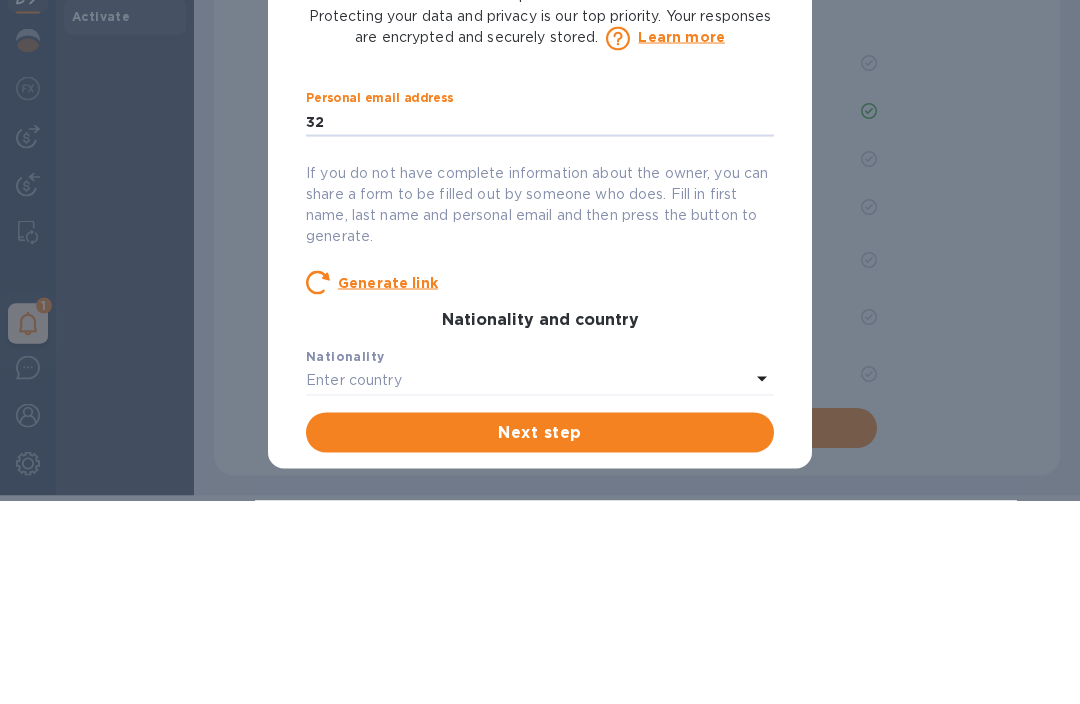 type on "3" 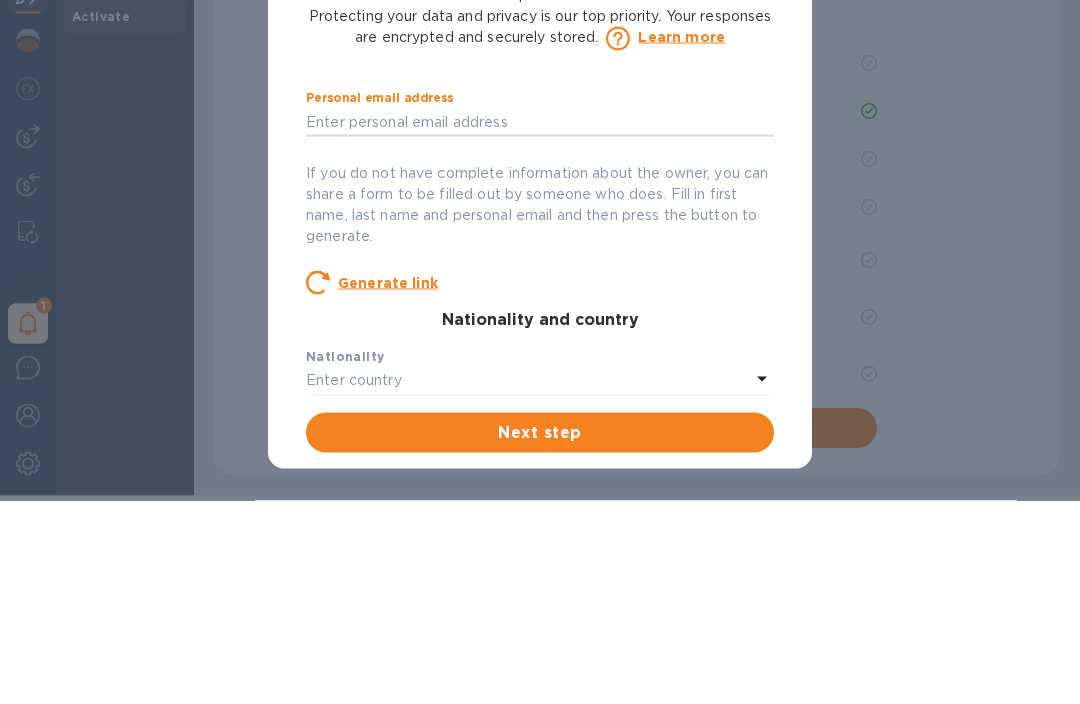 type on "T" 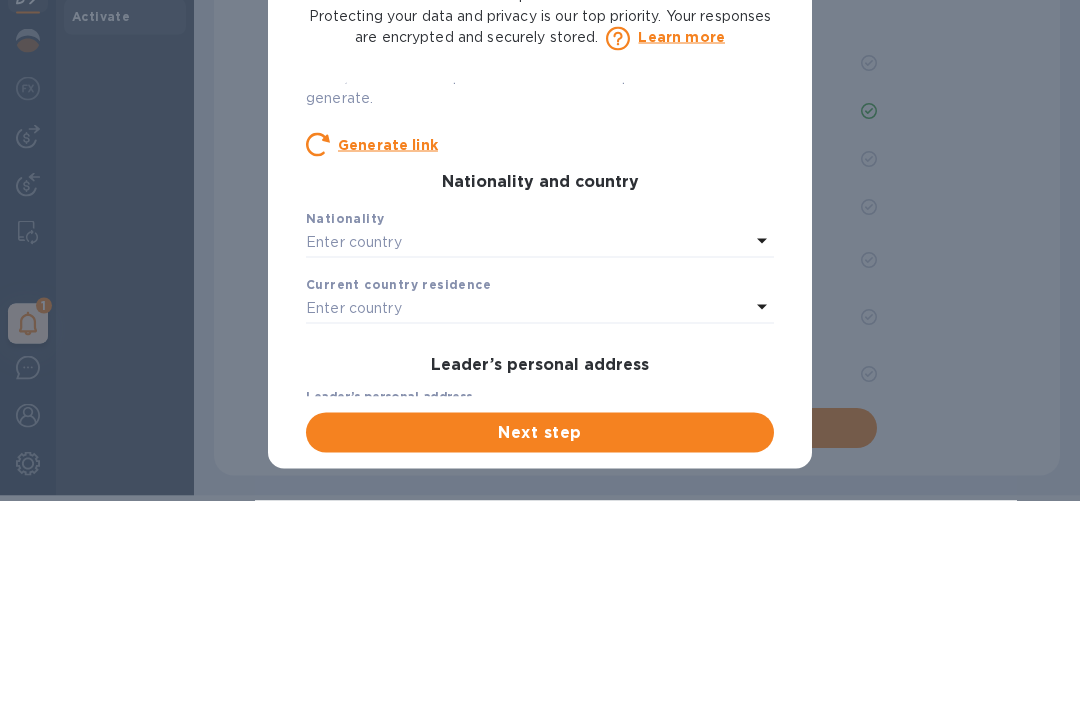 scroll, scrollTop: 309, scrollLeft: 0, axis: vertical 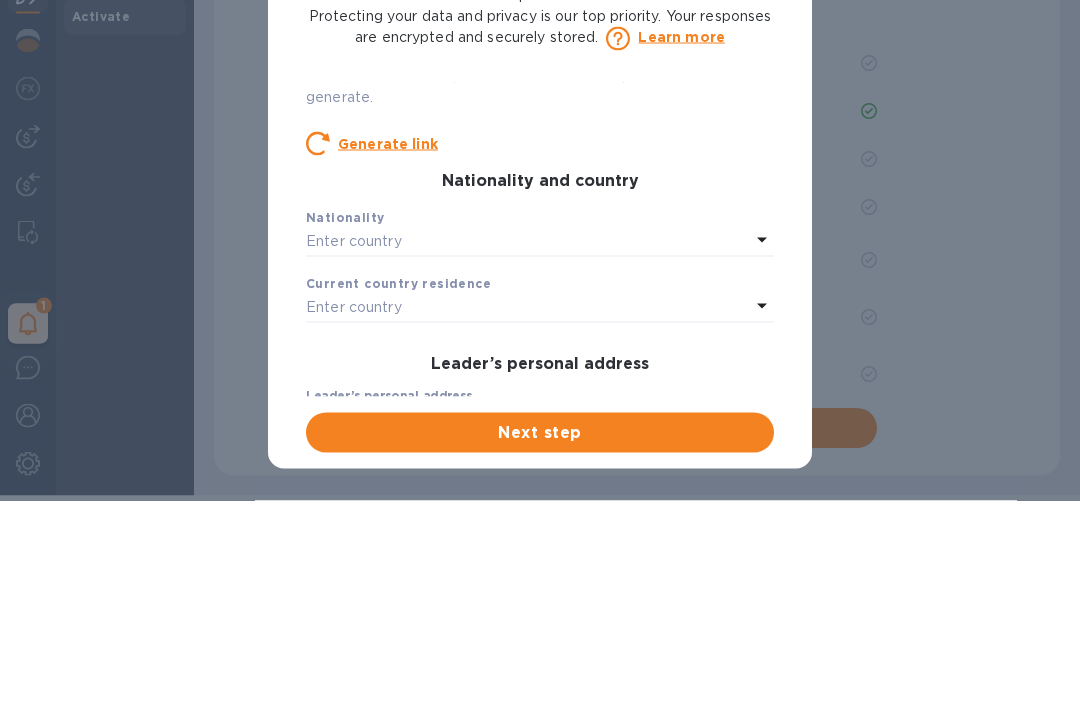 type on "[EMAIL_ADDRESS][DOMAIN_NAME]" 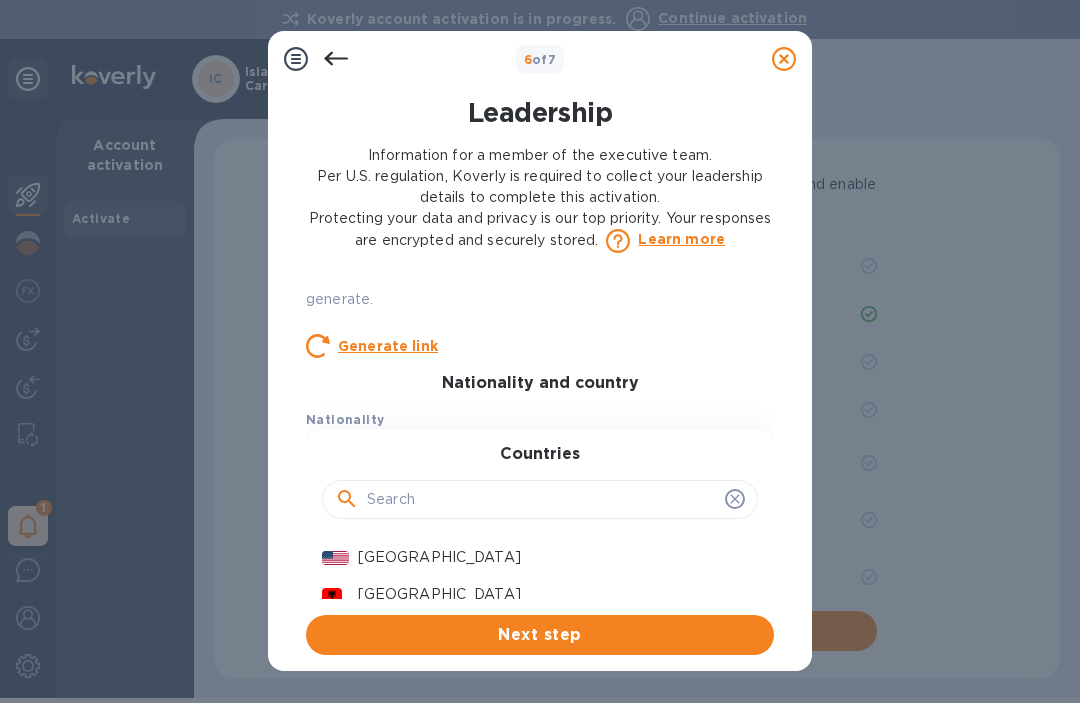 click on "[GEOGRAPHIC_DATA]" at bounding box center (550, 557) 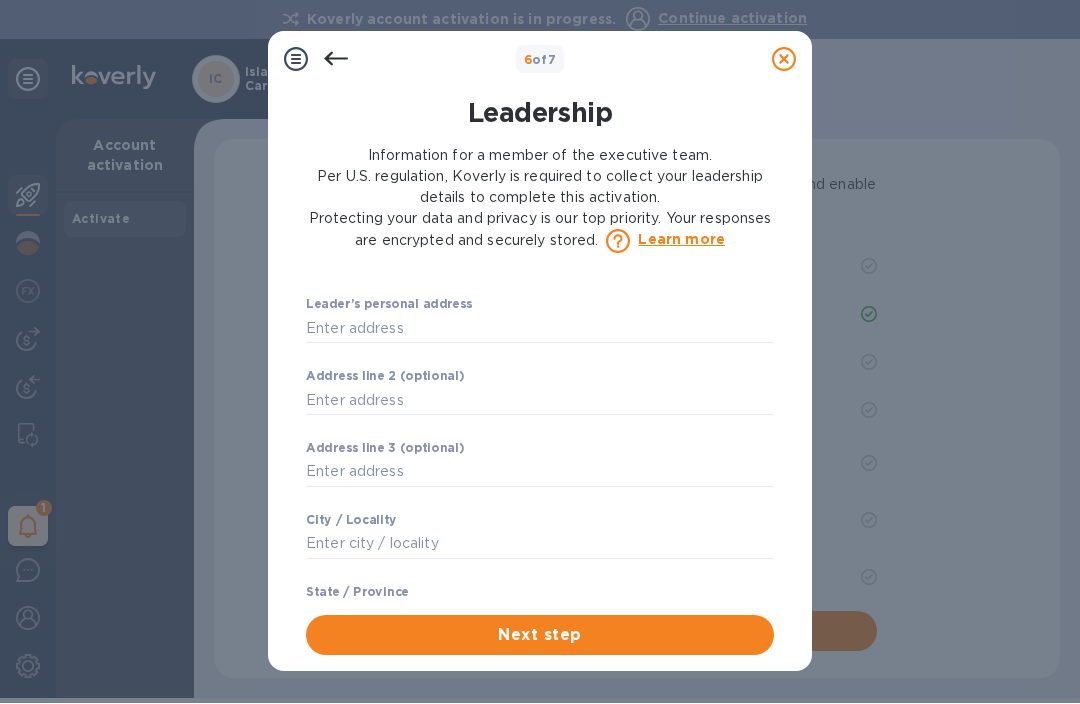 scroll, scrollTop: 607, scrollLeft: 0, axis: vertical 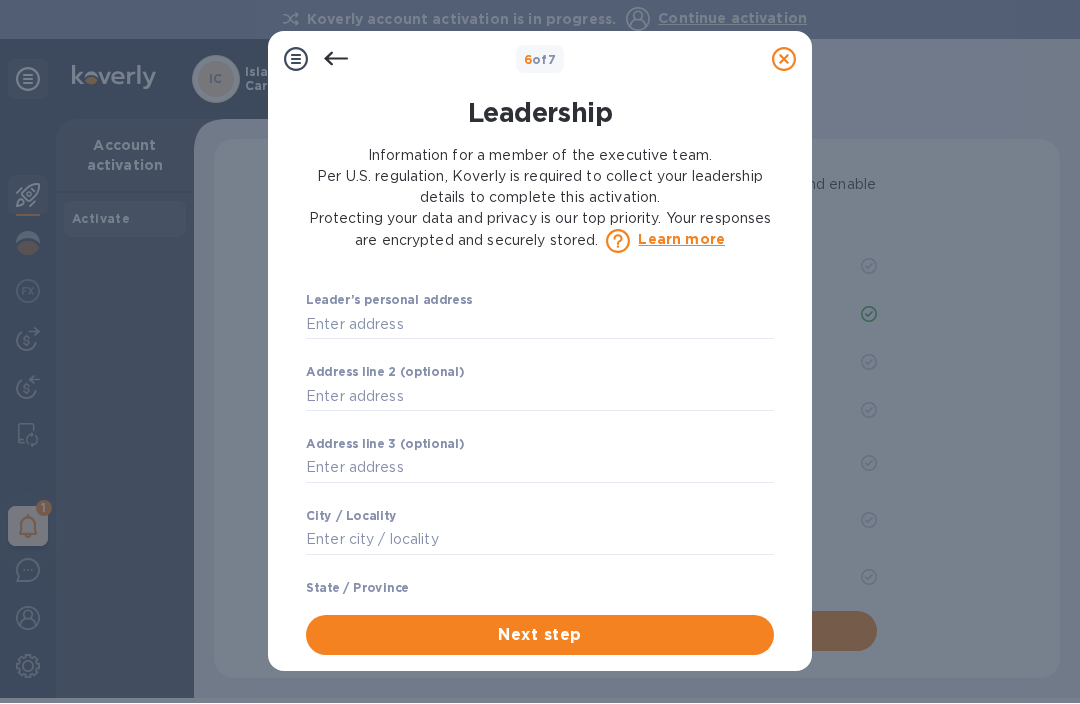 click at bounding box center [540, 324] 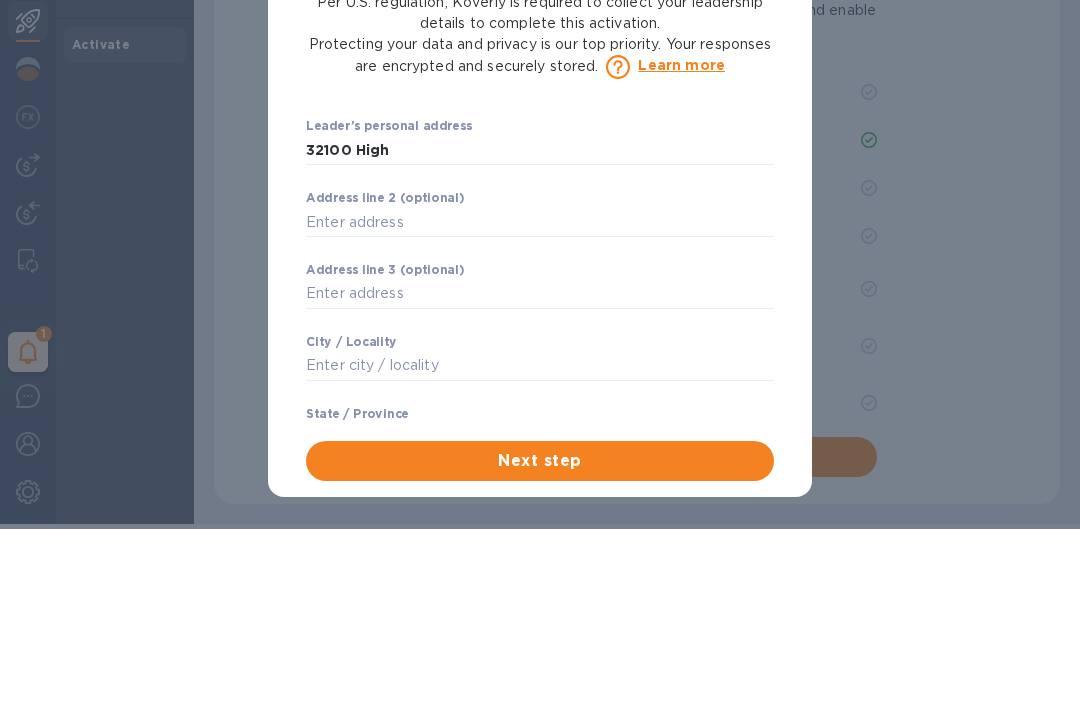 type on "32100 [US_STATE] 20" 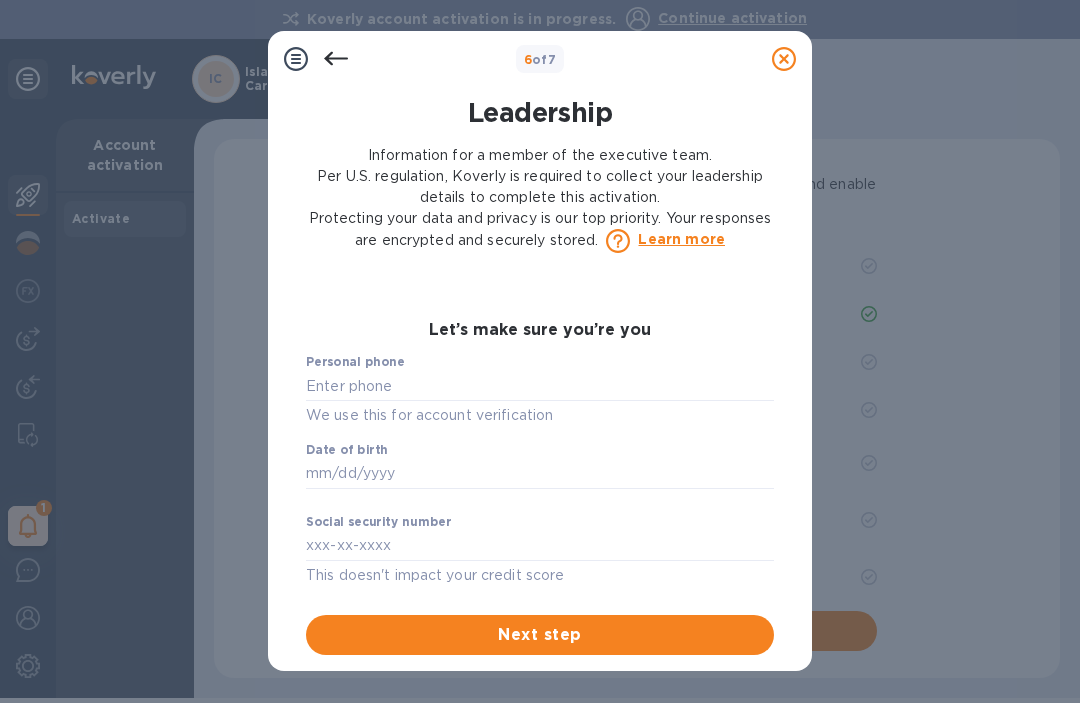 scroll, scrollTop: 1026, scrollLeft: 0, axis: vertical 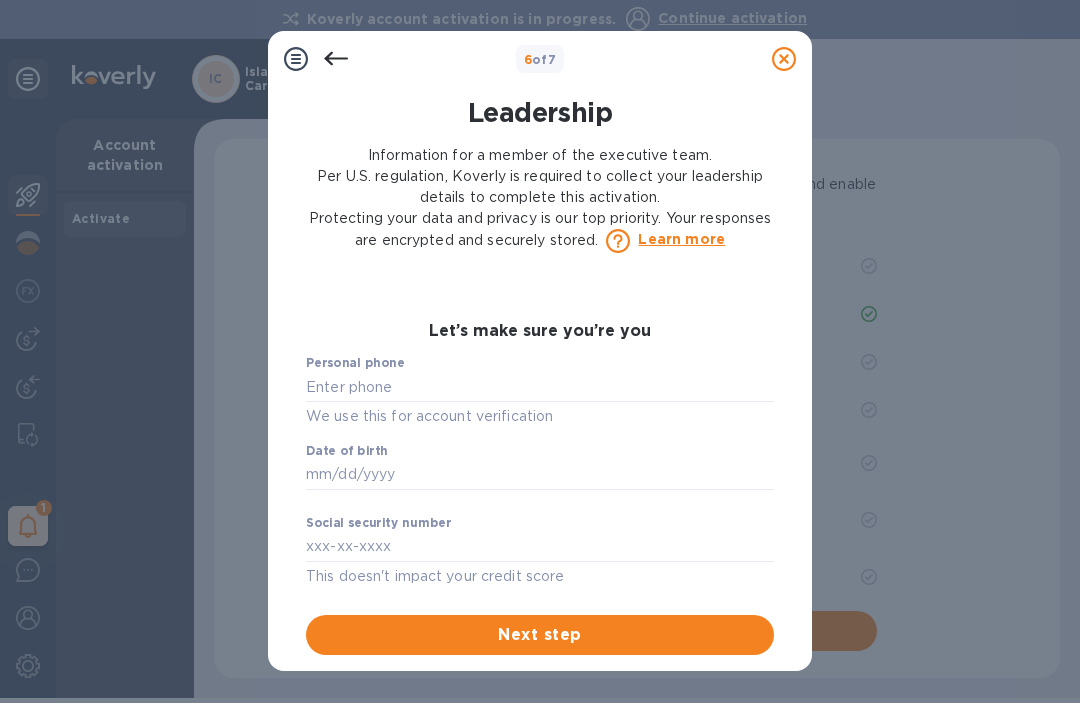 click at bounding box center (540, 387) 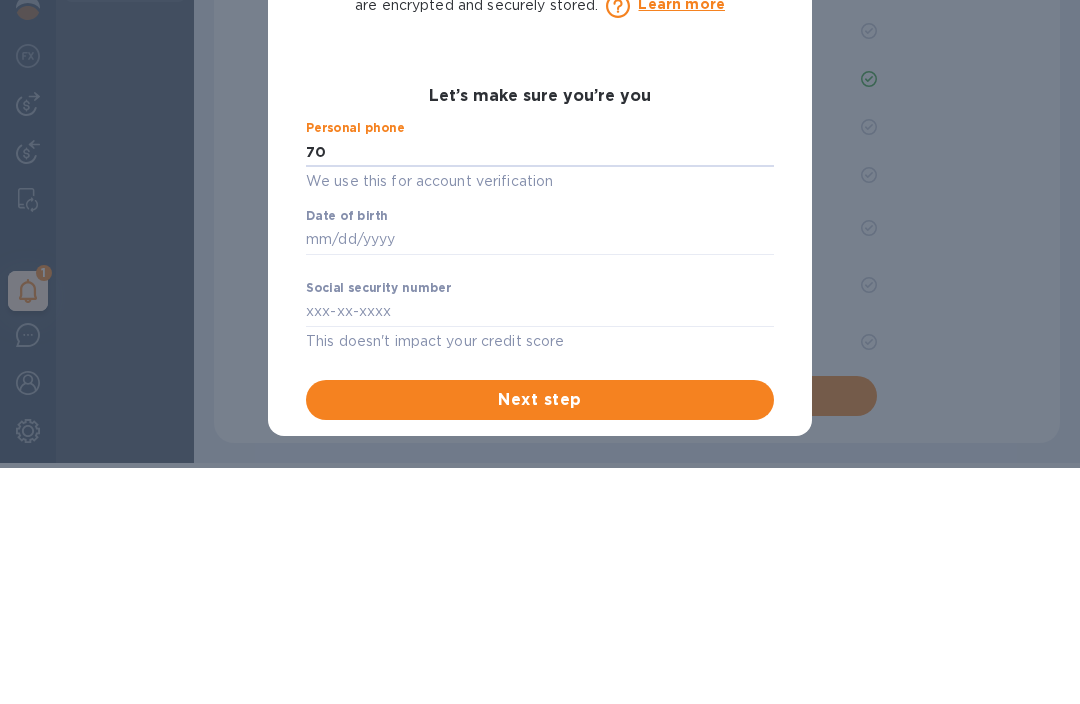 type on "707" 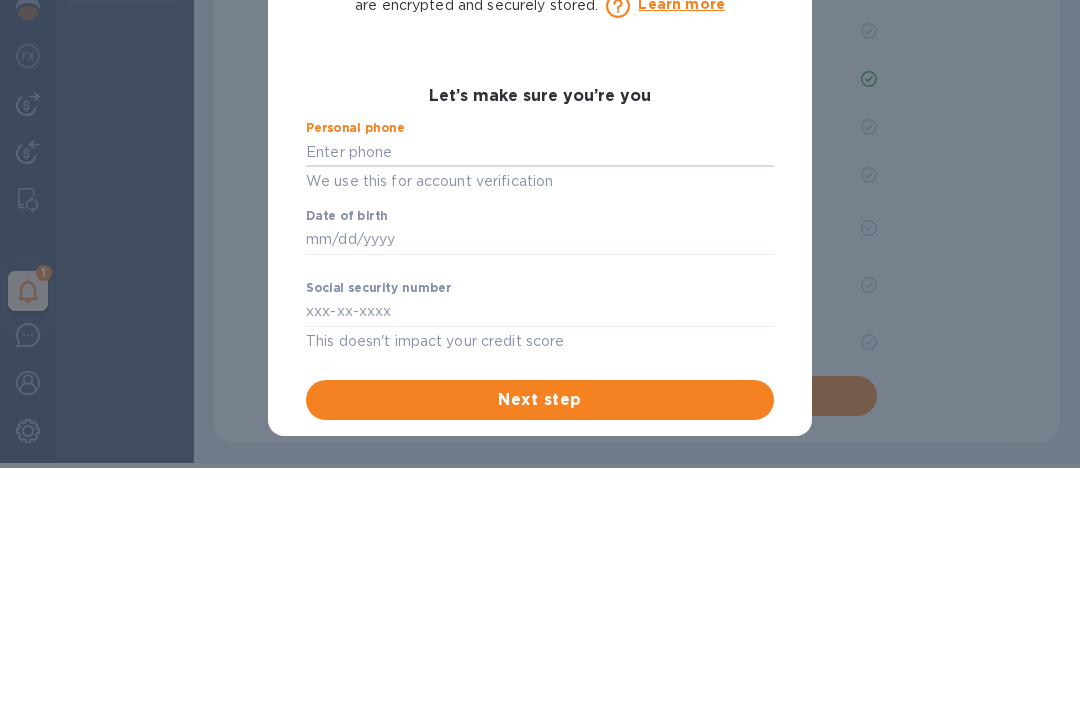 type on "***93" 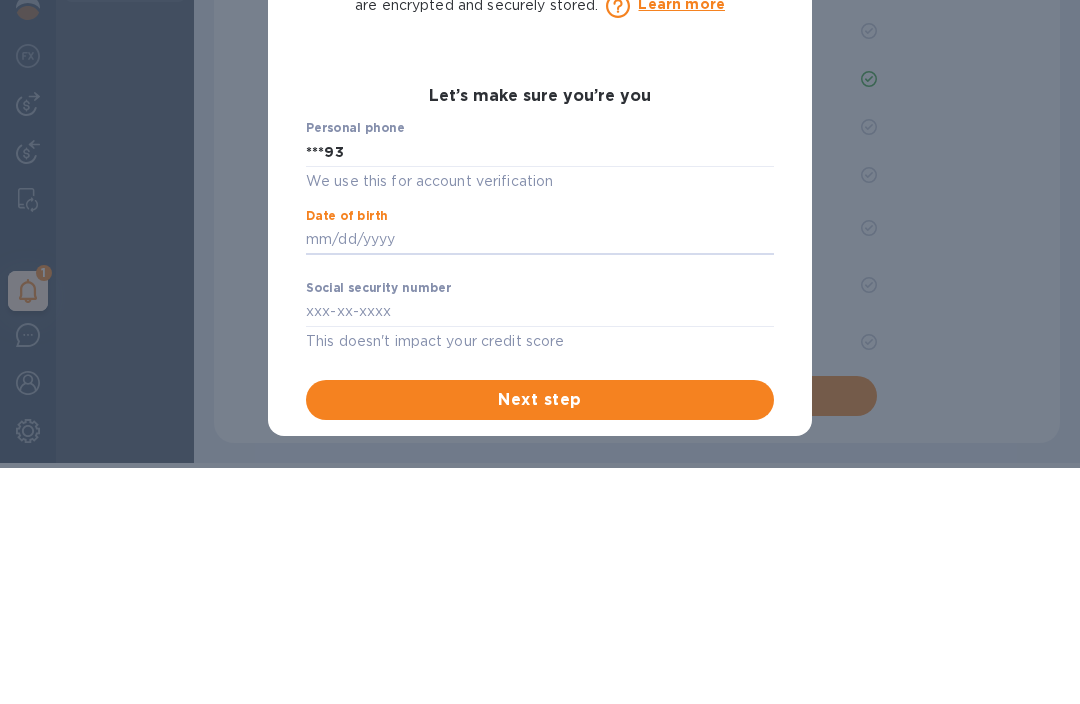 click on "***93" at bounding box center (540, 152) 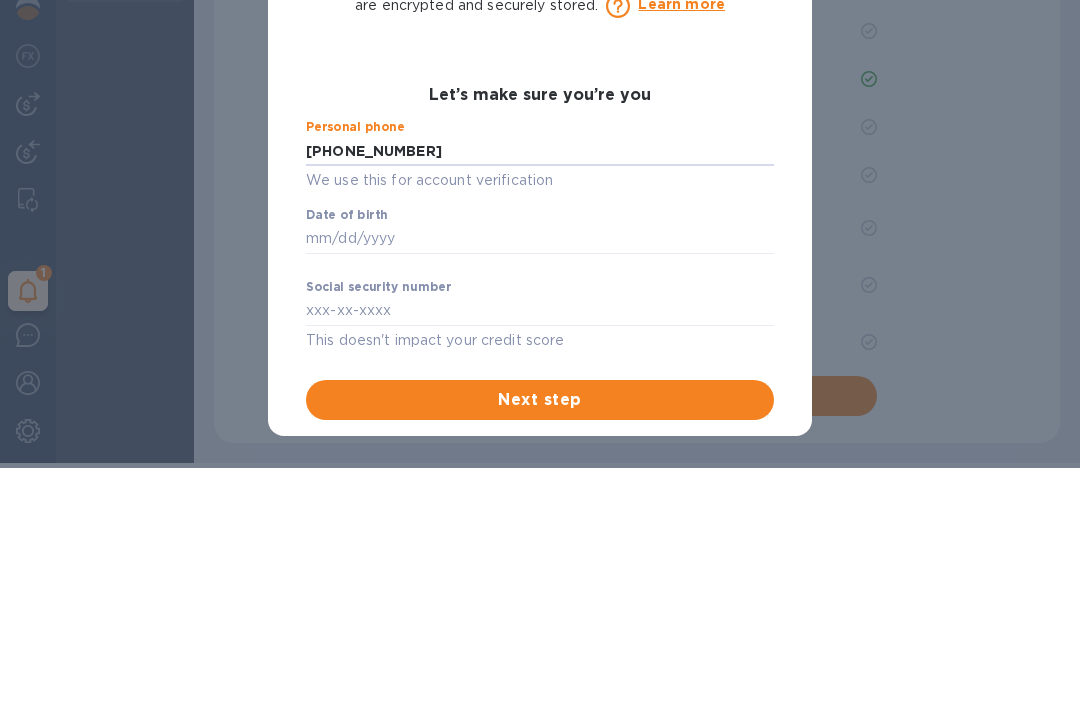 scroll, scrollTop: 1026, scrollLeft: 0, axis: vertical 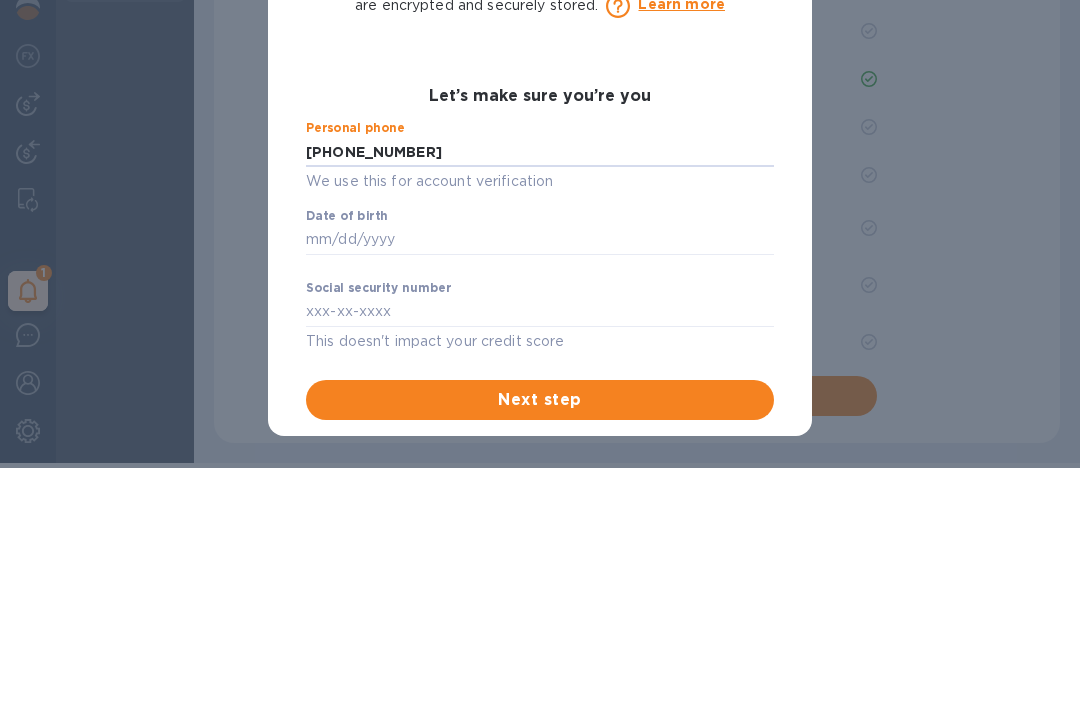 click at bounding box center (540, 240) 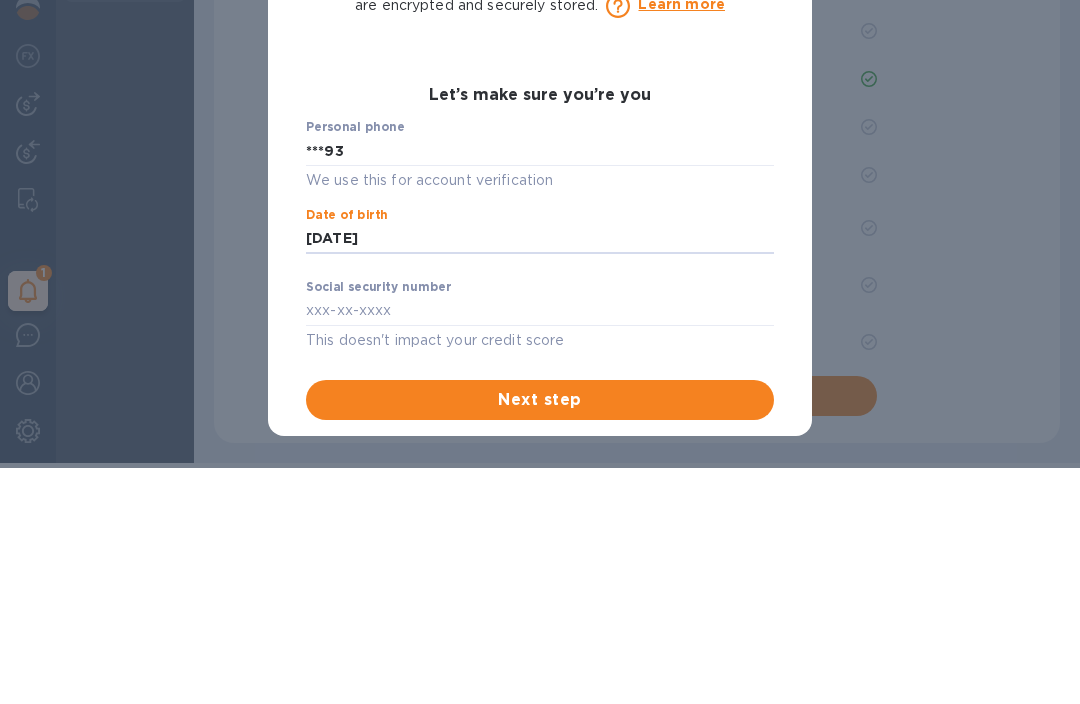 scroll, scrollTop: 1026, scrollLeft: 0, axis: vertical 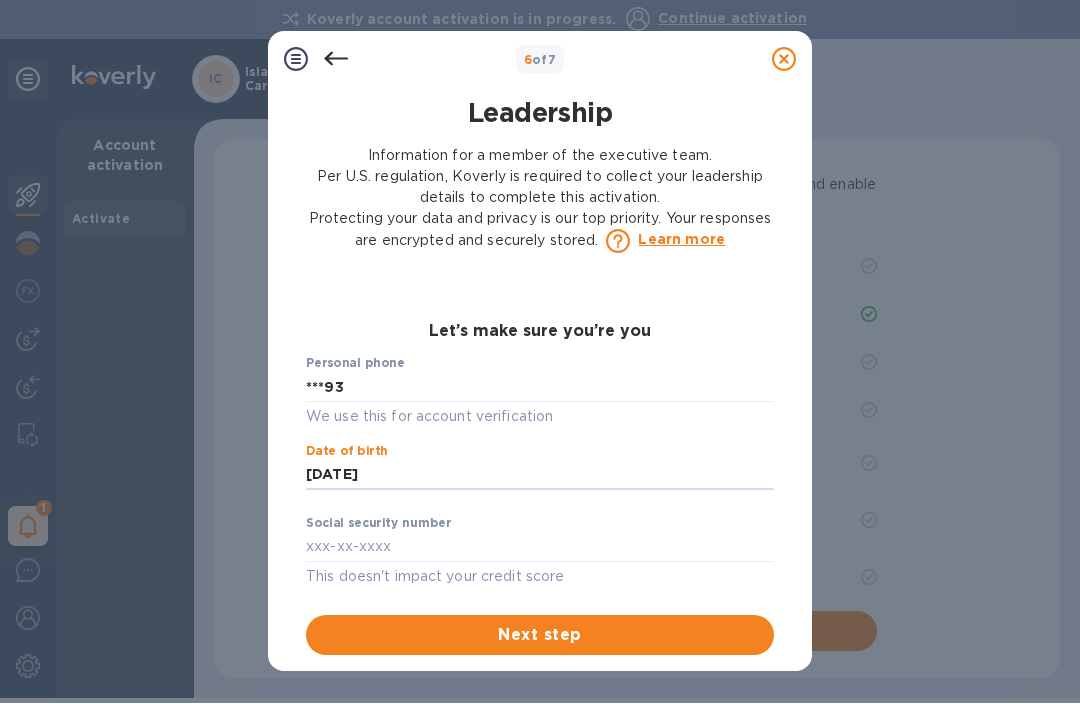 click at bounding box center [540, 547] 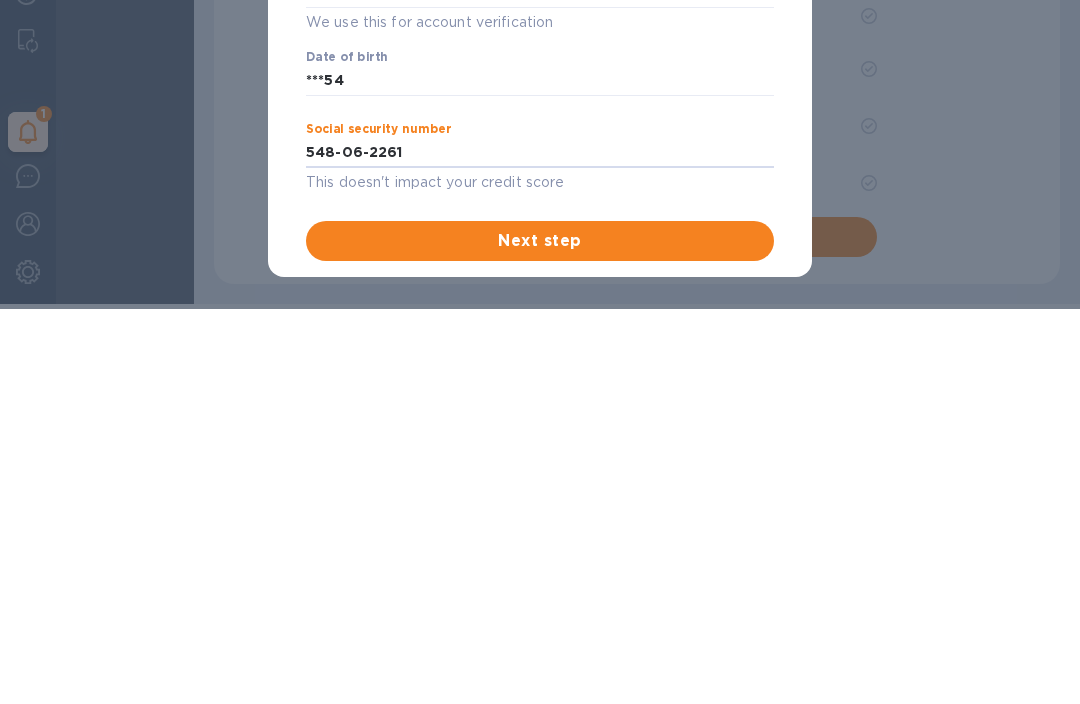 click on "Next step" at bounding box center (540, 241) 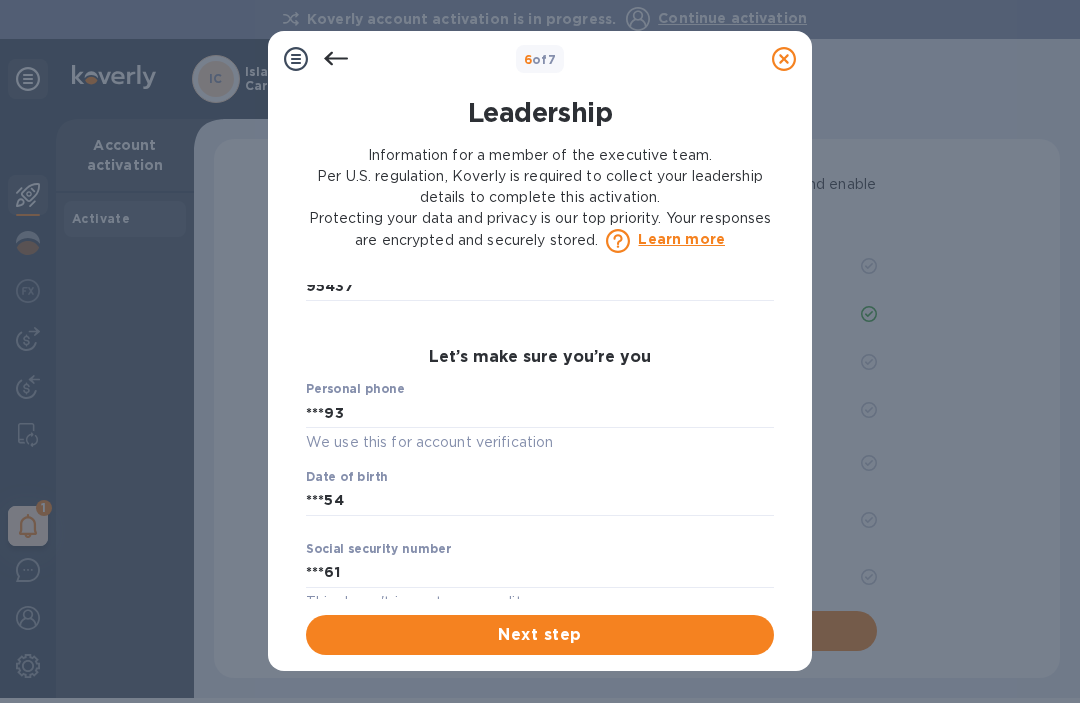 click on "Next step" at bounding box center [540, 635] 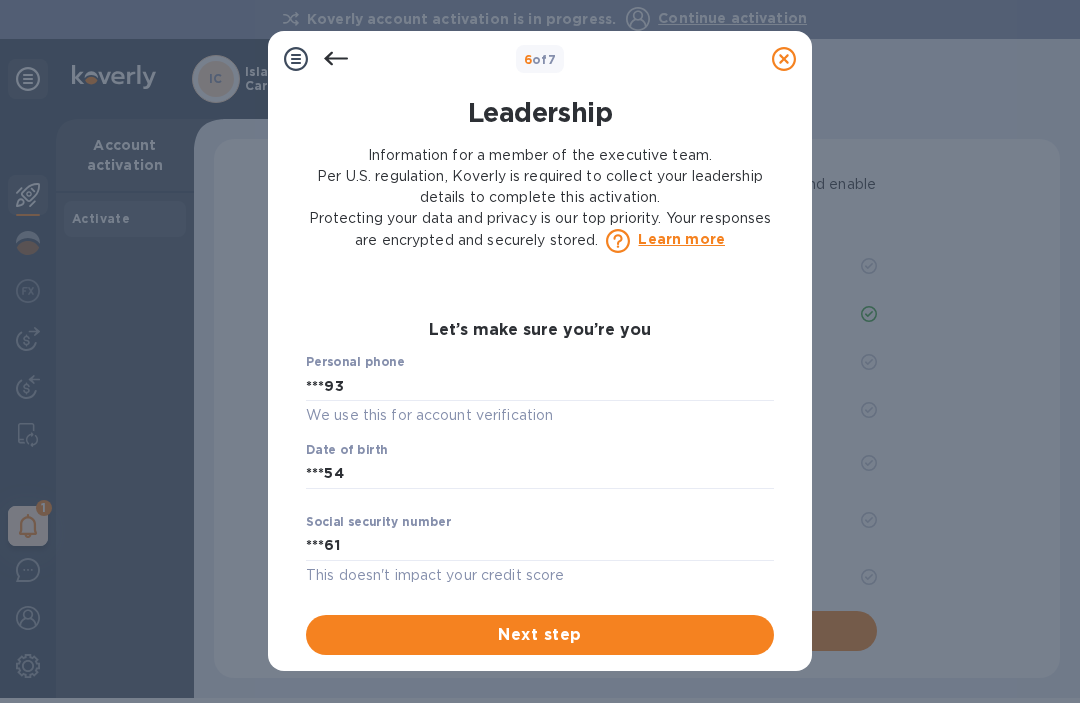 scroll, scrollTop: 1052, scrollLeft: 0, axis: vertical 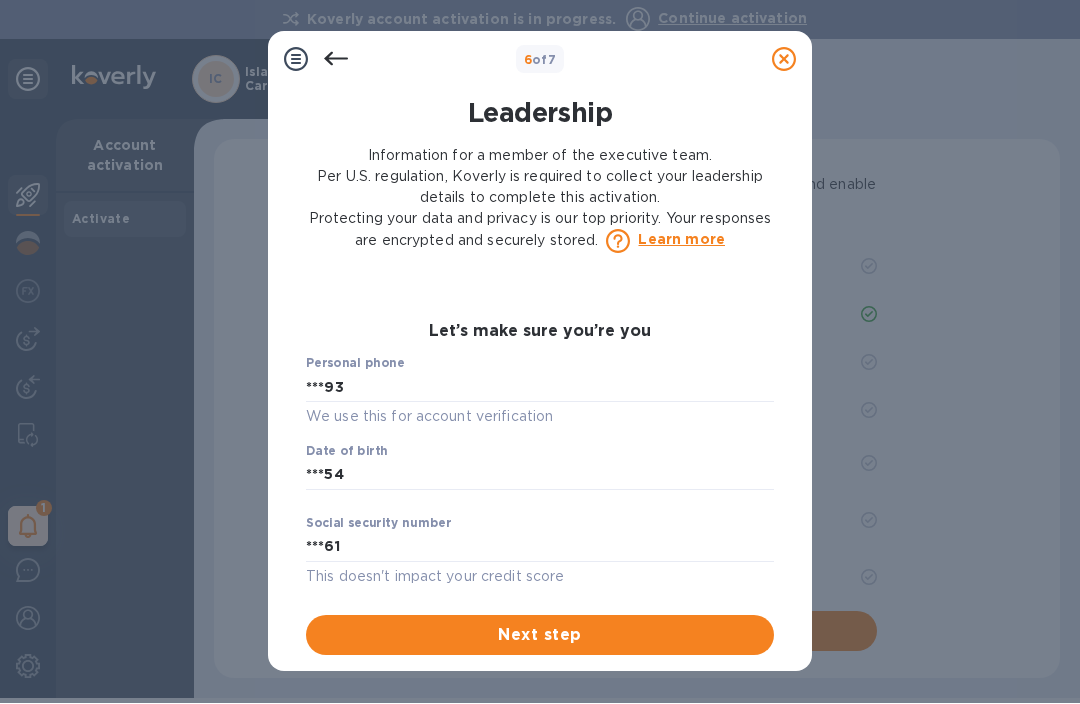 click on "Next step" at bounding box center (540, 635) 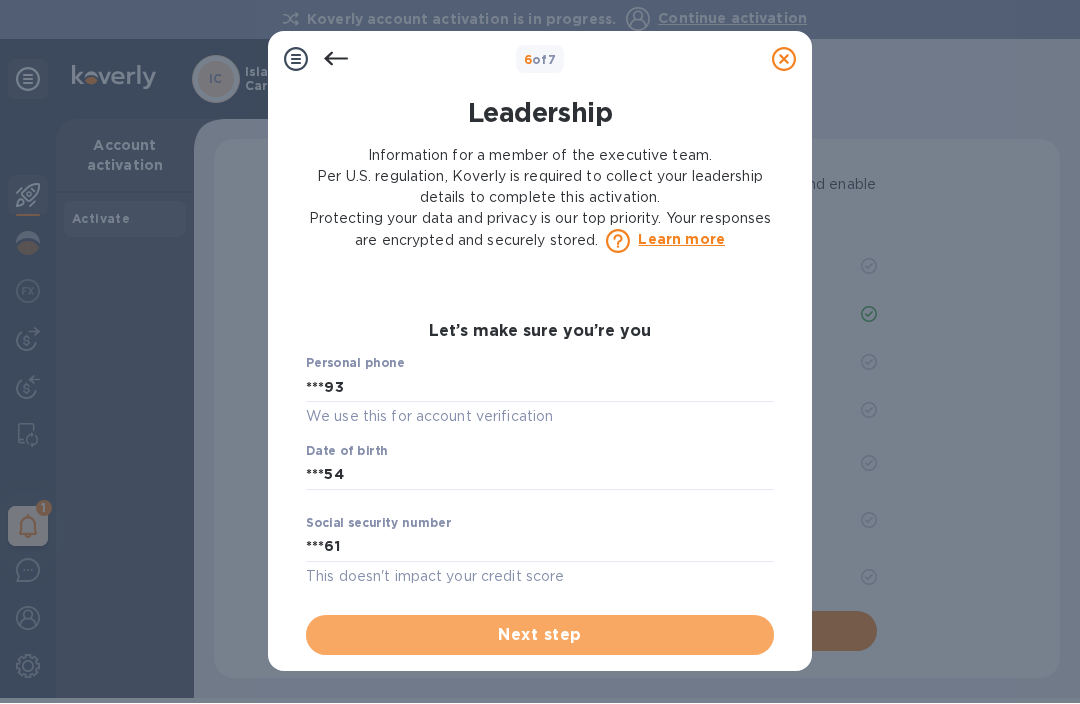 click on "Next step" at bounding box center (540, 635) 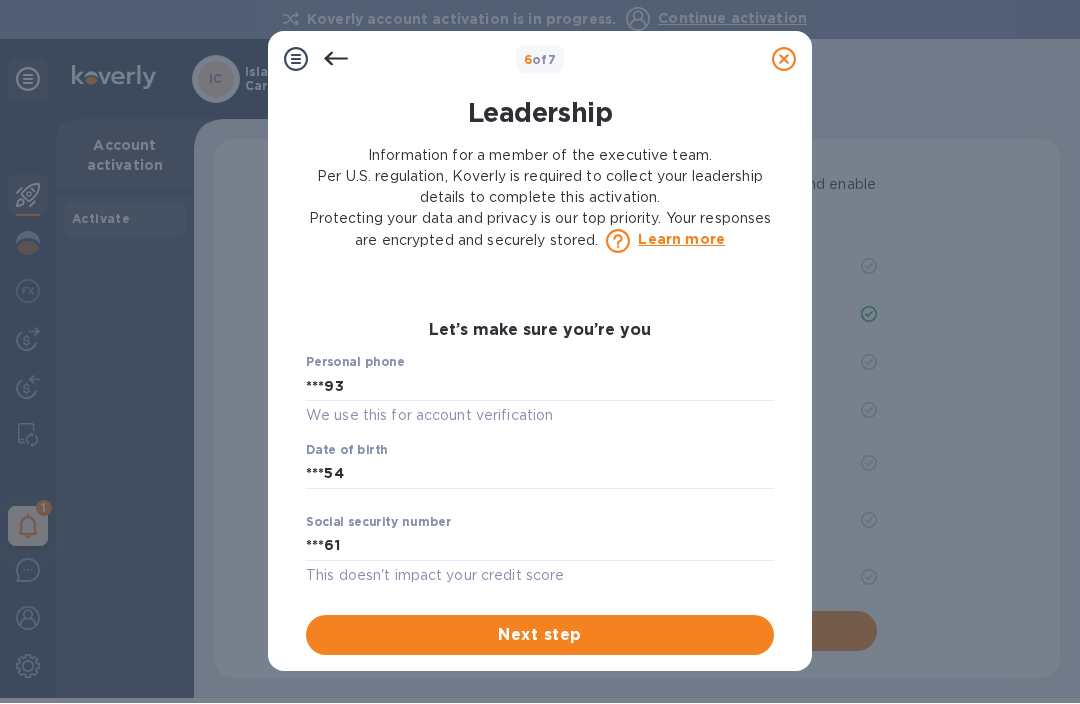 scroll, scrollTop: 1052, scrollLeft: 0, axis: vertical 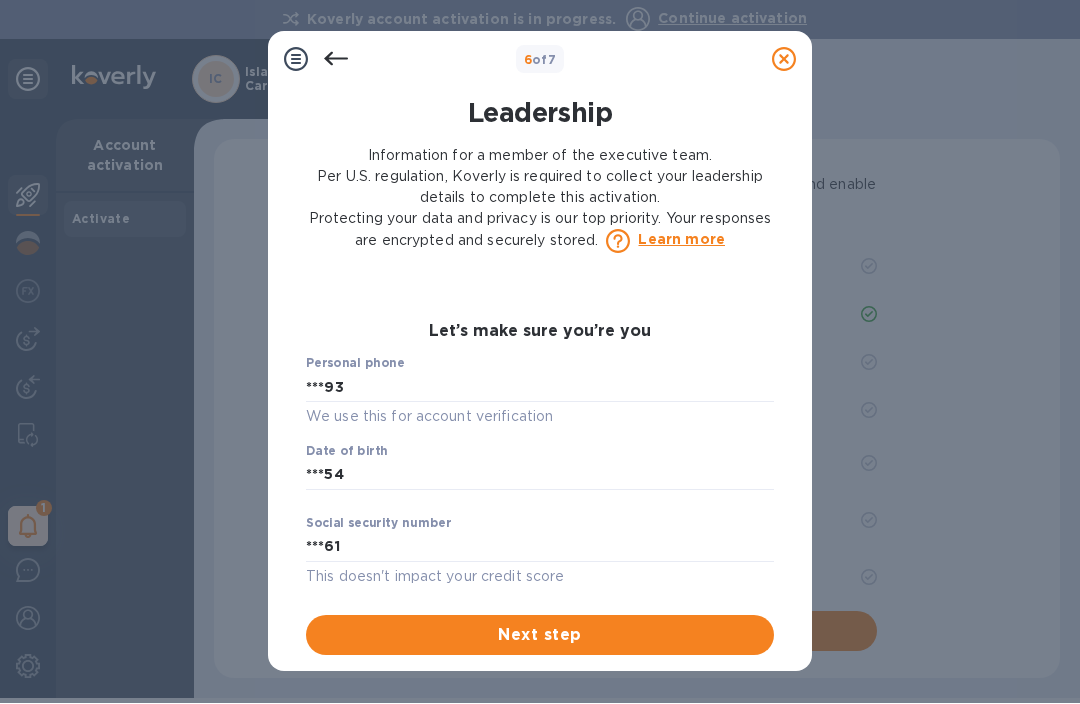 click on "Next step" at bounding box center [540, 635] 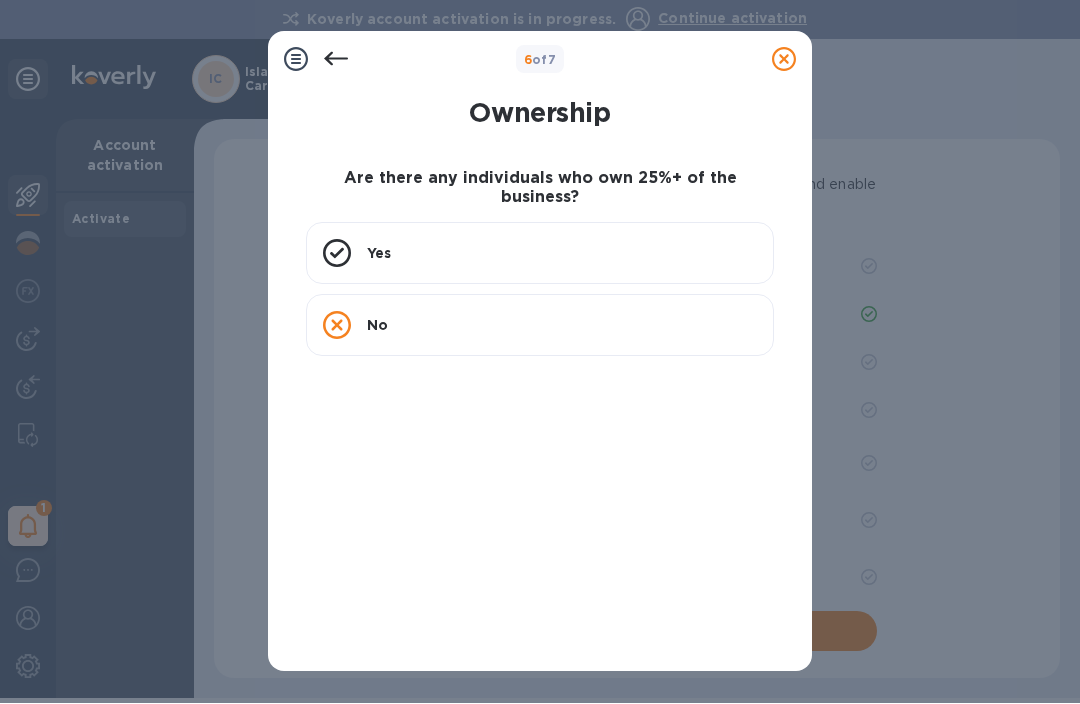 click at bounding box center (764, 59) 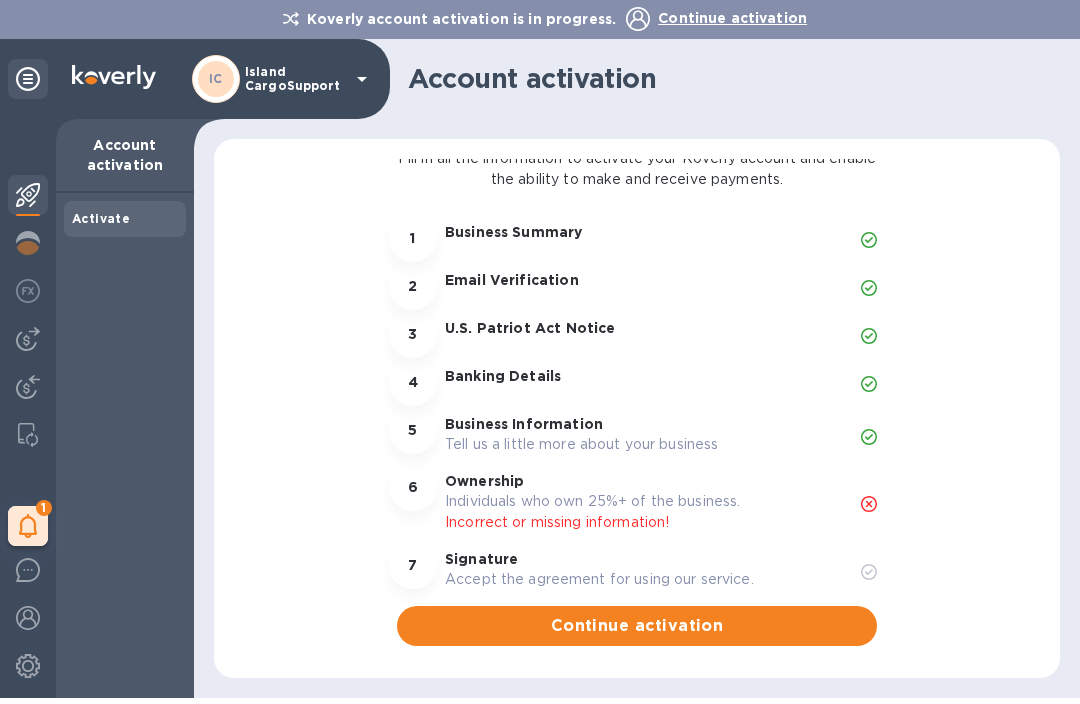 scroll, scrollTop: 81, scrollLeft: 0, axis: vertical 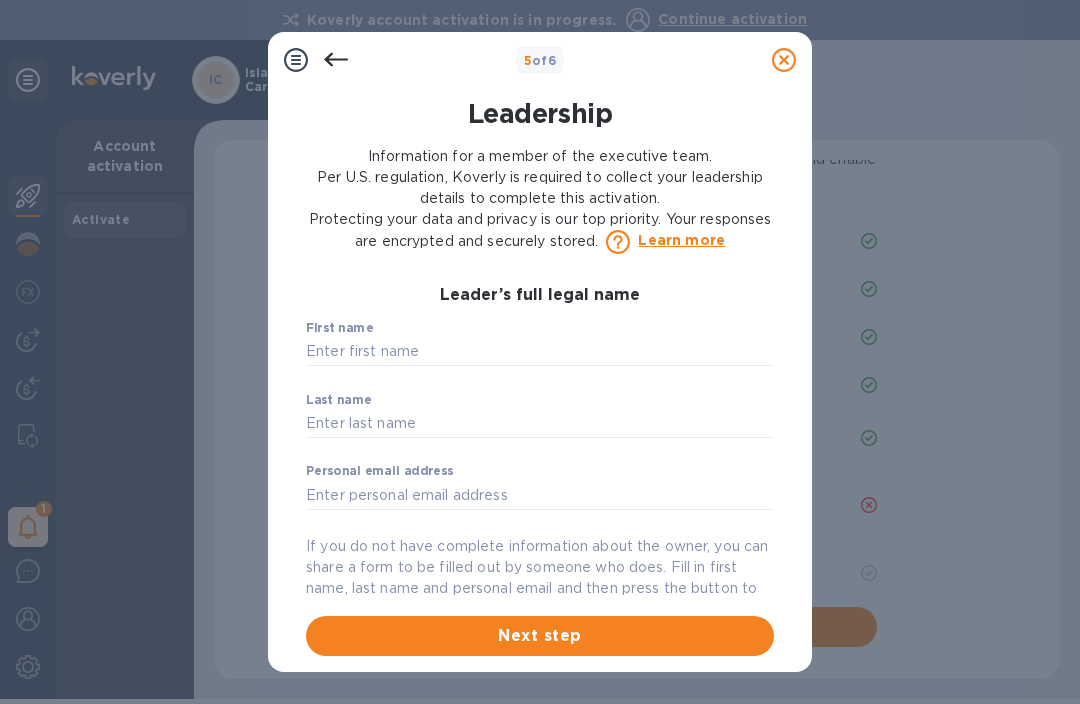 click at bounding box center (540, 352) 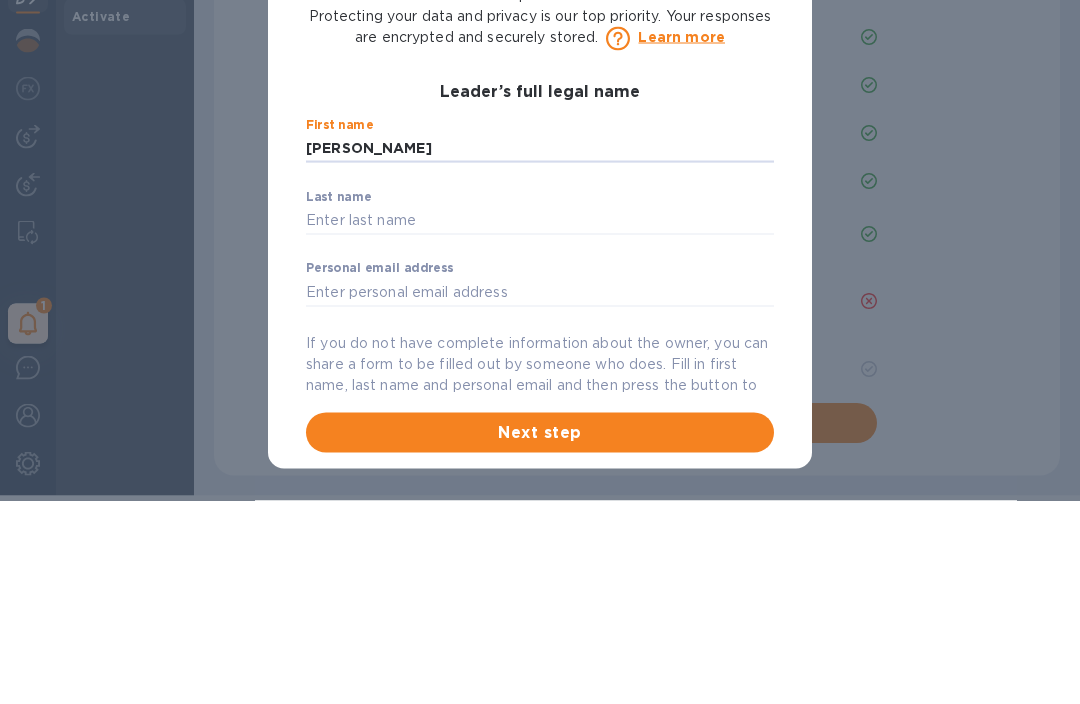 type on "[PERSON_NAME]" 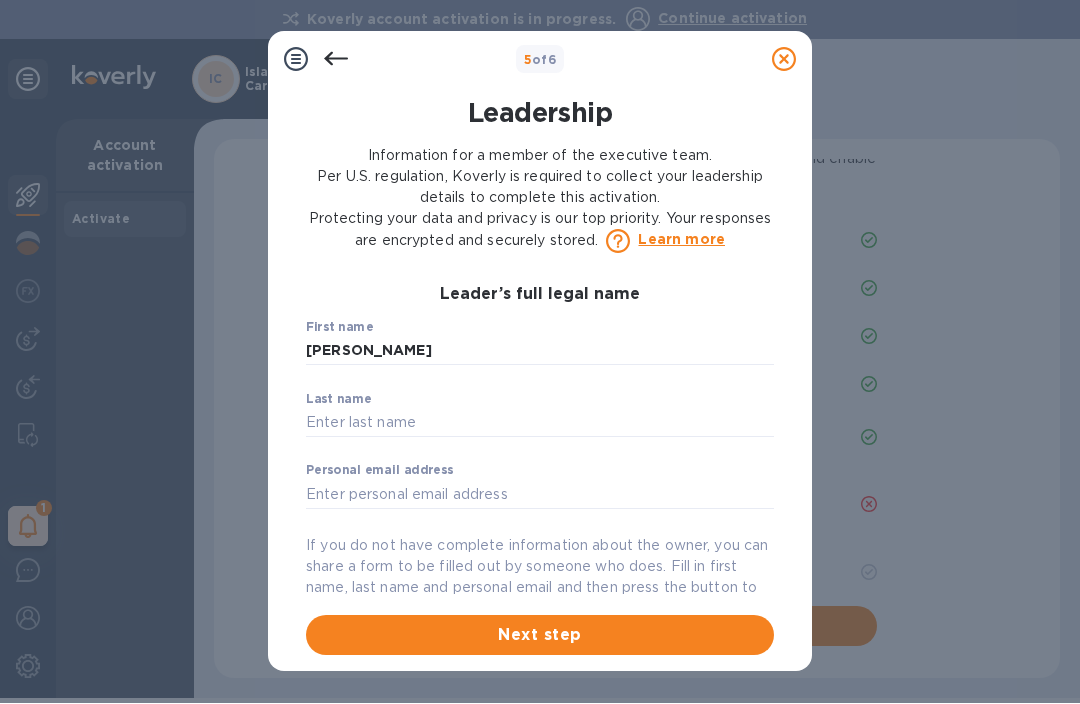 click at bounding box center [540, 423] 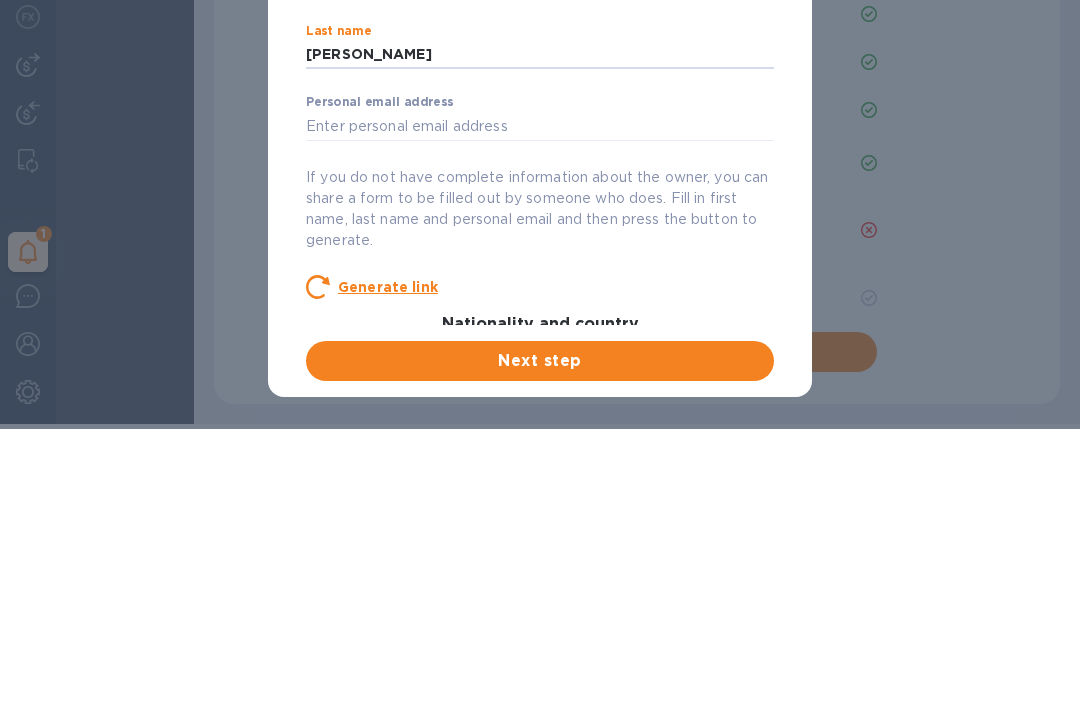 scroll, scrollTop: 98, scrollLeft: 0, axis: vertical 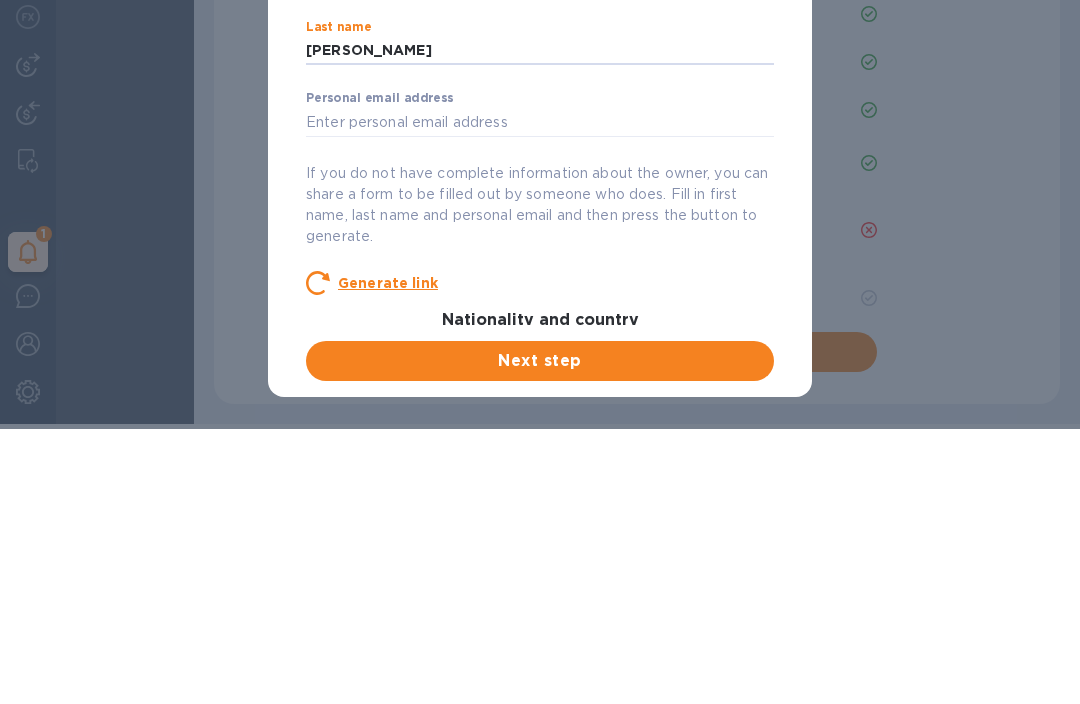 type on "[PERSON_NAME]" 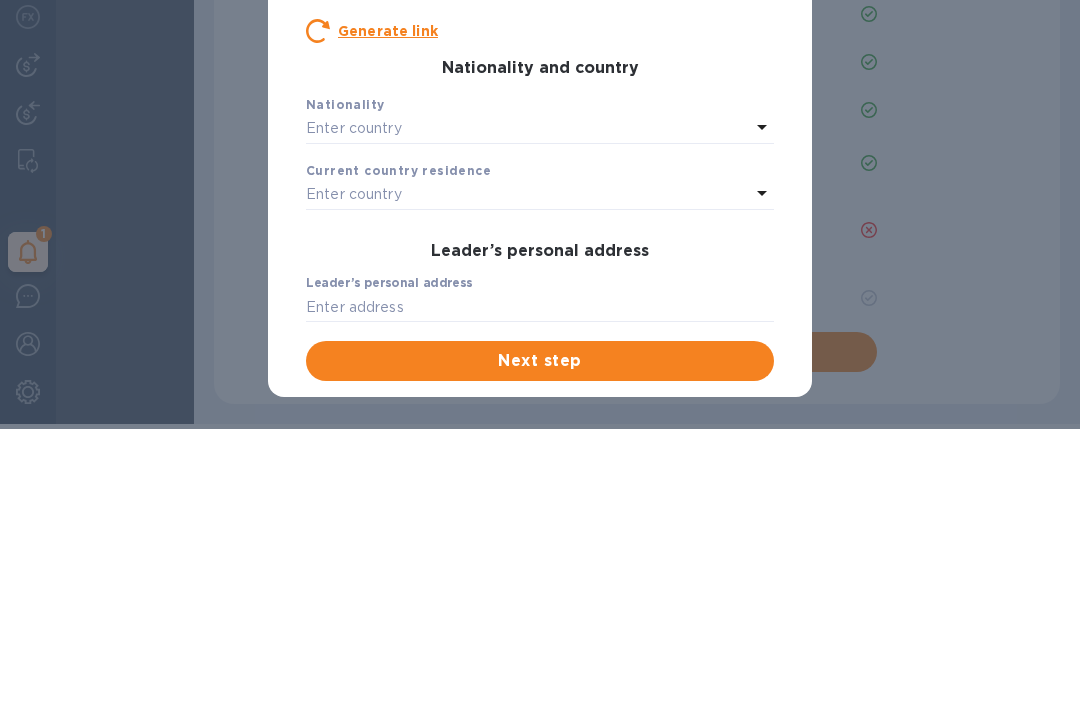 scroll, scrollTop: 351, scrollLeft: 0, axis: vertical 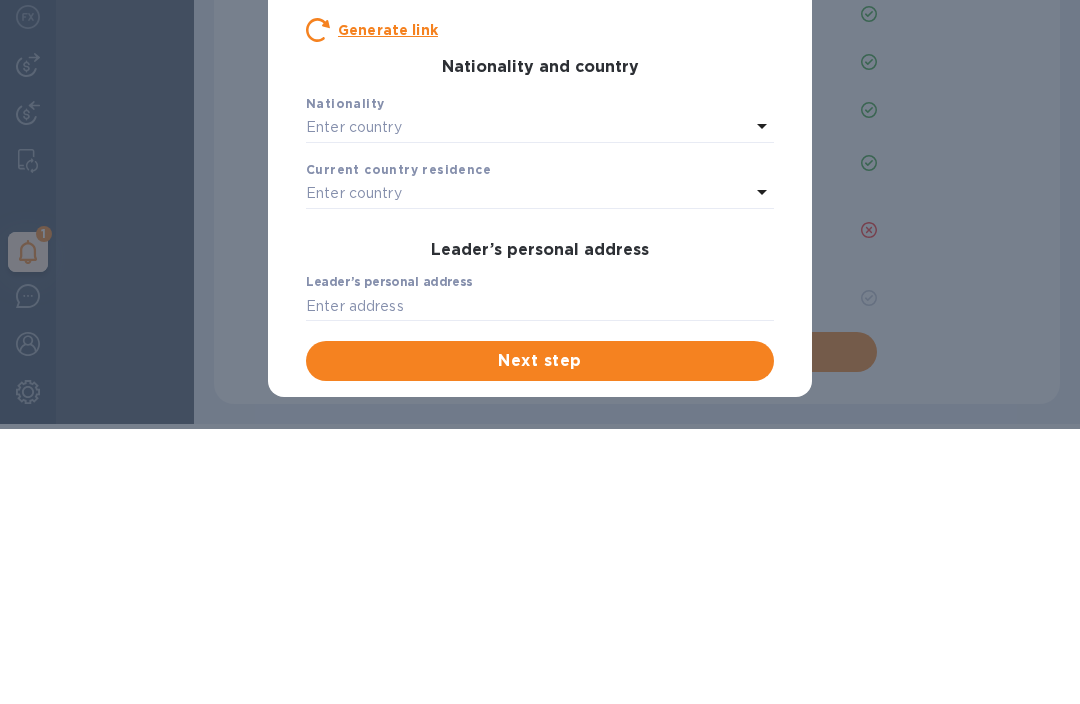 type on "[EMAIL_ADDRESS][DOMAIN_NAME]" 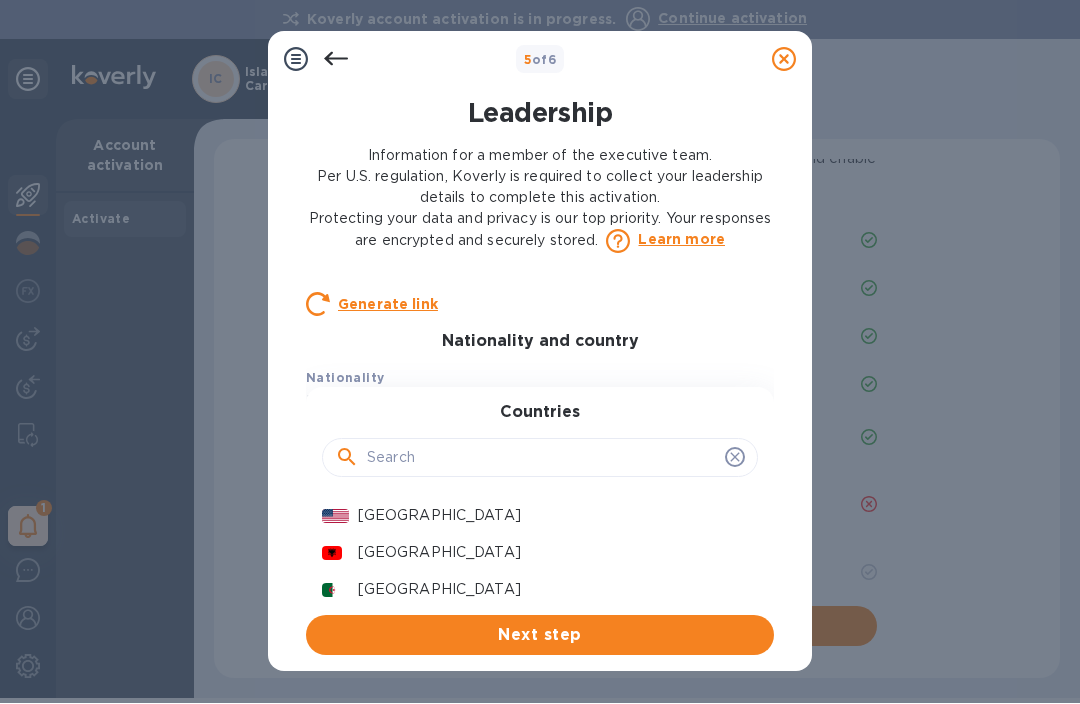 click on "[GEOGRAPHIC_DATA]" at bounding box center [550, 515] 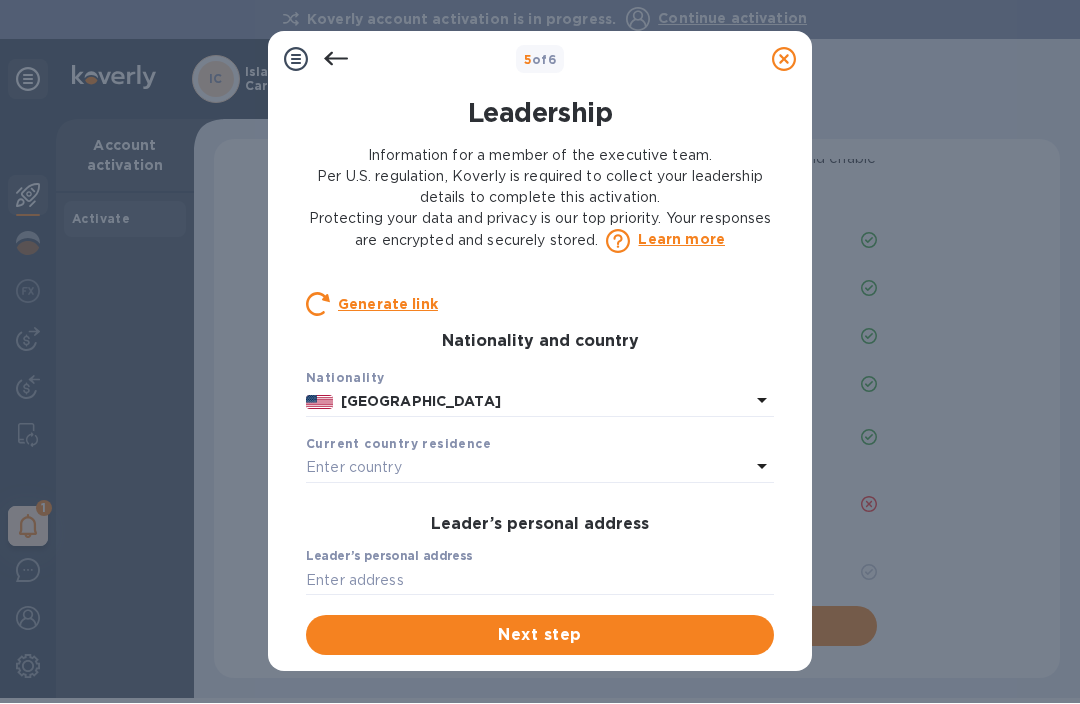 click 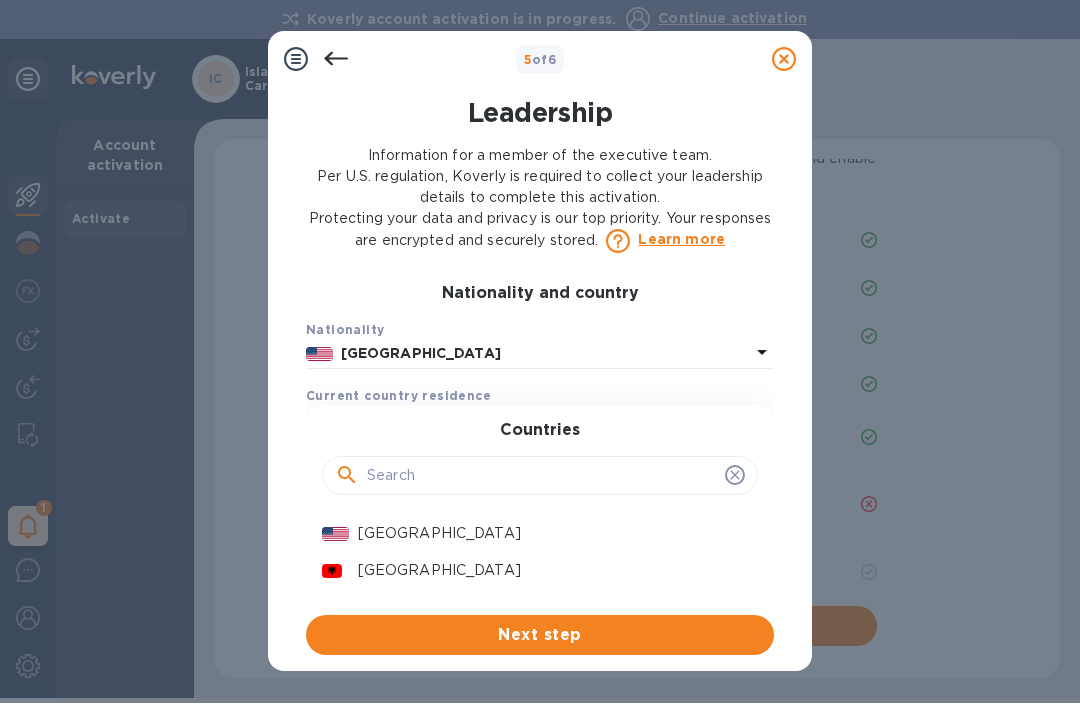 scroll, scrollTop: 400, scrollLeft: 0, axis: vertical 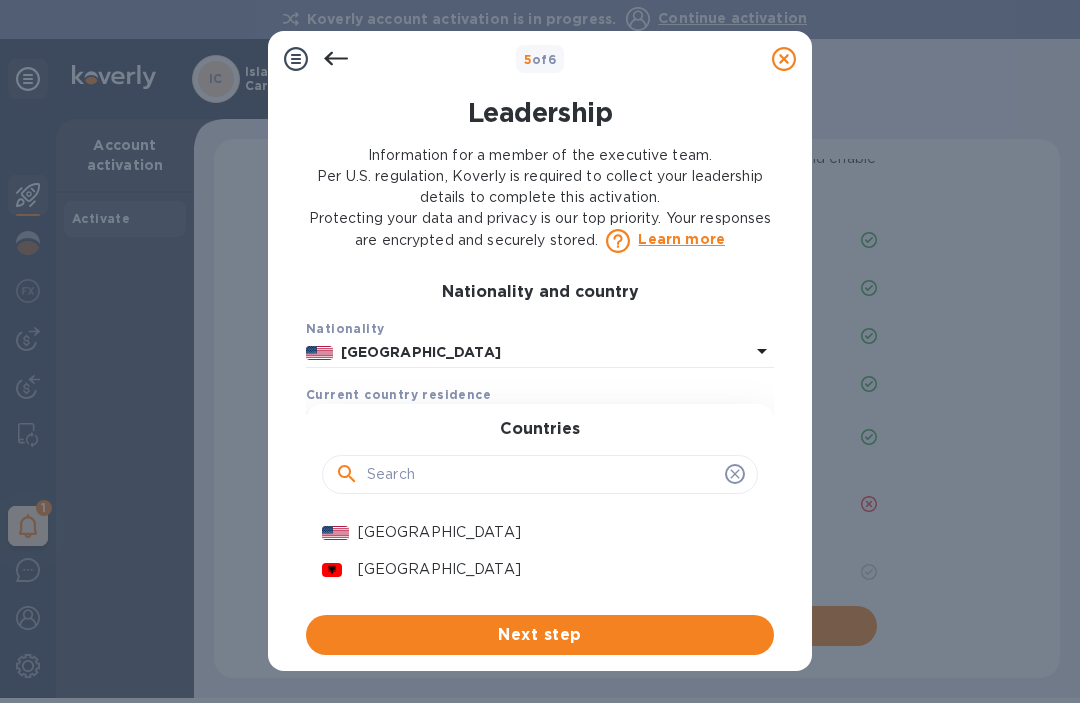 click on "[GEOGRAPHIC_DATA]" at bounding box center [550, 532] 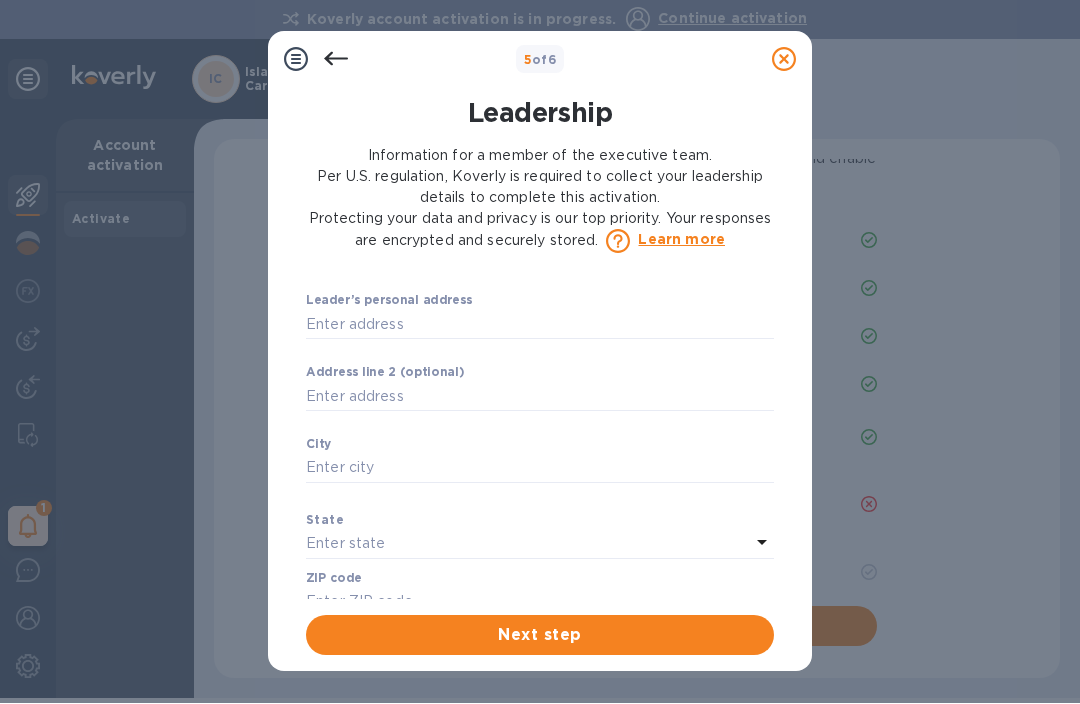 scroll, scrollTop: 610, scrollLeft: 0, axis: vertical 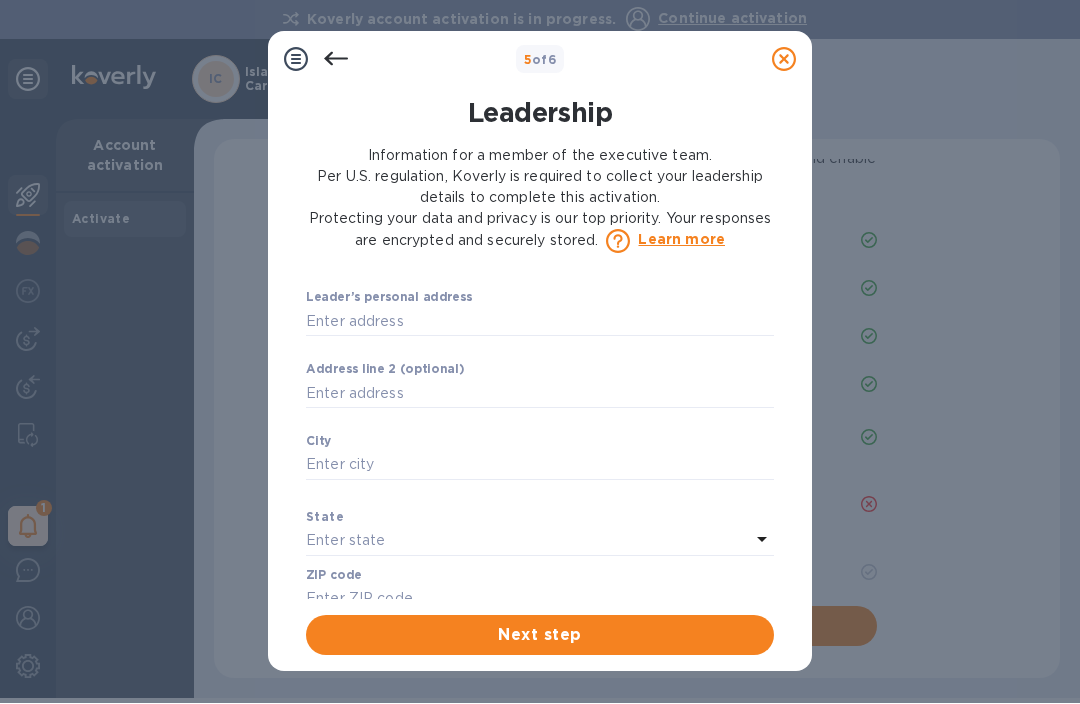 click at bounding box center [540, 321] 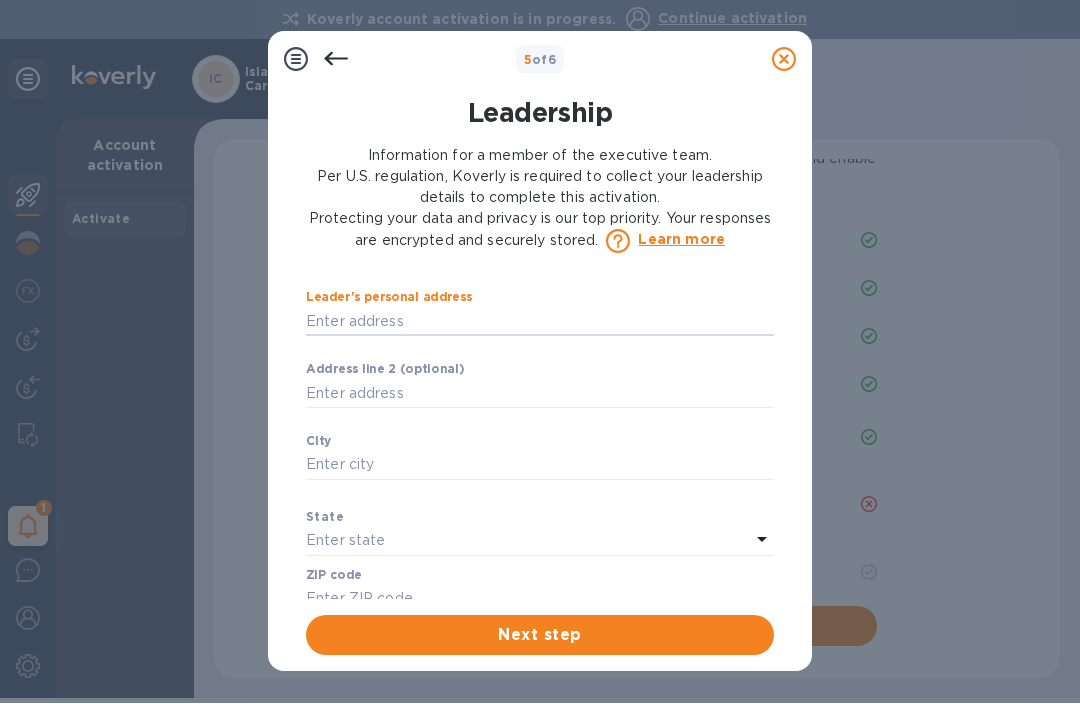 click at bounding box center (540, 393) 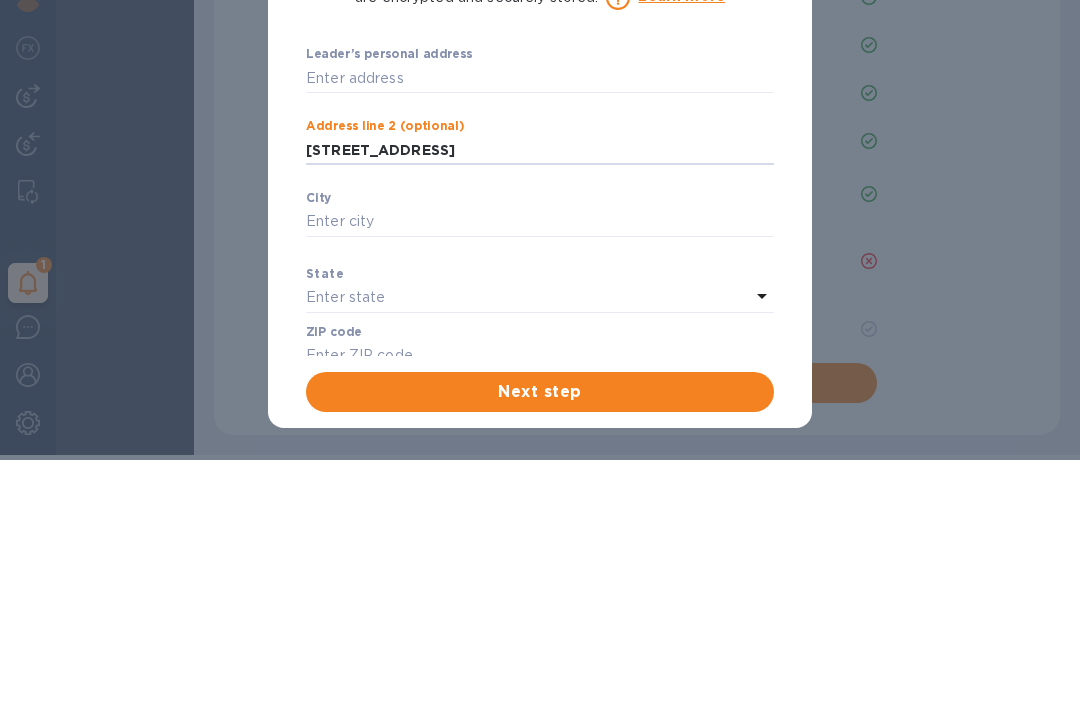 type on "[STREET_ADDRESS]" 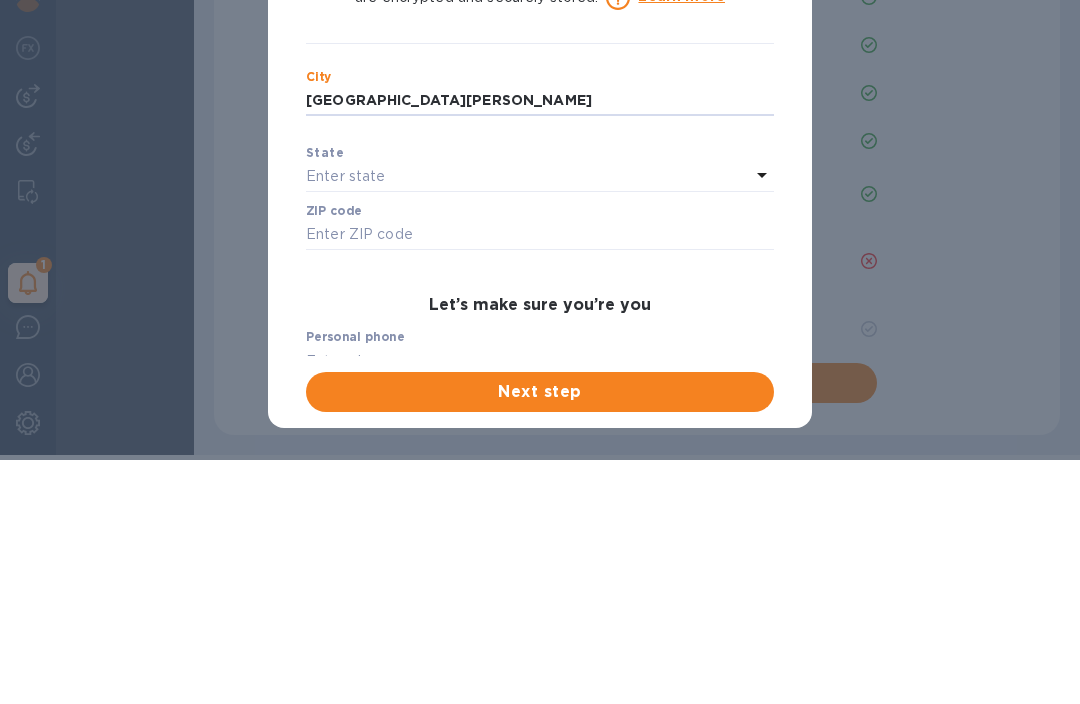 scroll, scrollTop: 737, scrollLeft: 0, axis: vertical 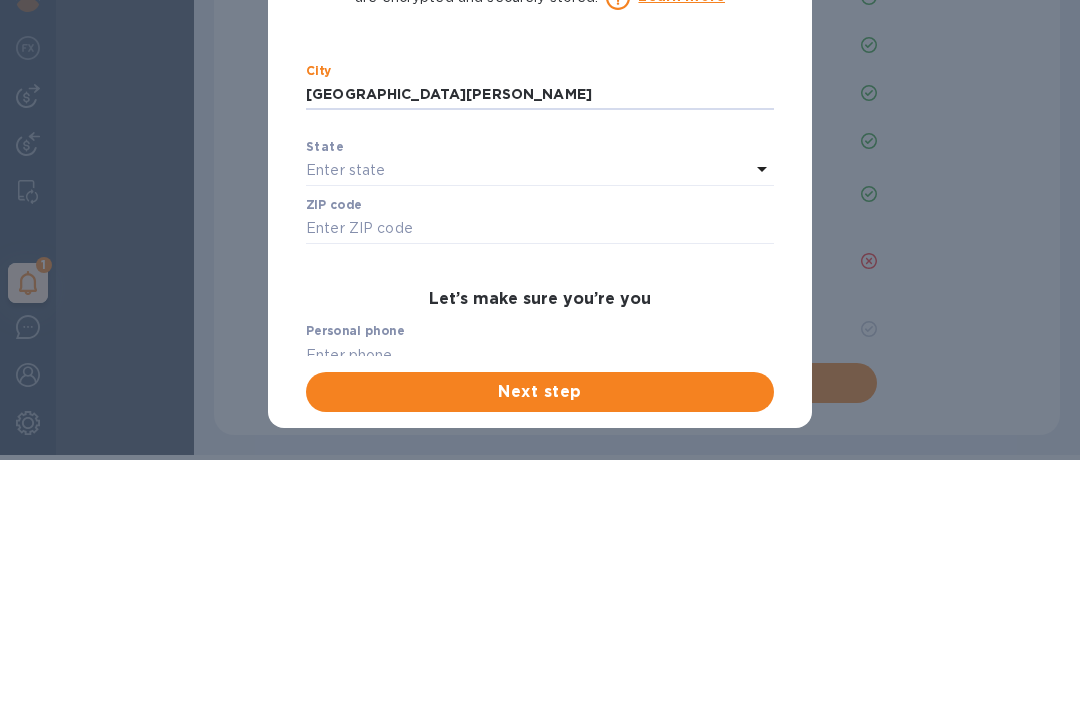 type on "[GEOGRAPHIC_DATA][PERSON_NAME]" 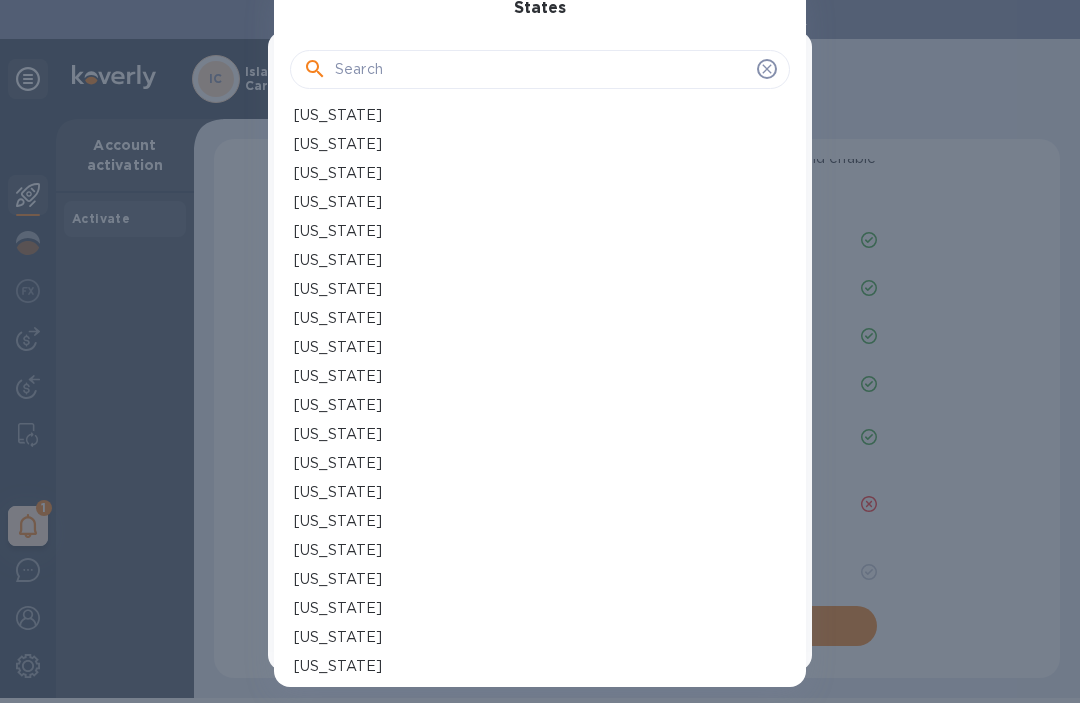 click on "[US_STATE]" at bounding box center (540, 260) 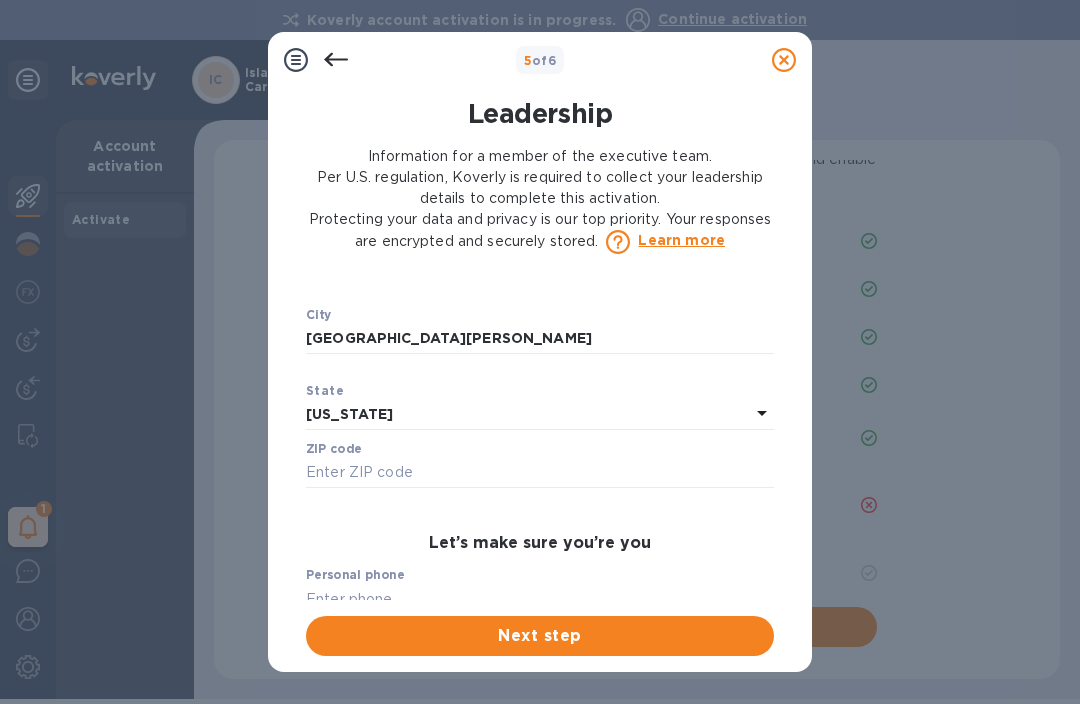 click at bounding box center [540, 473] 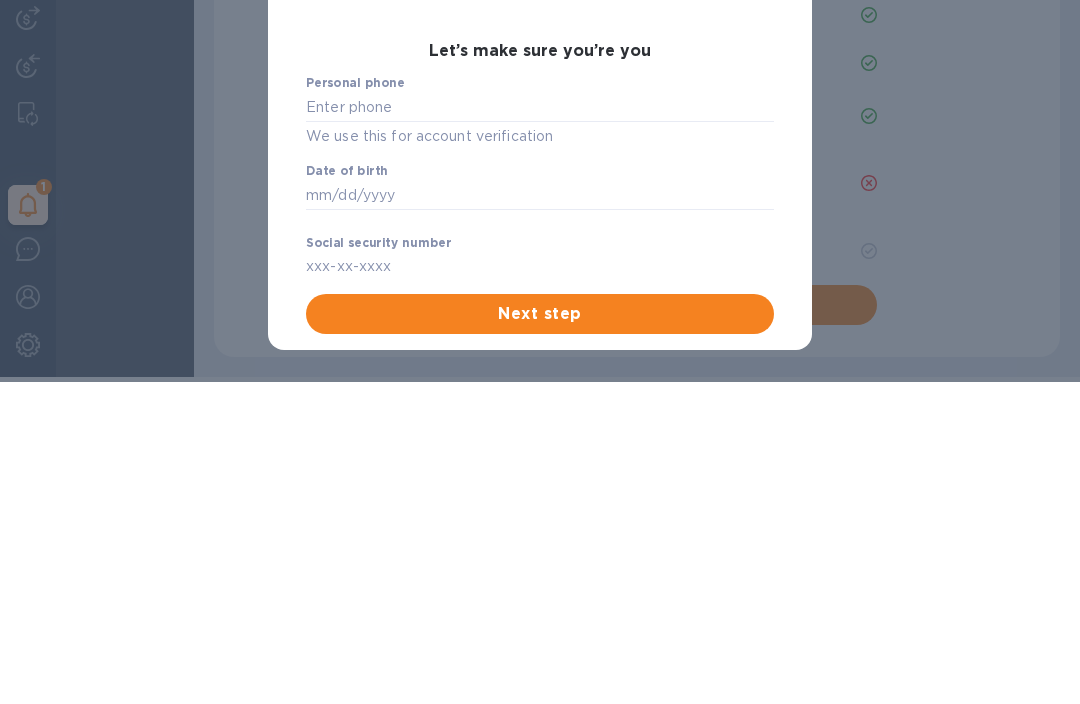 scroll, scrollTop: 913, scrollLeft: 0, axis: vertical 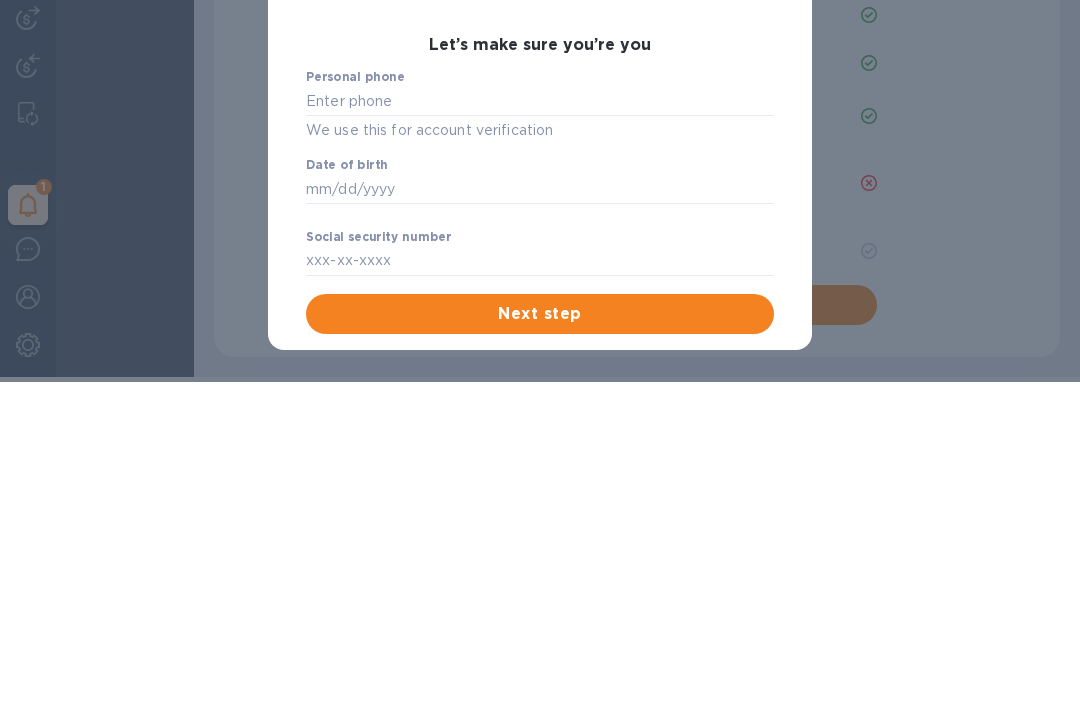 type on "95437" 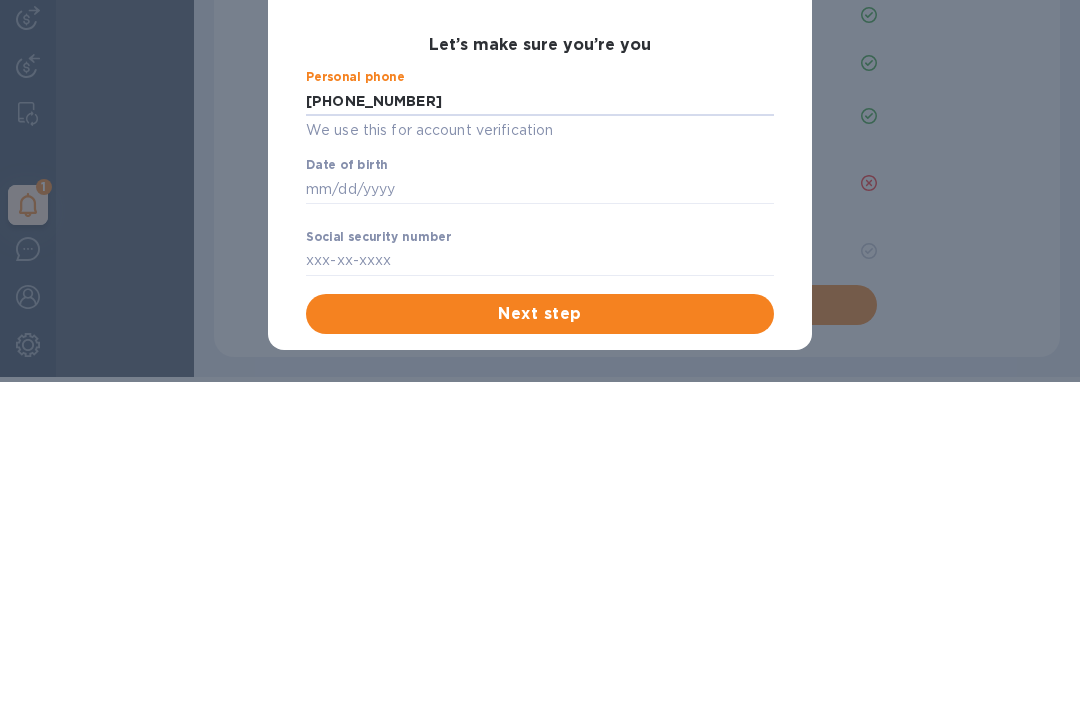 click at bounding box center (540, 189) 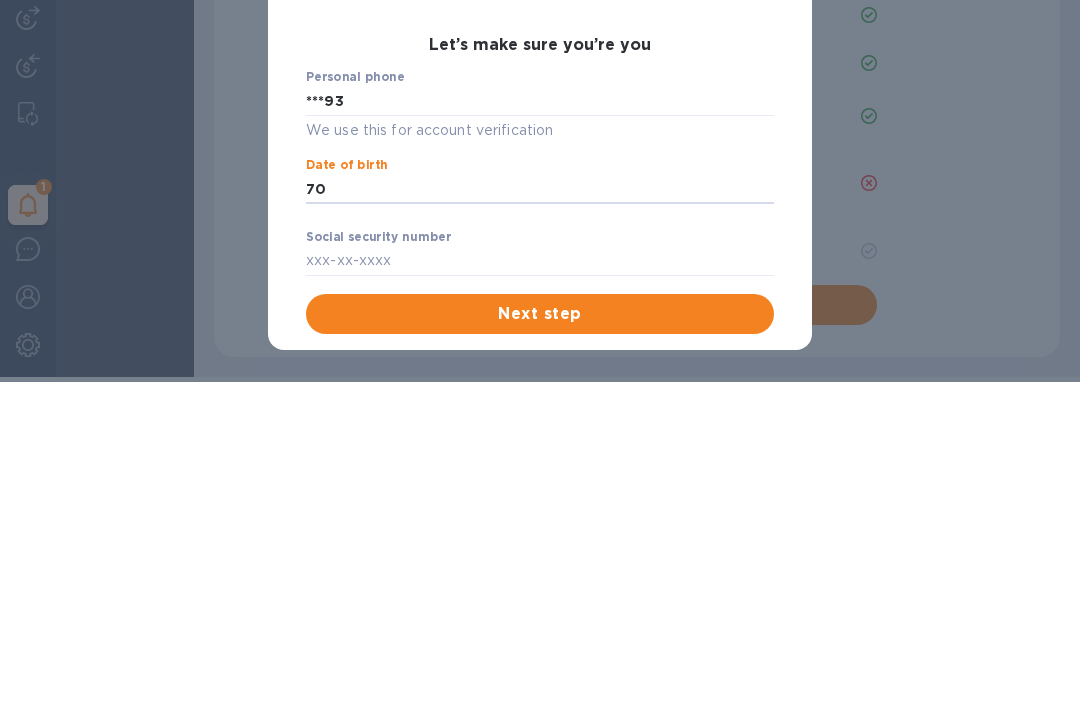 type on "7" 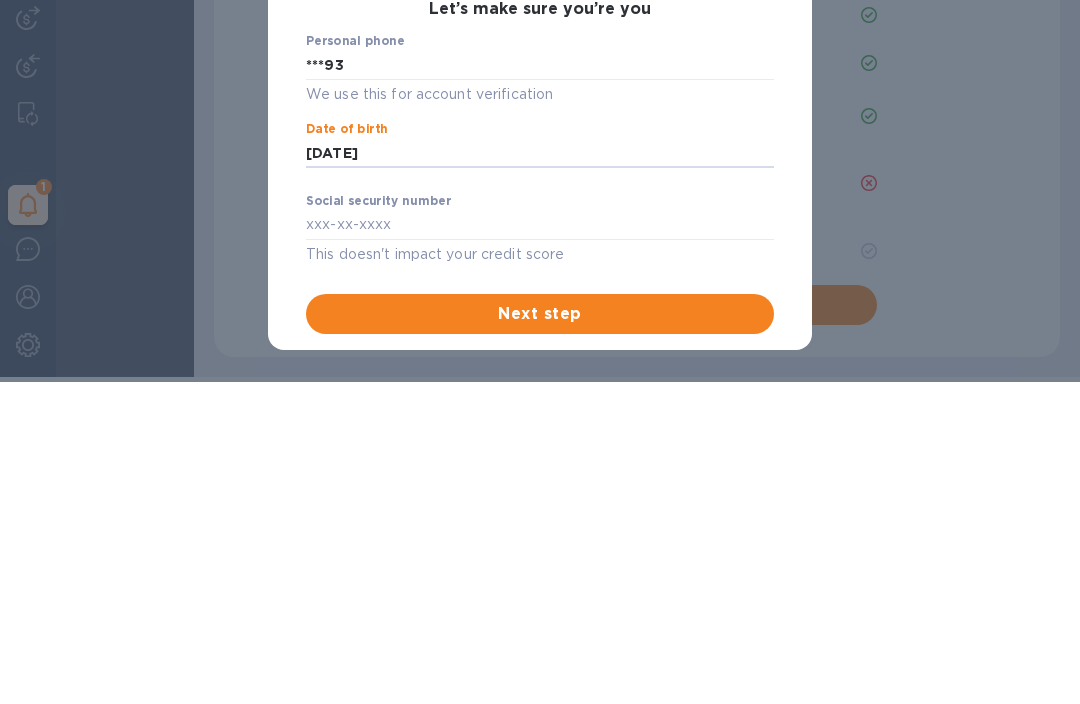 scroll, scrollTop: 948, scrollLeft: 0, axis: vertical 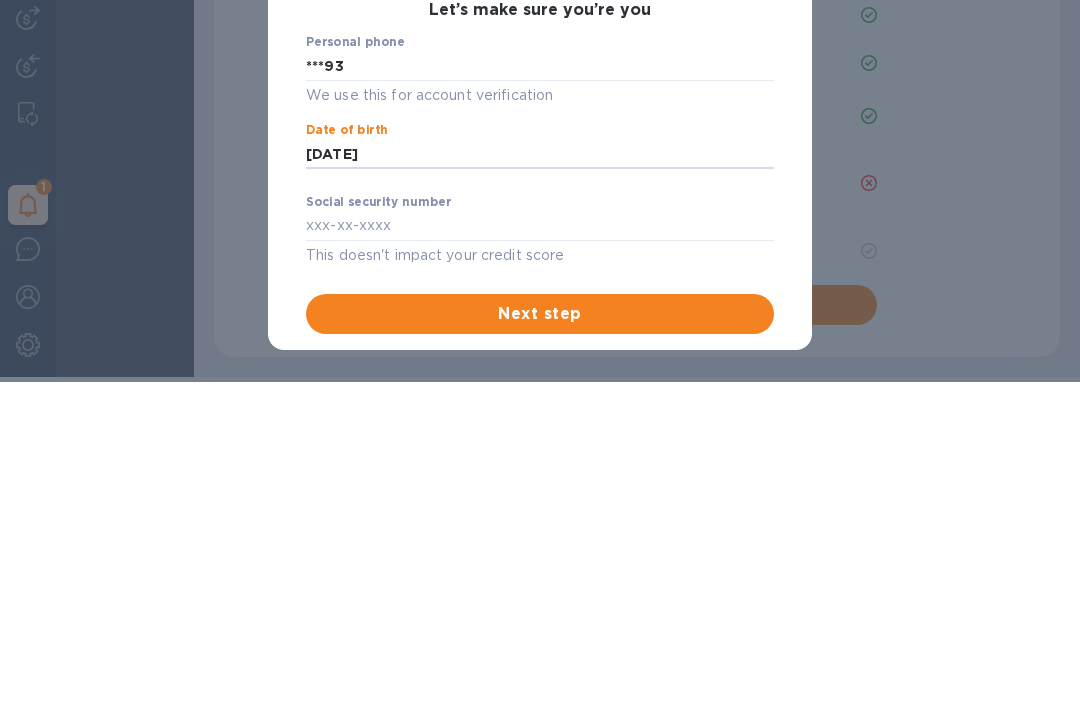click at bounding box center [540, 226] 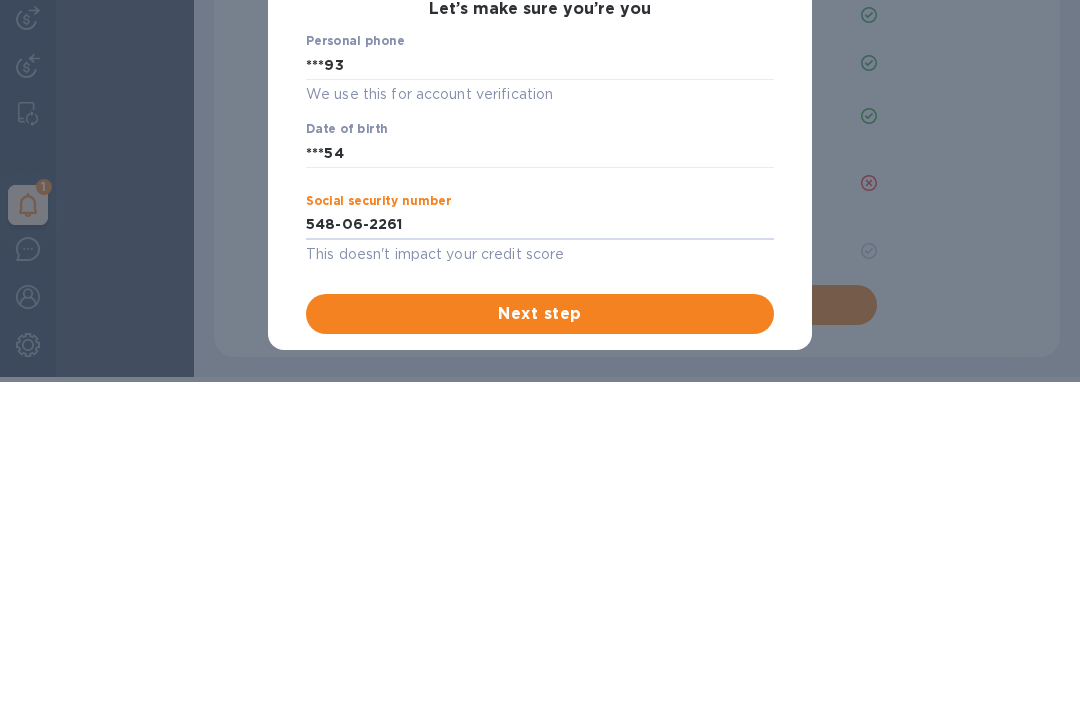 scroll, scrollTop: 948, scrollLeft: 0, axis: vertical 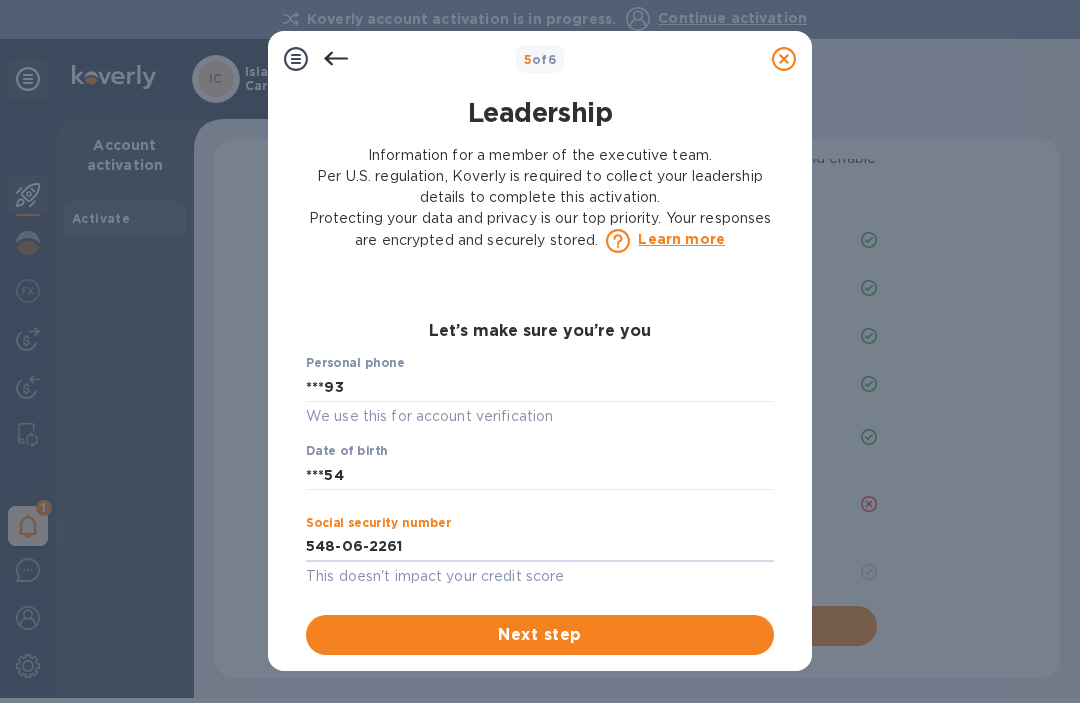 click on "Next step" at bounding box center (540, 635) 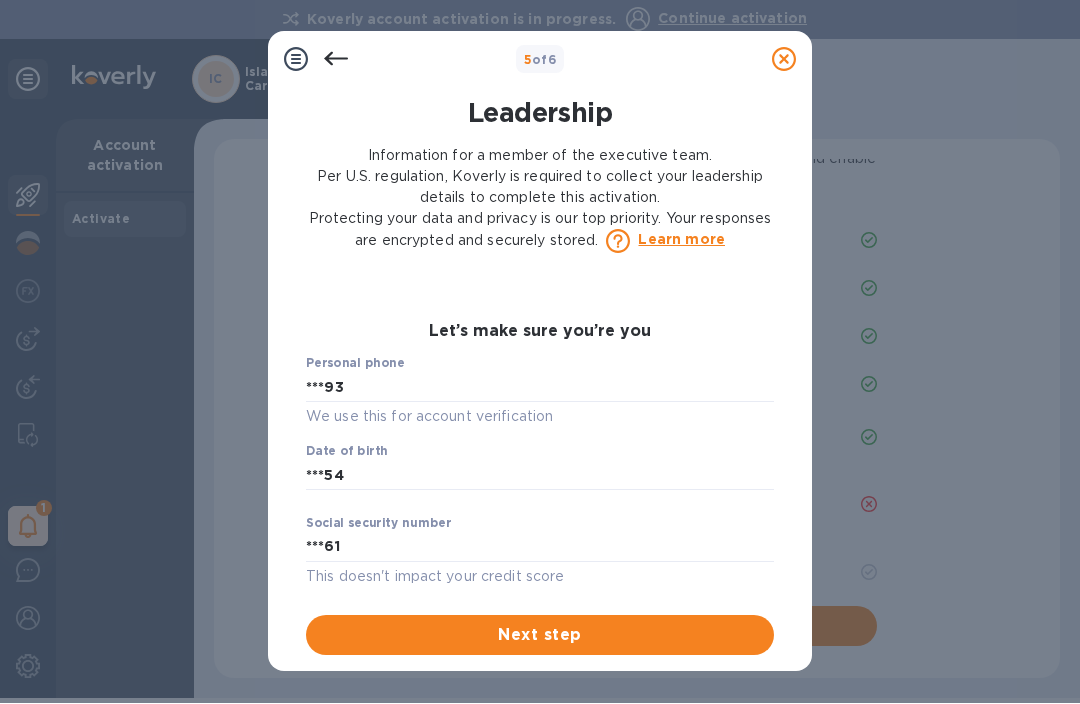 click on "Next step" at bounding box center [540, 635] 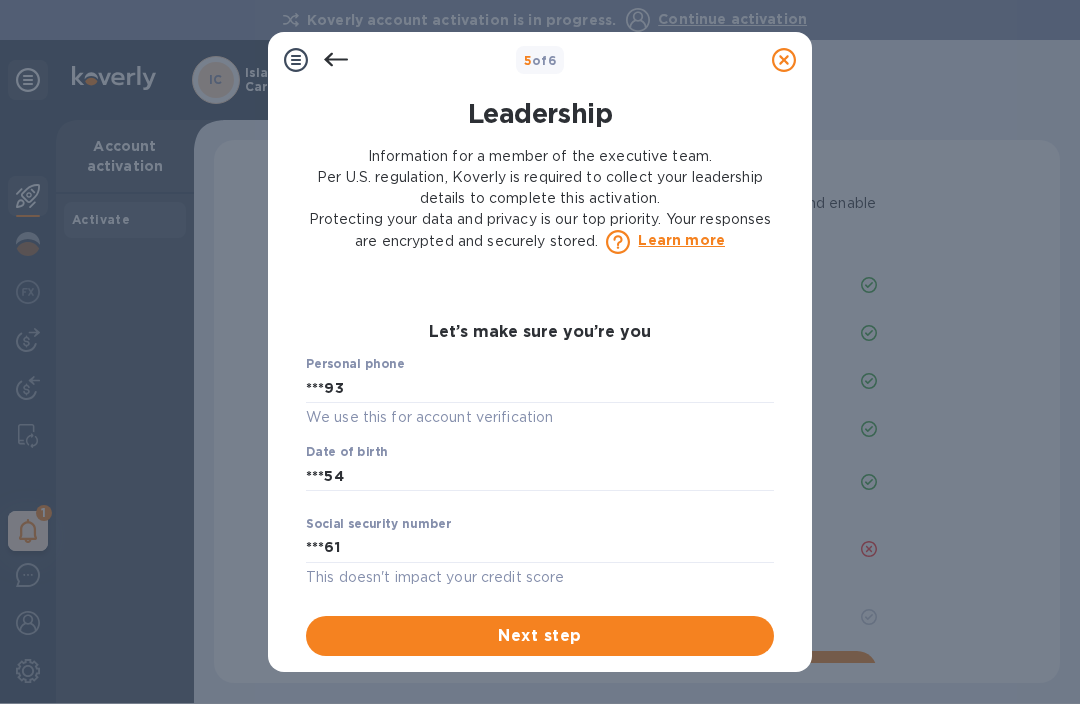 scroll, scrollTop: 36, scrollLeft: 0, axis: vertical 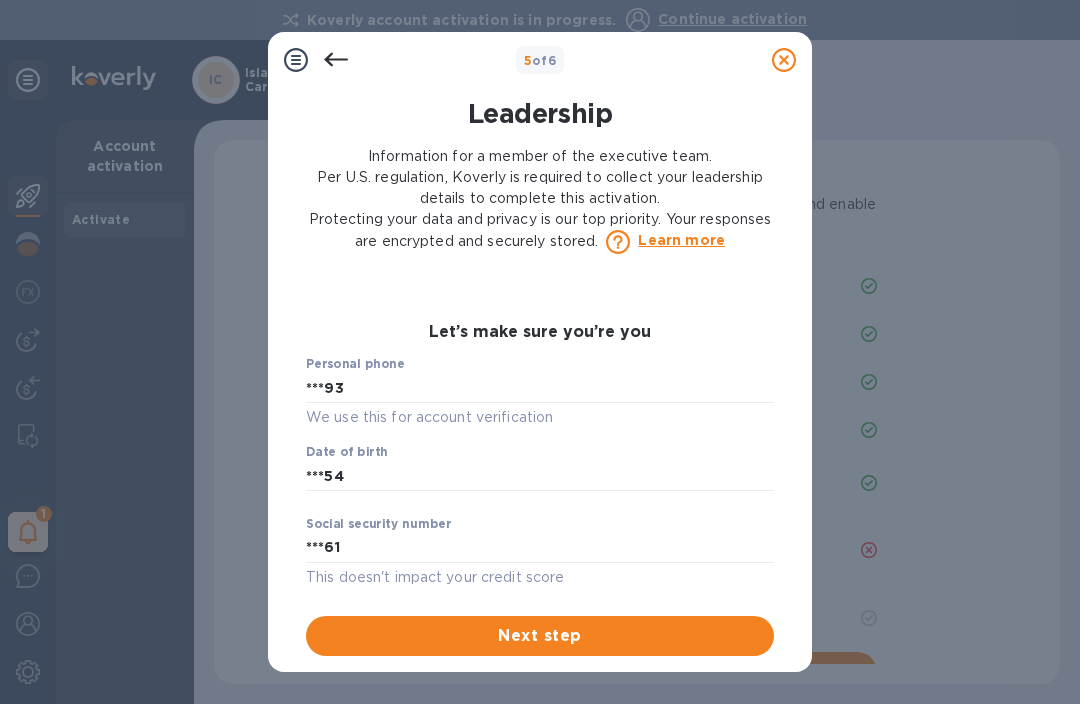 click on "Next step" at bounding box center (540, 636) 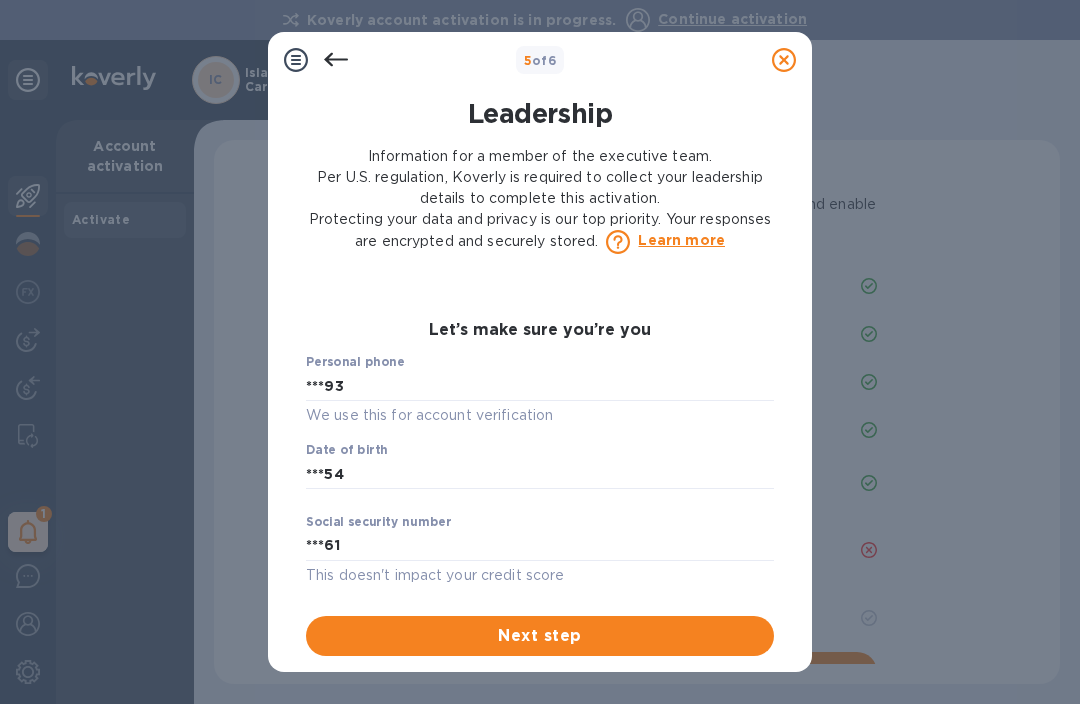scroll, scrollTop: 948, scrollLeft: 0, axis: vertical 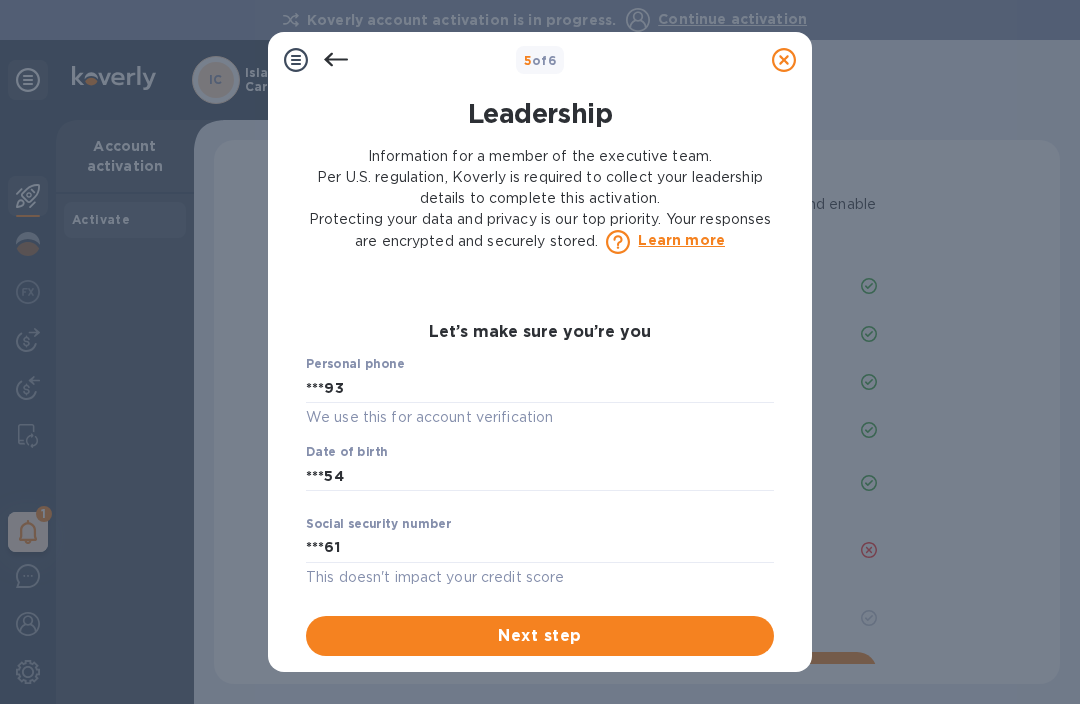 click on "Learn more" at bounding box center (681, 240) 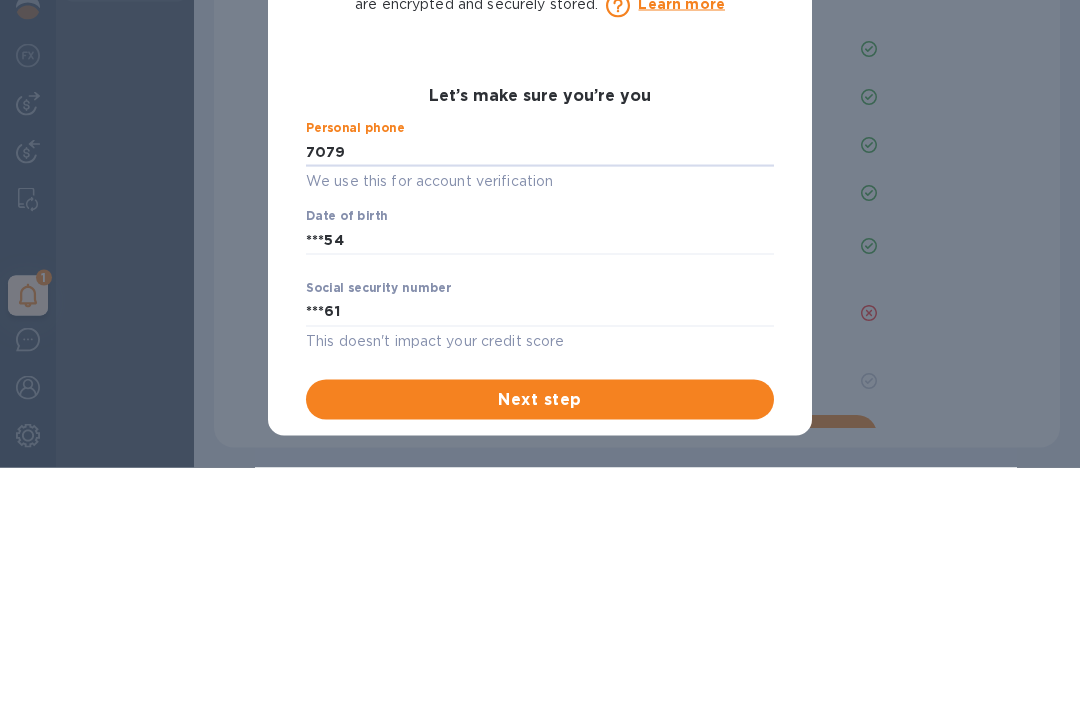 type on "707" 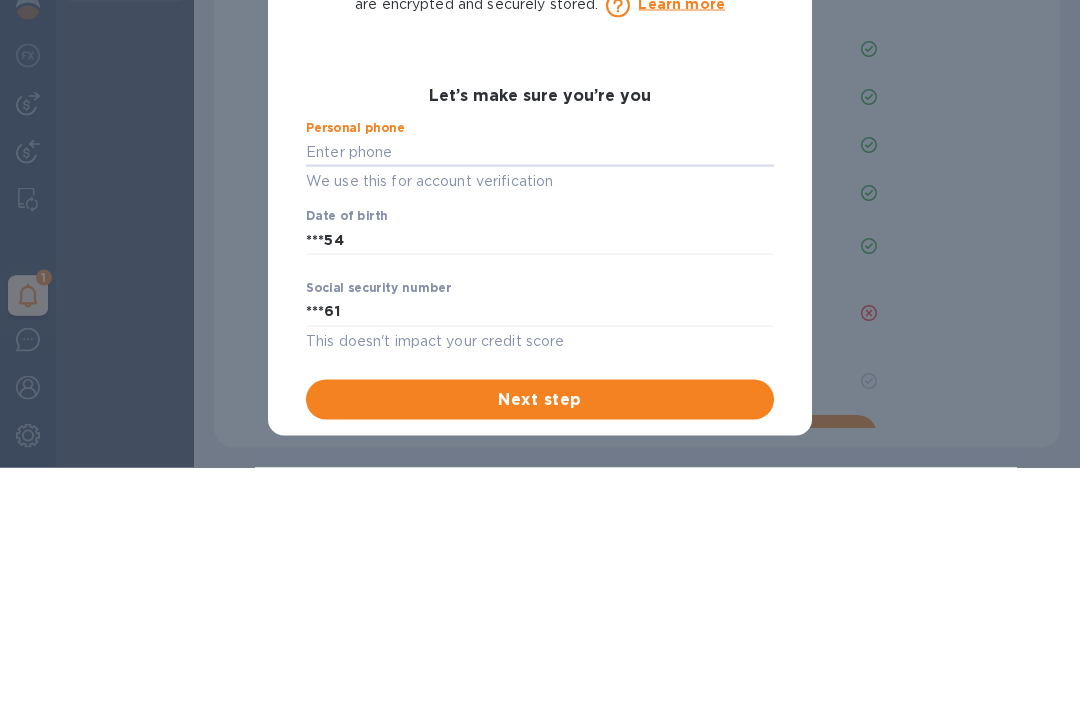 type on "***93" 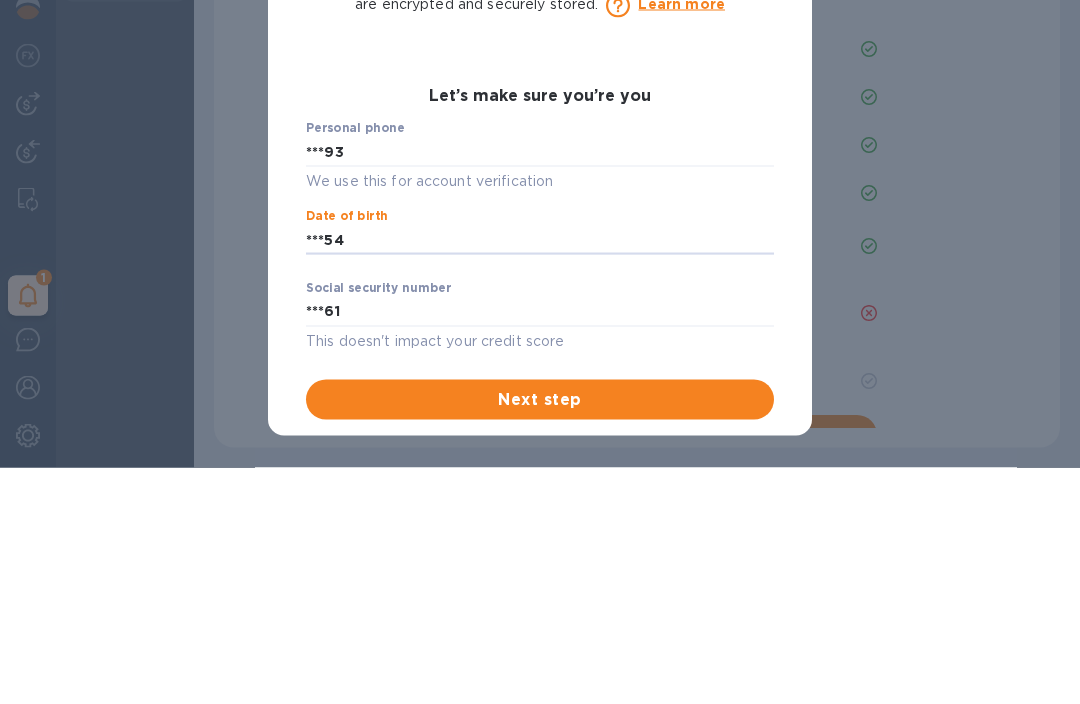 type on "***54" 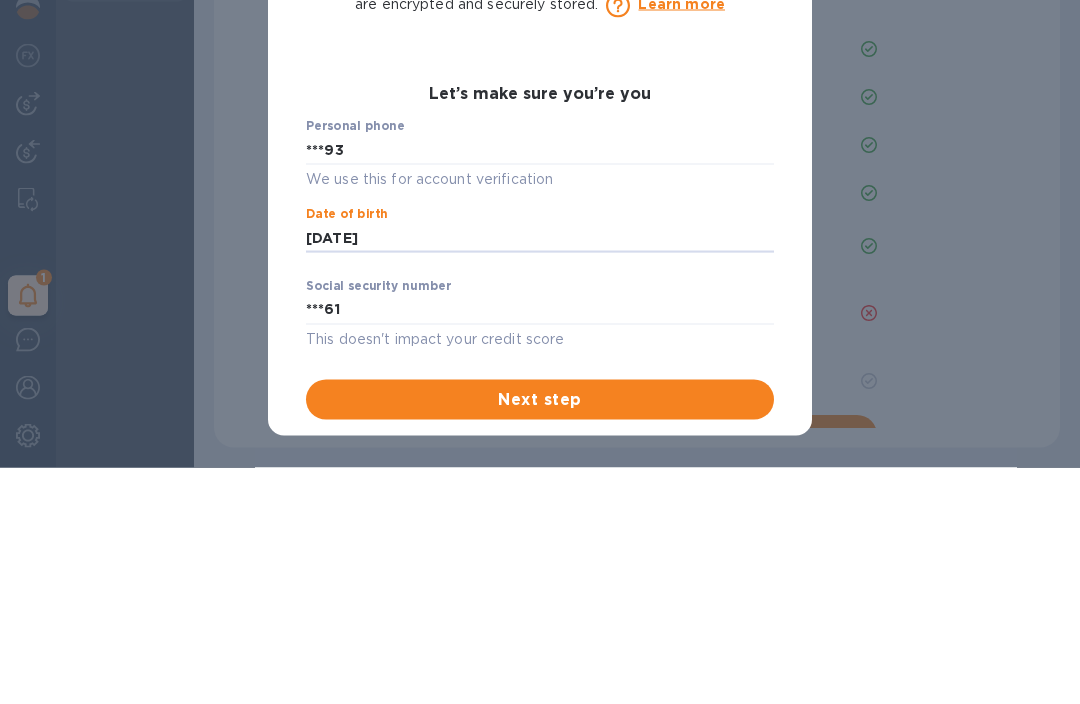 scroll, scrollTop: 948, scrollLeft: 0, axis: vertical 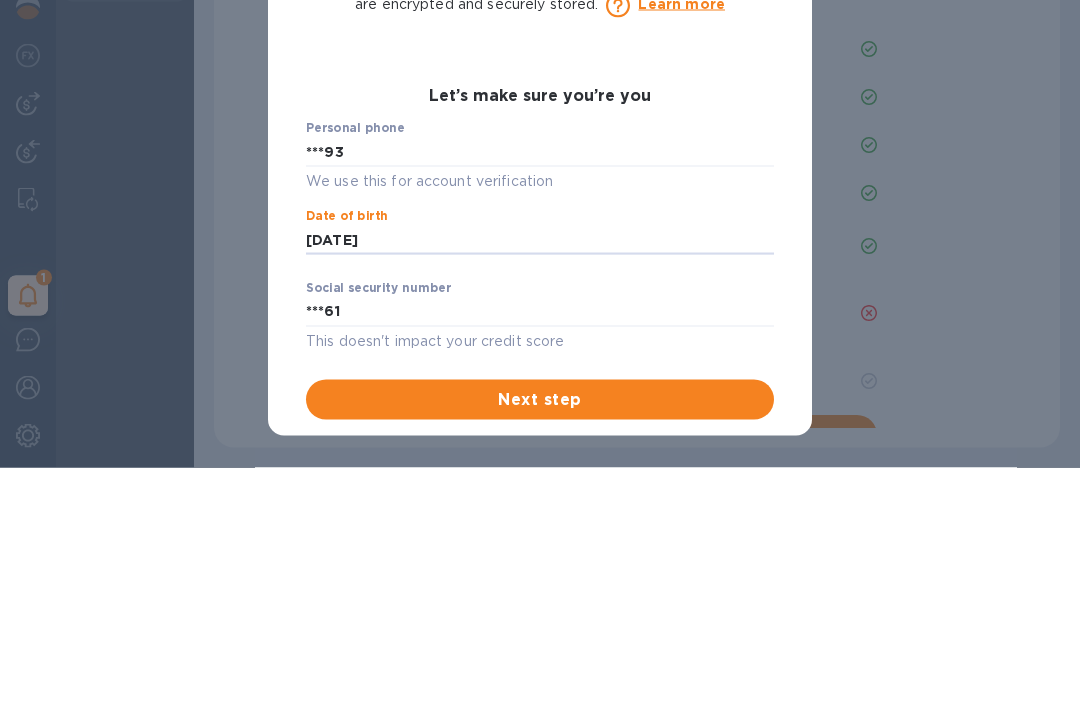 click on "Social security number ***61 This doesn't impact your credit score" at bounding box center [540, 317] 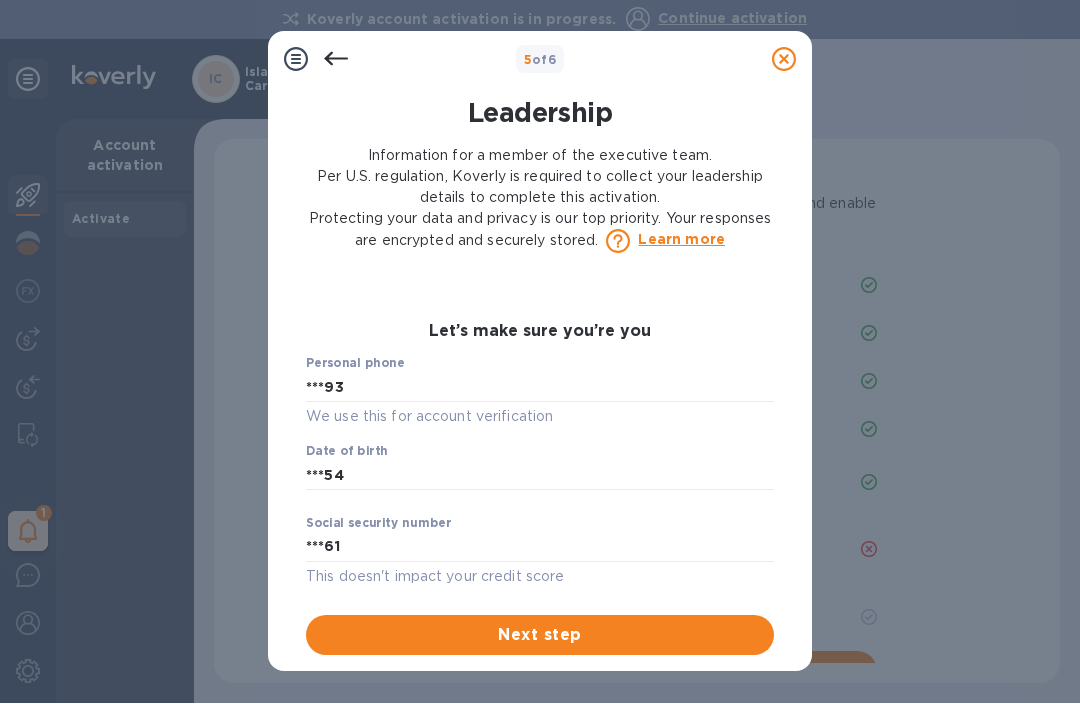 click on "Next step" at bounding box center (540, 635) 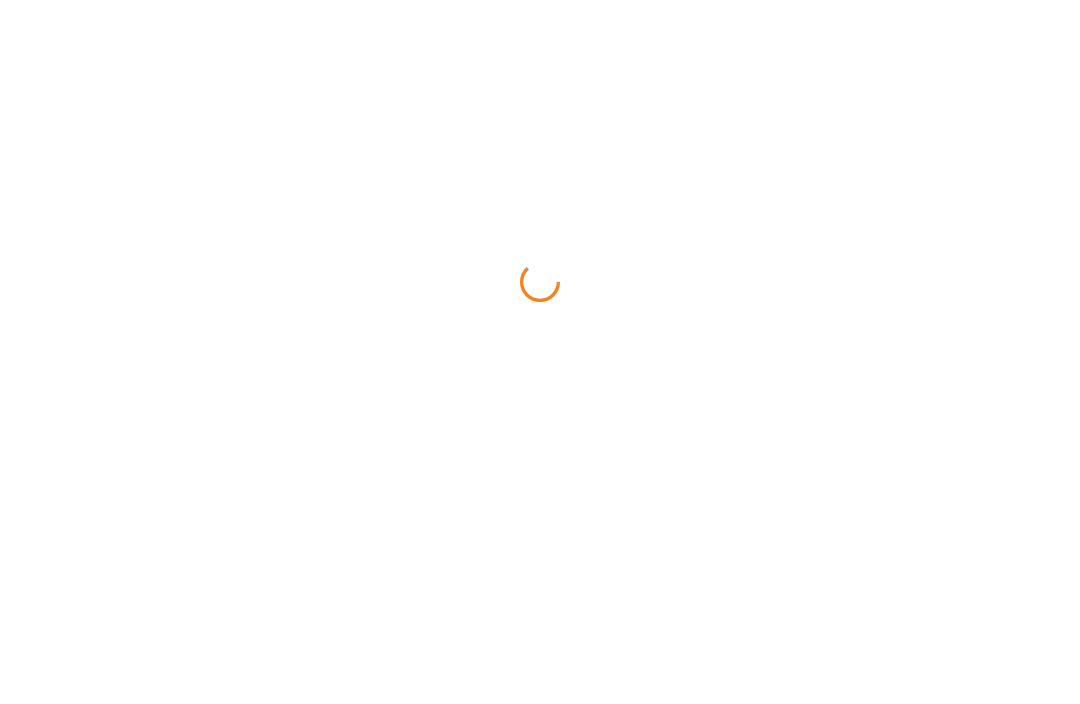 scroll, scrollTop: 0, scrollLeft: 0, axis: both 